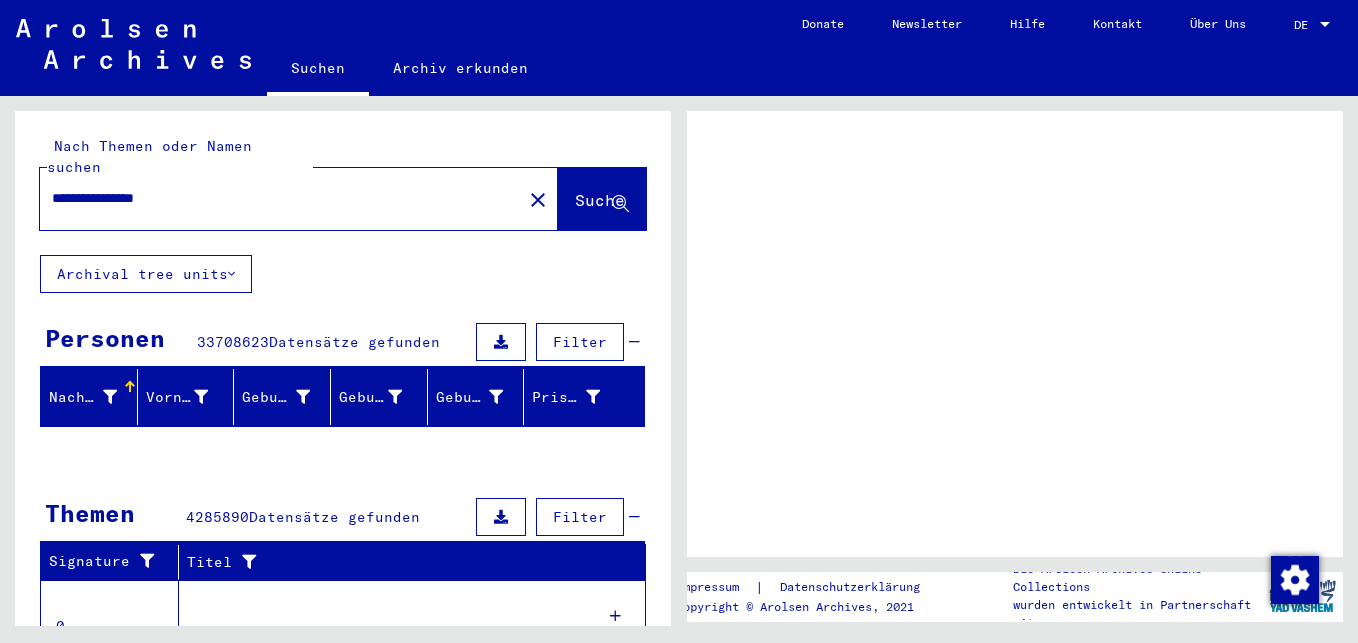 scroll, scrollTop: 0, scrollLeft: 0, axis: both 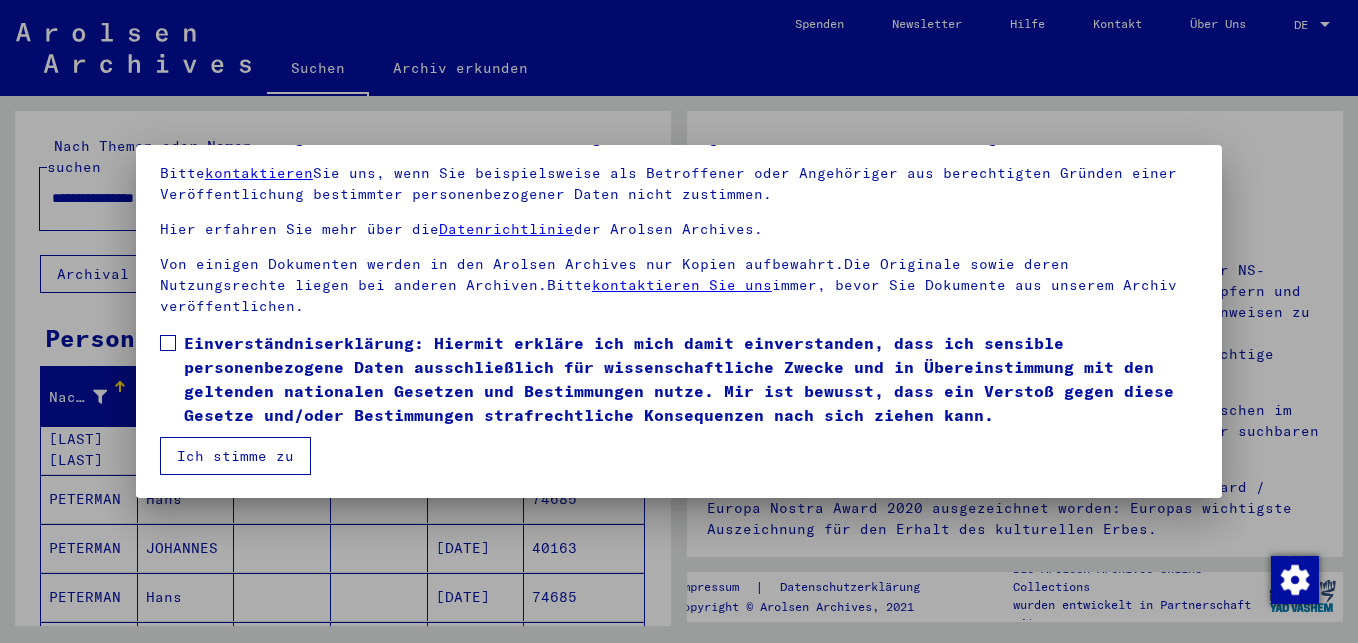 drag, startPoint x: 168, startPoint y: 342, endPoint x: 180, endPoint y: 383, distance: 42.72002 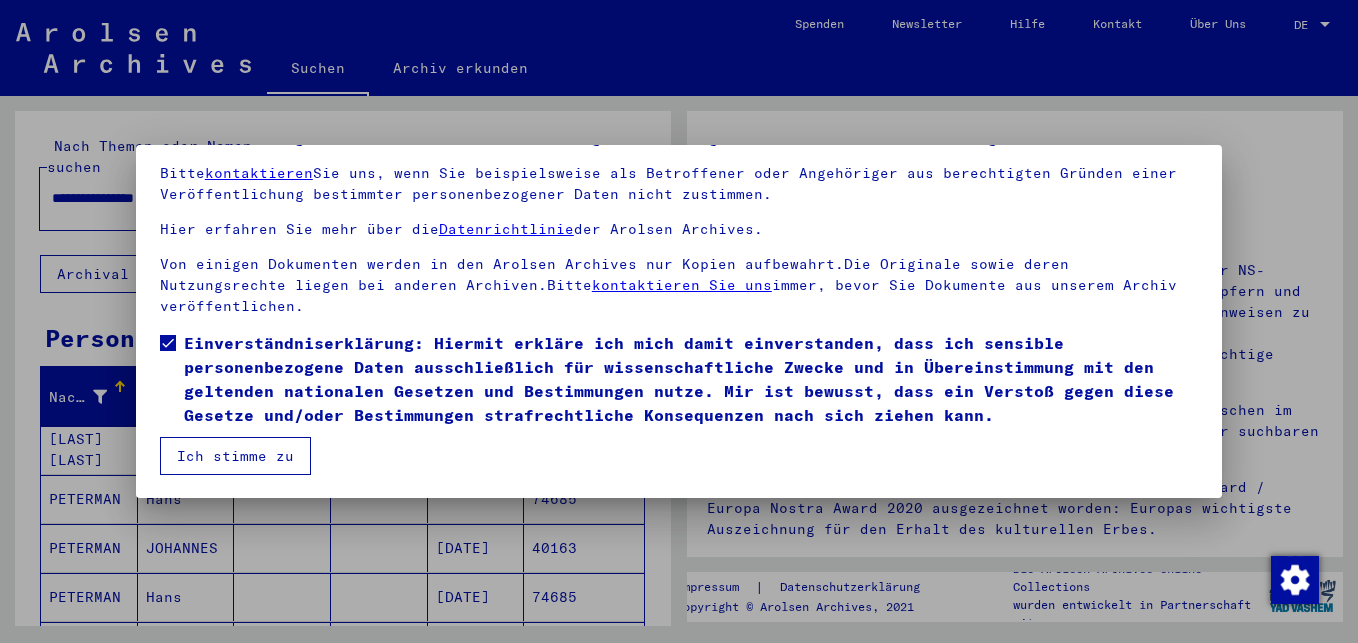 click on "Ich stimme zu" at bounding box center [235, 456] 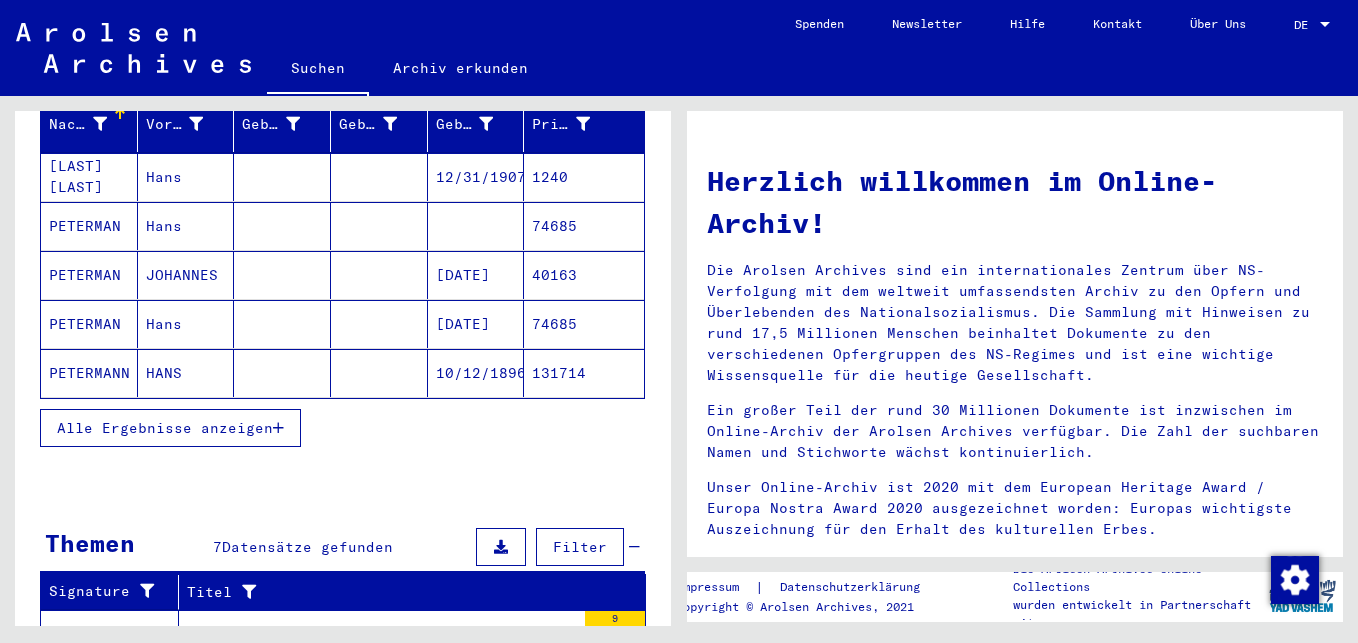 scroll, scrollTop: 300, scrollLeft: 0, axis: vertical 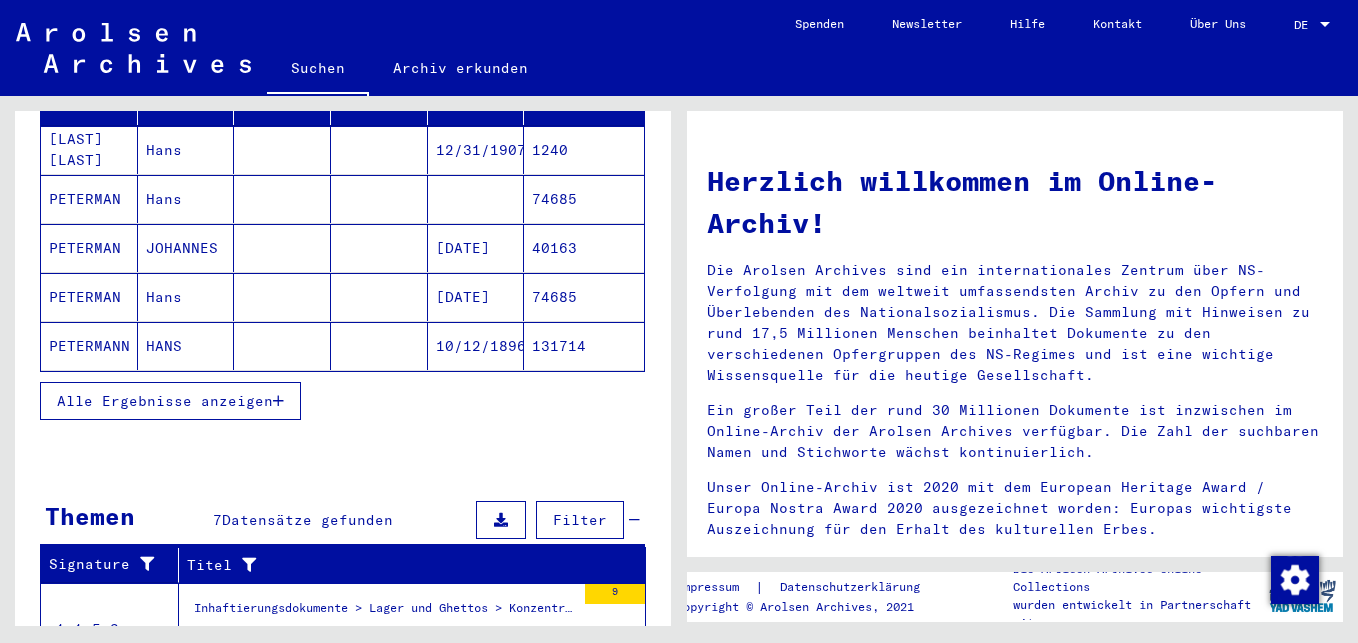click on "Alle Ergebnisse anzeigen" at bounding box center [165, 401] 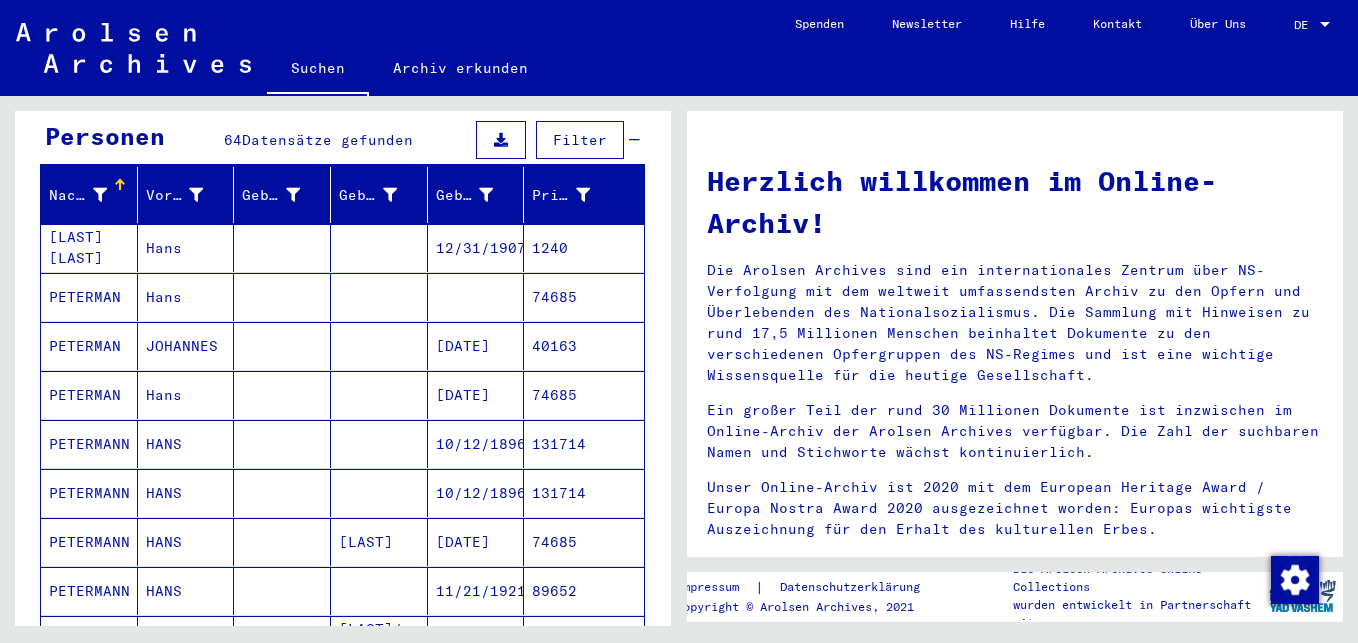 scroll, scrollTop: 0, scrollLeft: 0, axis: both 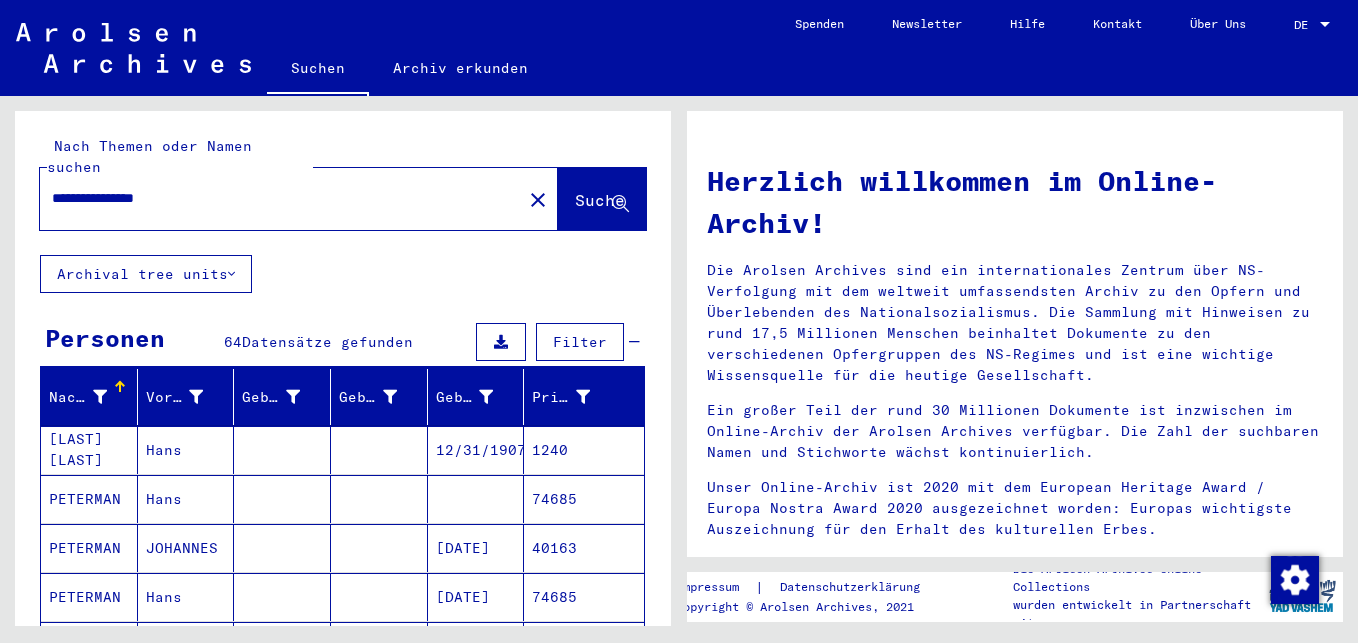 click on "**********" at bounding box center [275, 198] 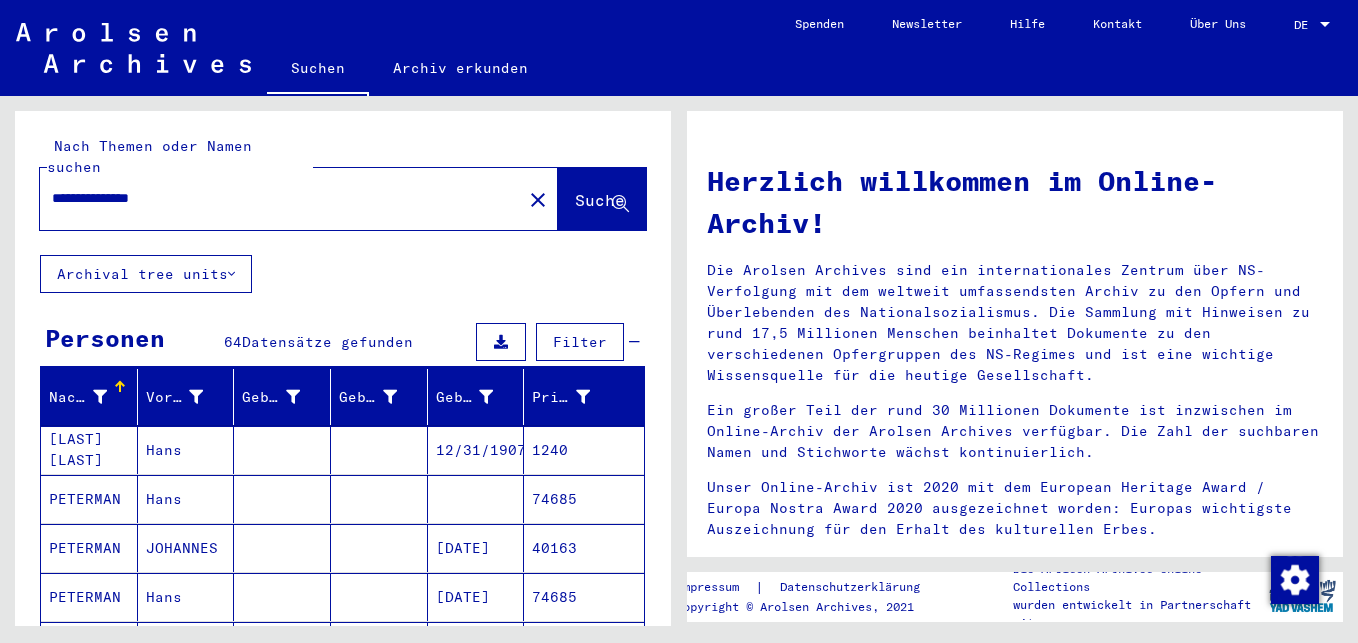 click on "Suche" 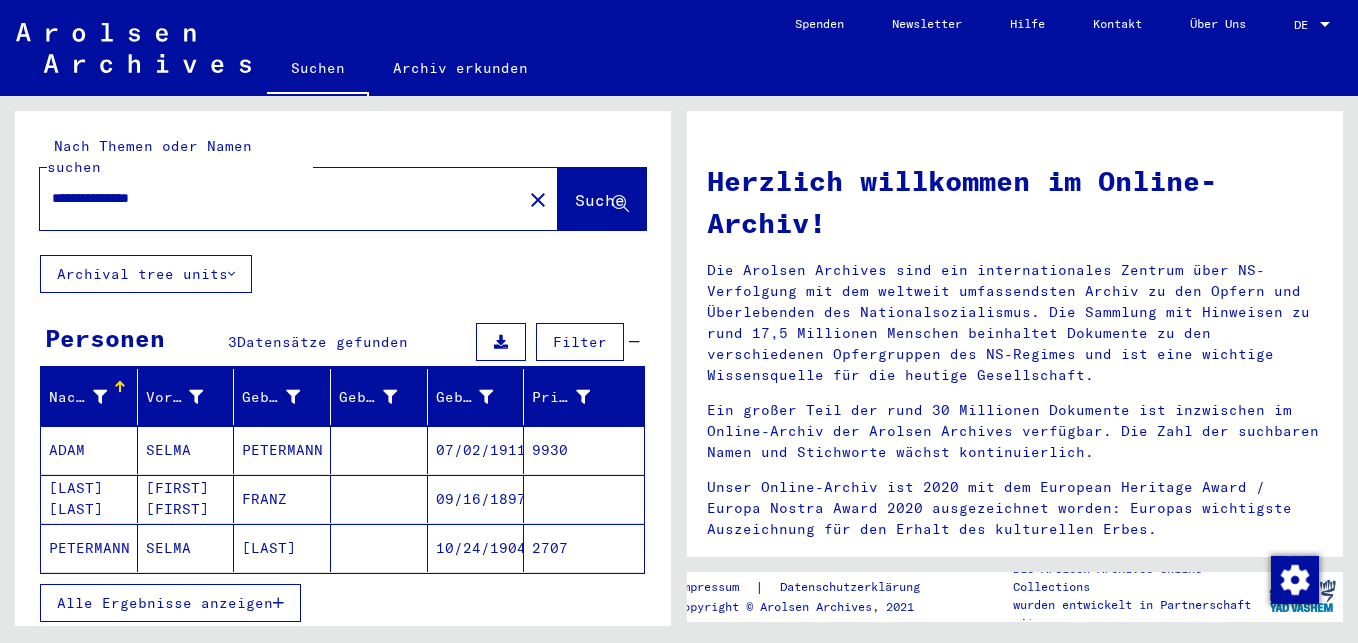 click on "07/02/1911" at bounding box center (476, 499) 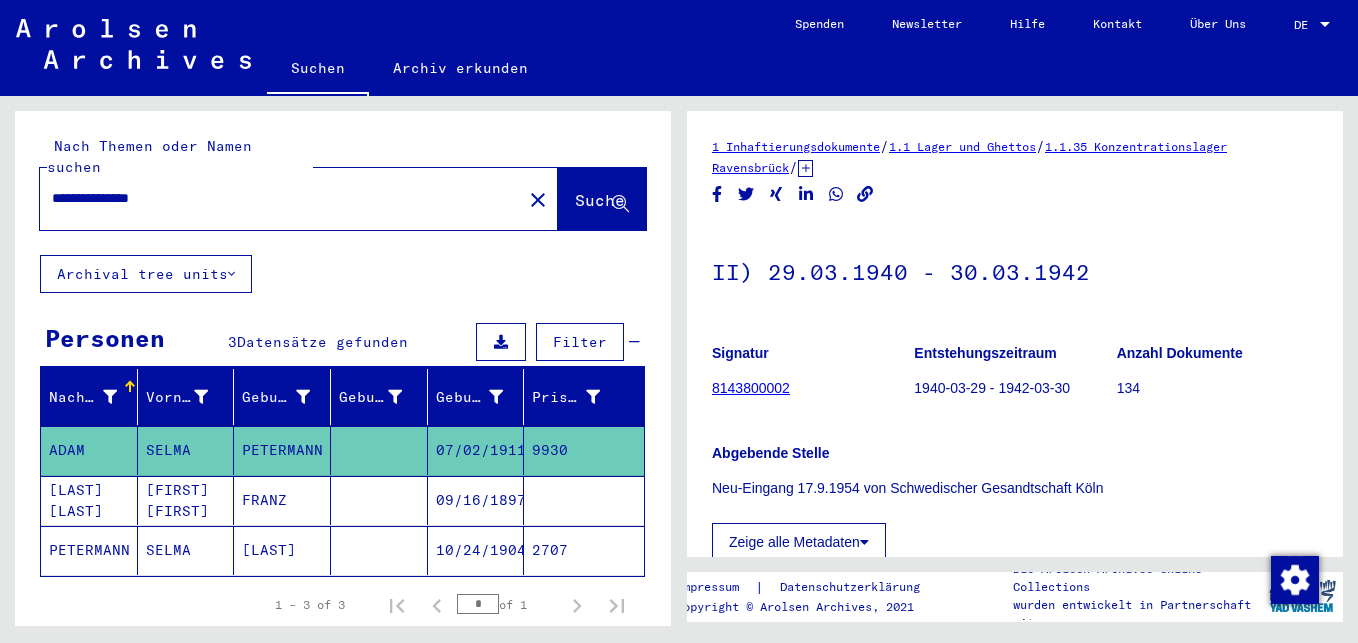 scroll, scrollTop: 0, scrollLeft: 0, axis: both 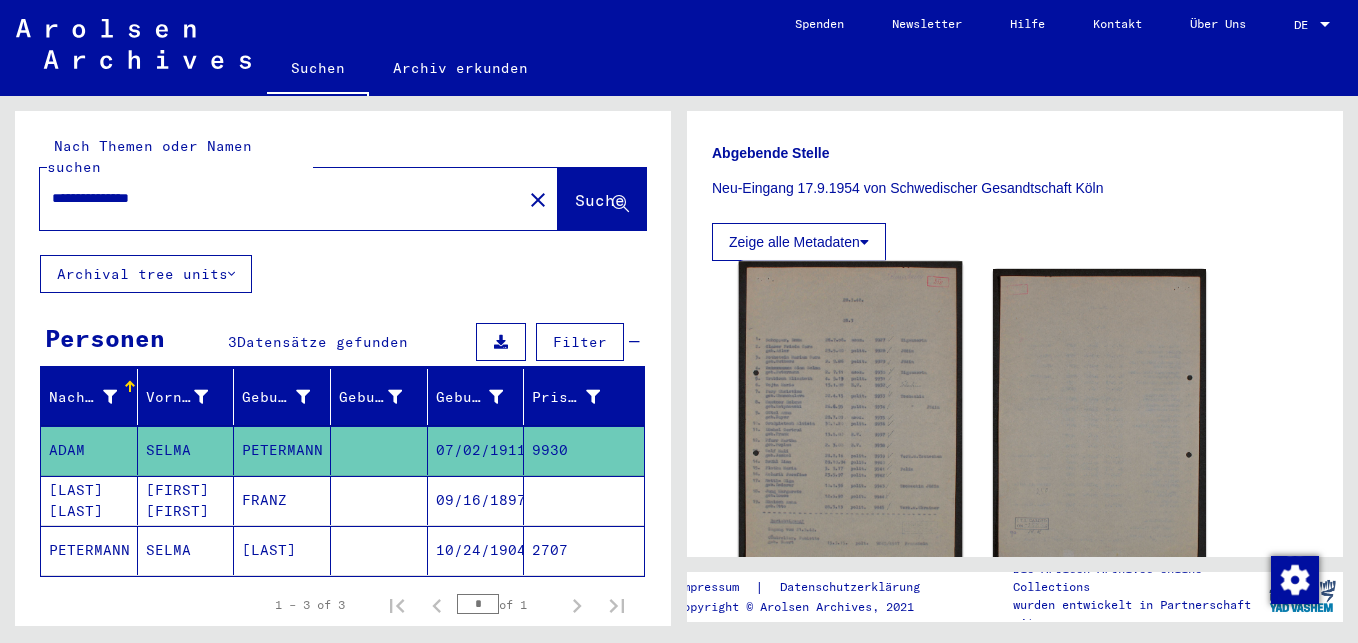 click 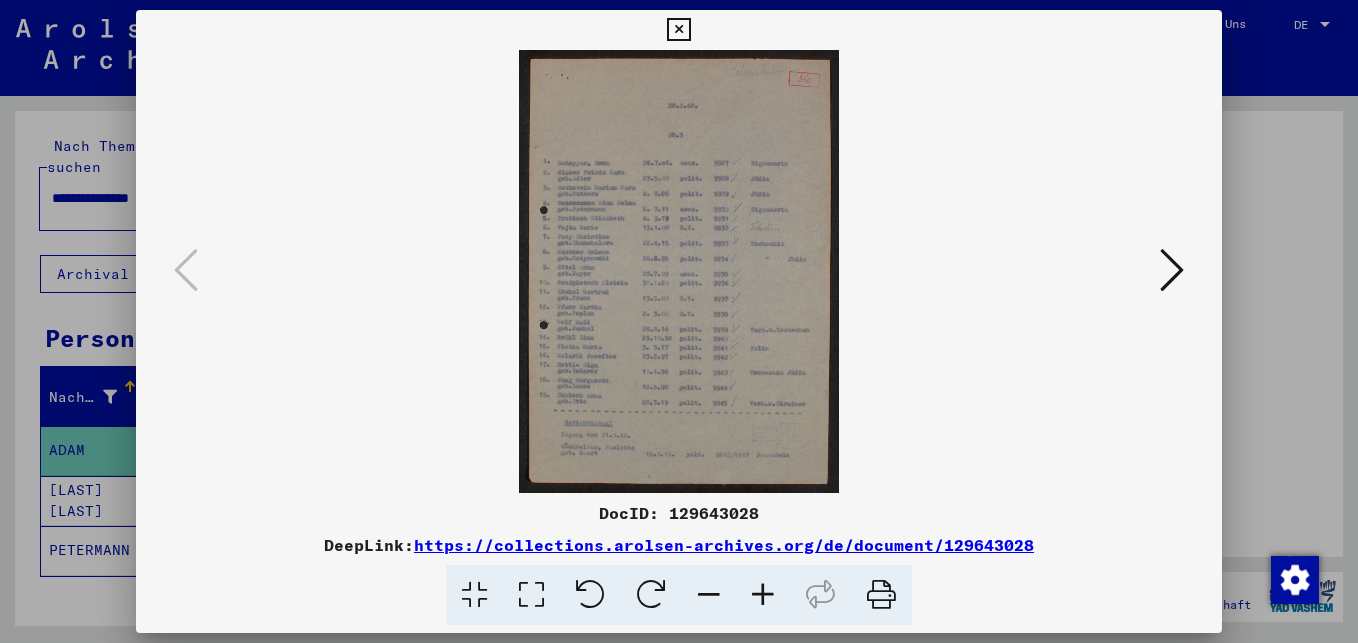 click at bounding box center [763, 595] 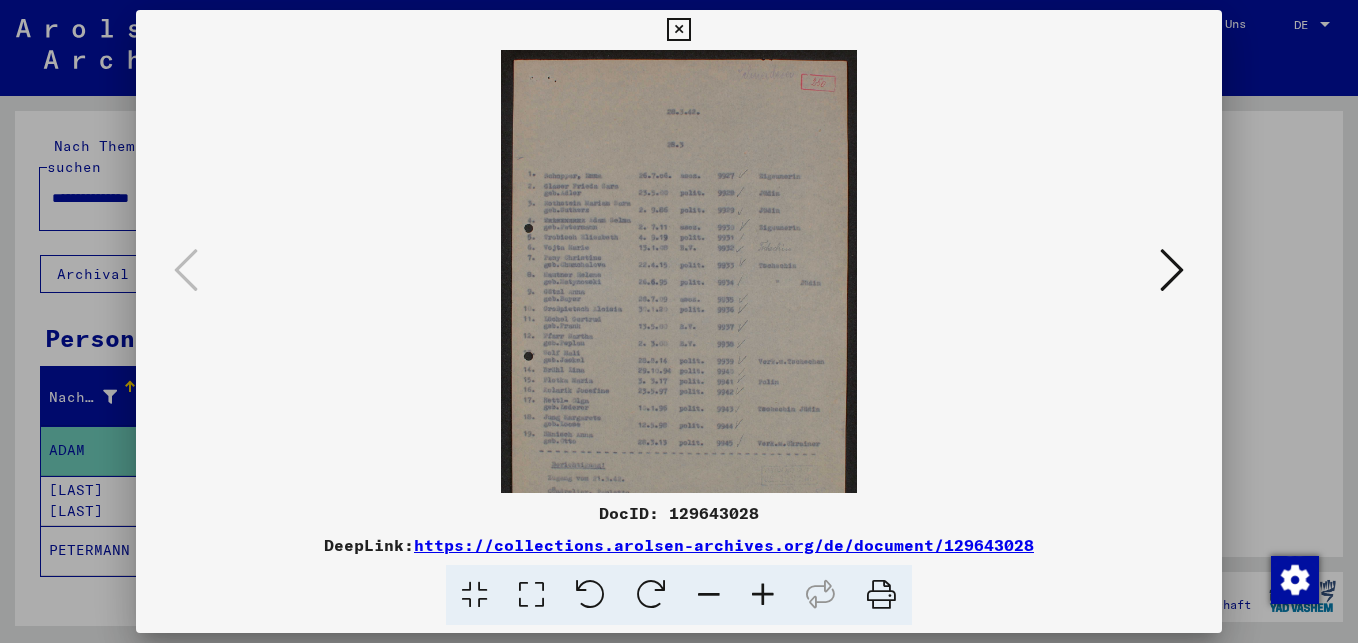 click at bounding box center (763, 595) 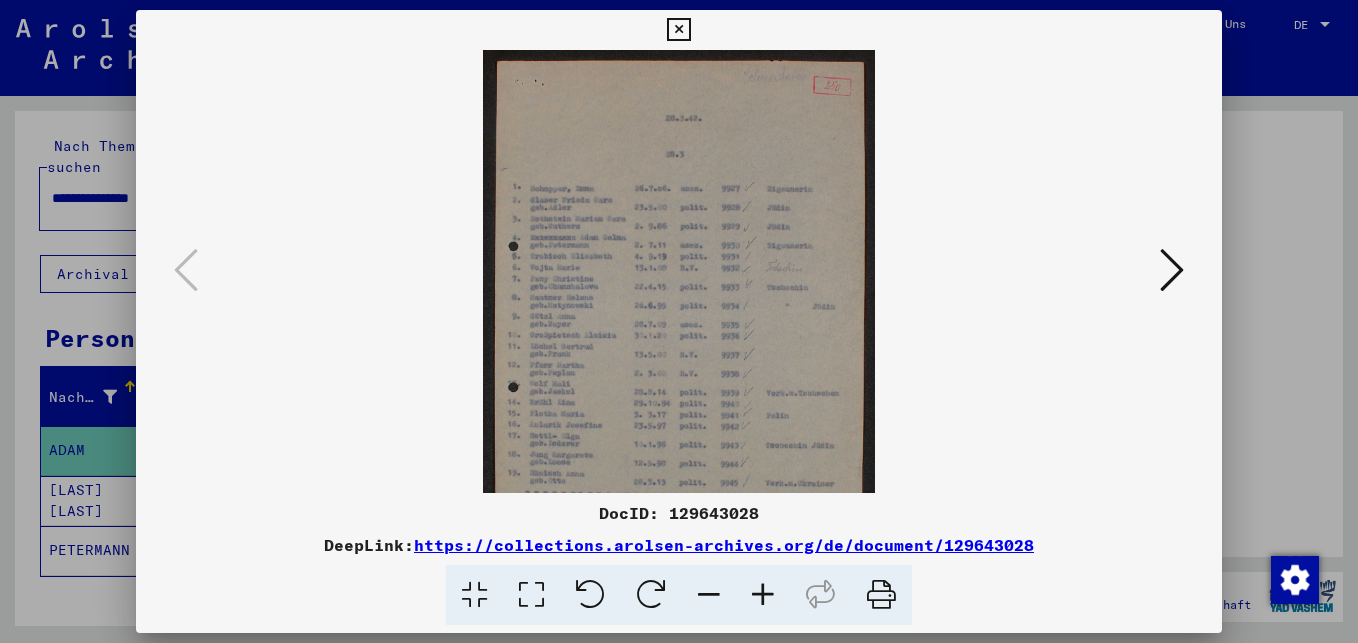 click at bounding box center (763, 595) 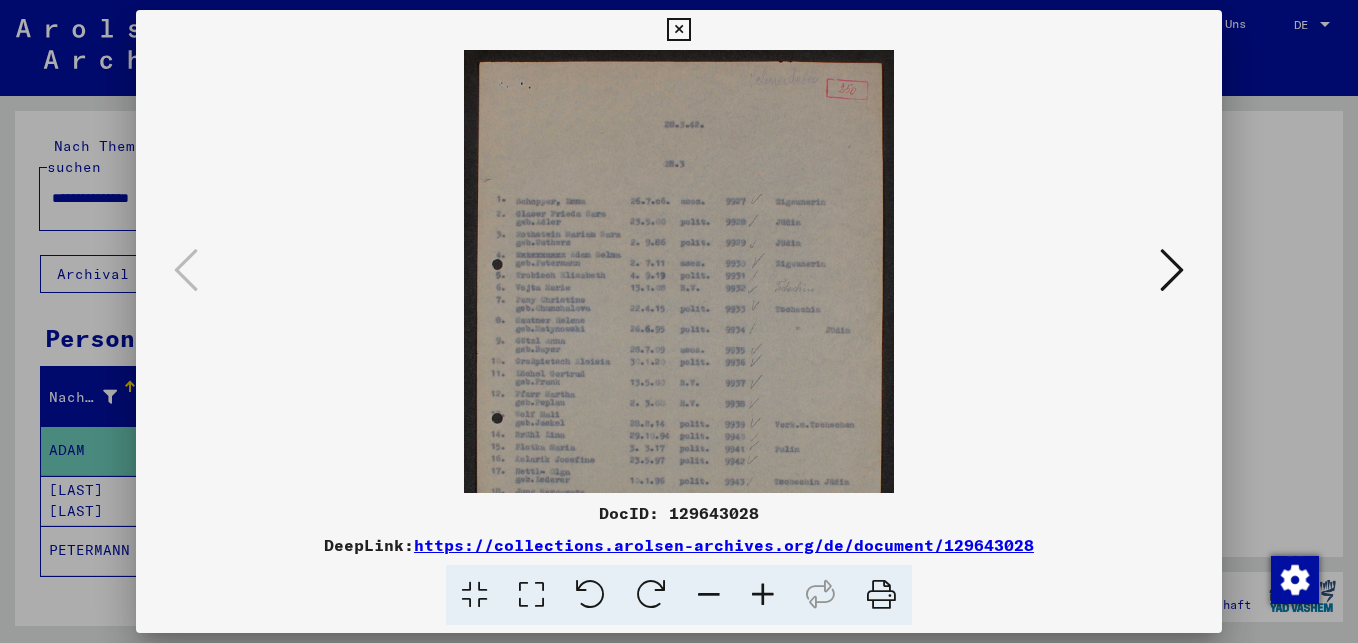 click at bounding box center (763, 595) 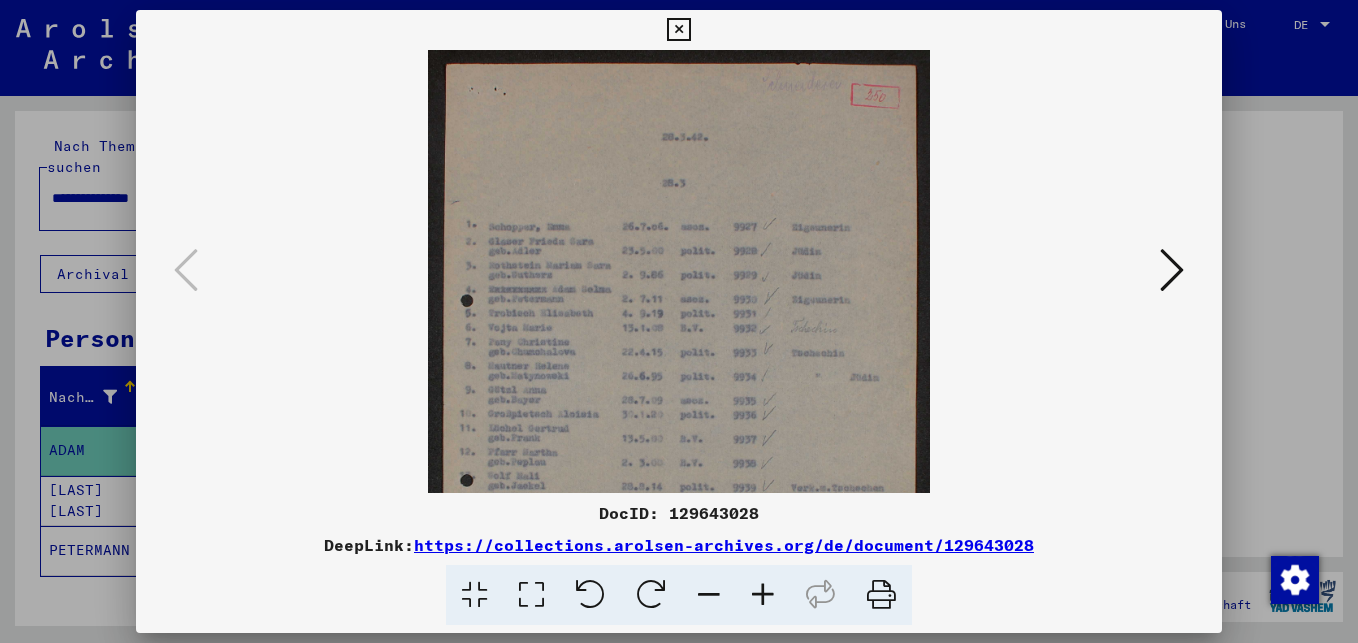 click at bounding box center (763, 595) 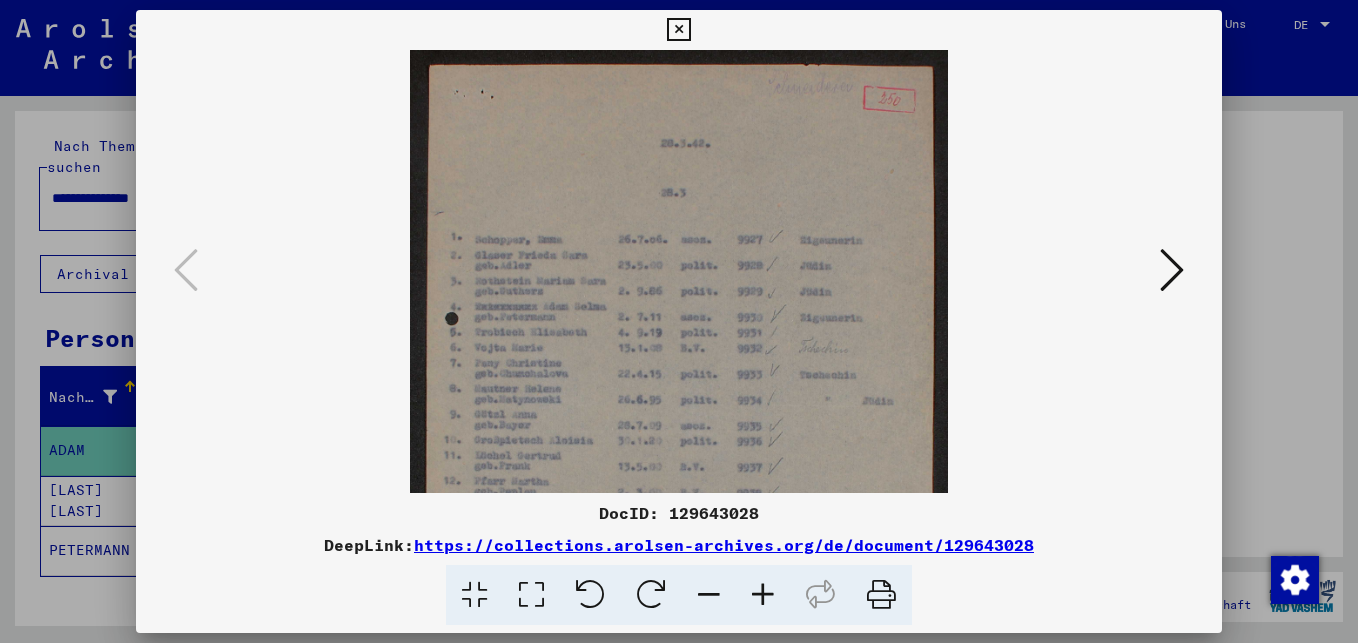 click at bounding box center [763, 595] 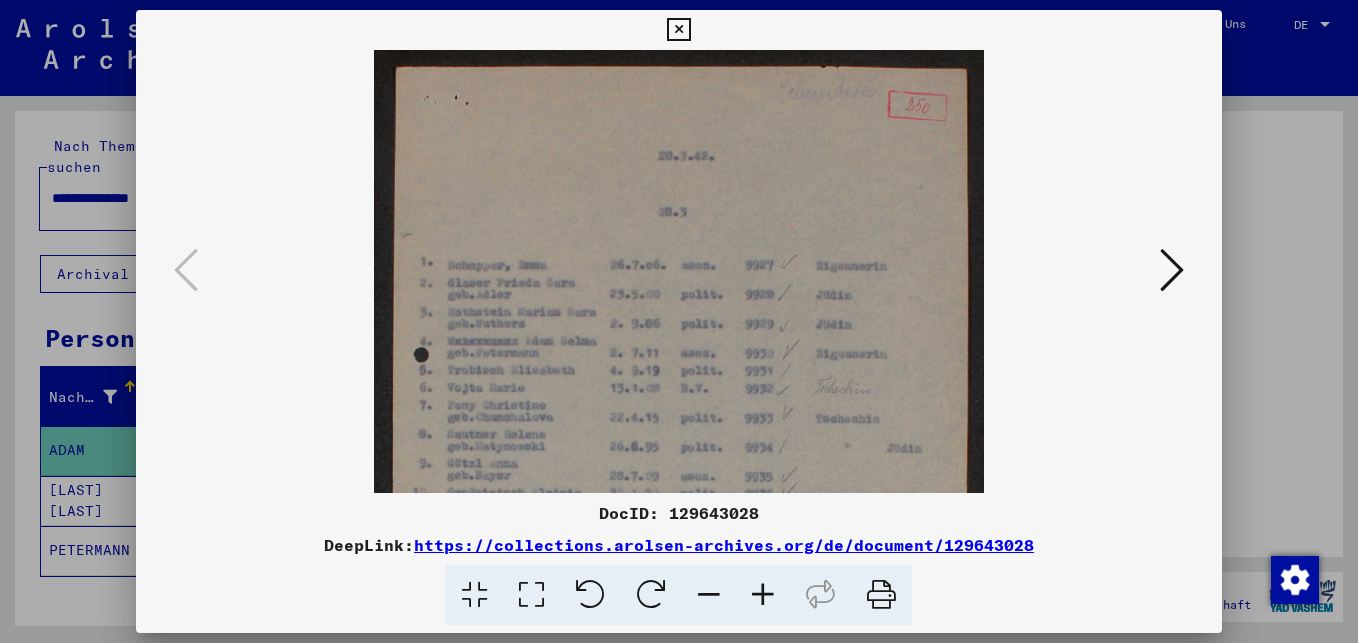 click at bounding box center (763, 595) 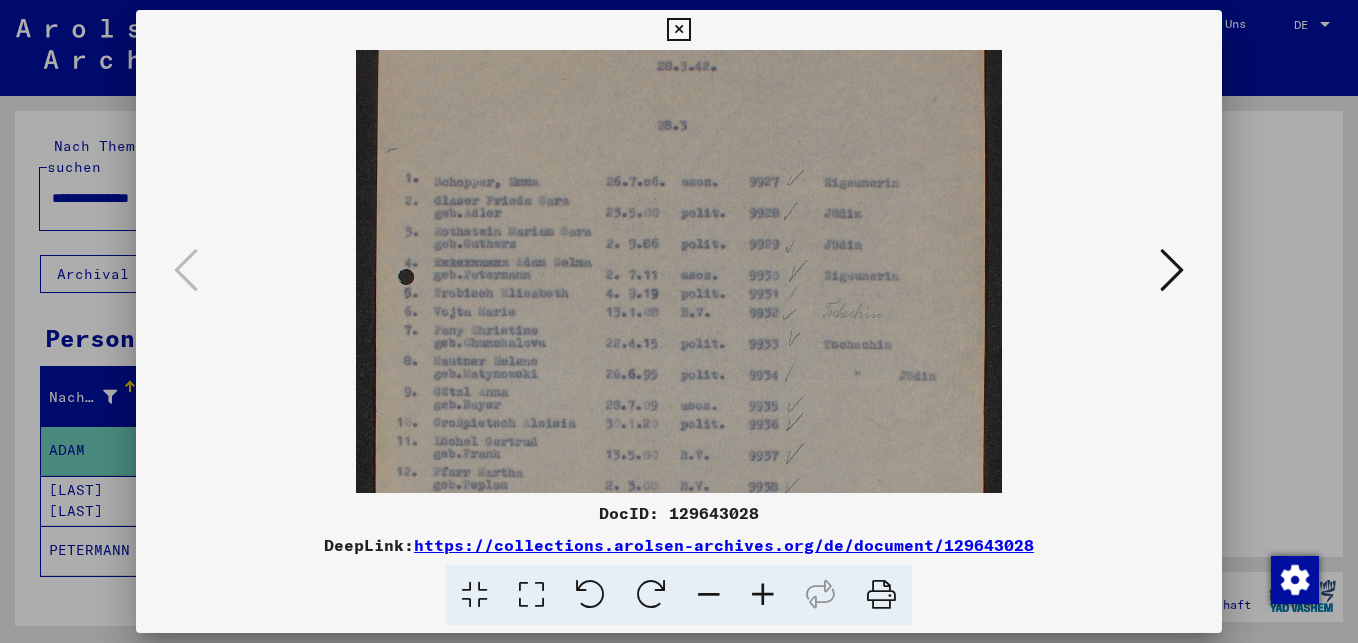 scroll, scrollTop: 121, scrollLeft: 0, axis: vertical 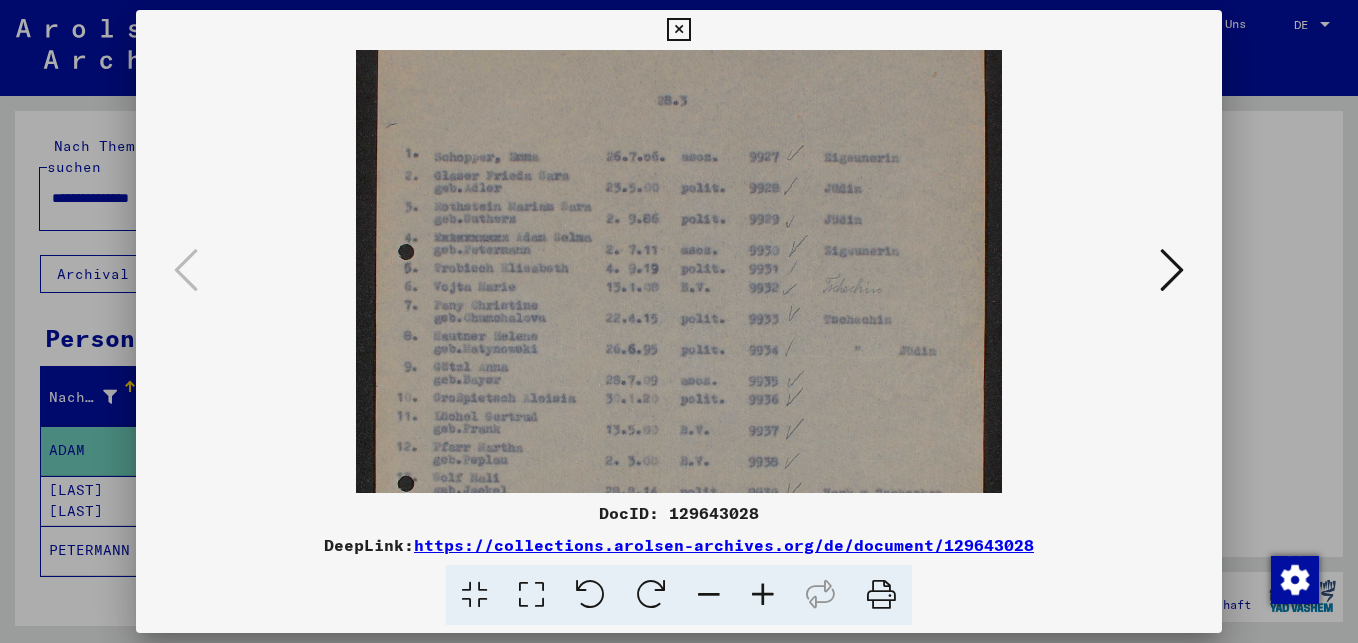 drag, startPoint x: 695, startPoint y: 375, endPoint x: 729, endPoint y: 254, distance: 125.68612 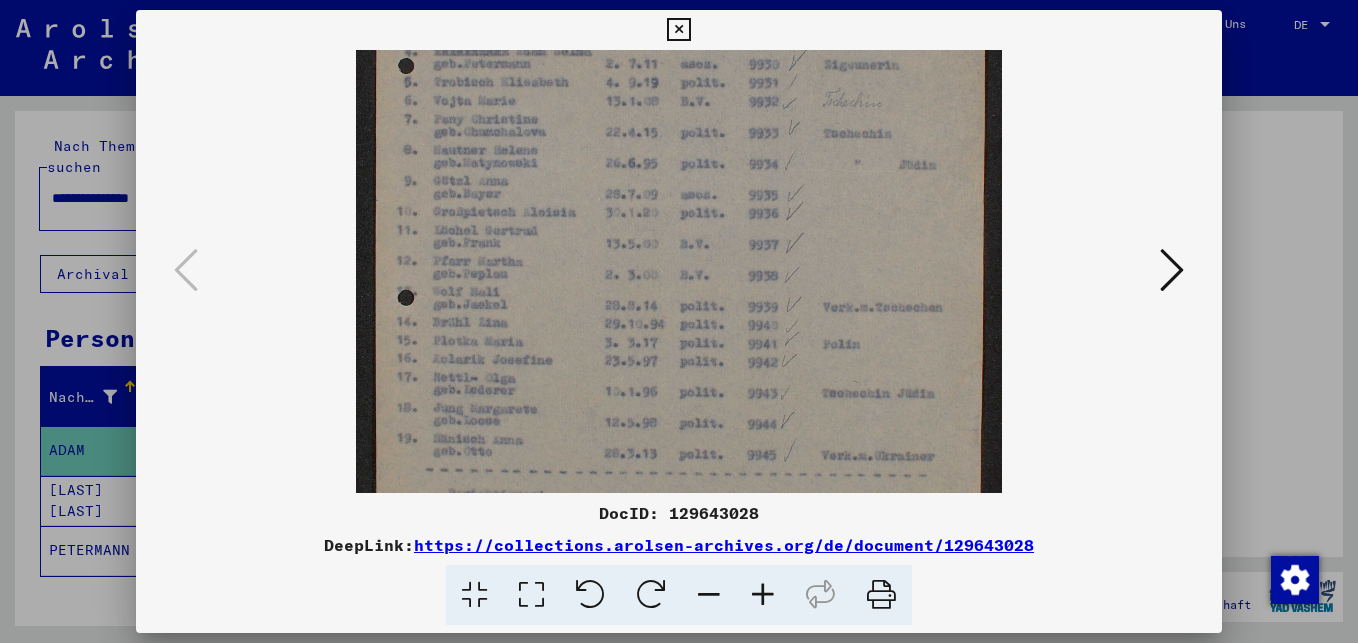 scroll, scrollTop: 317, scrollLeft: 0, axis: vertical 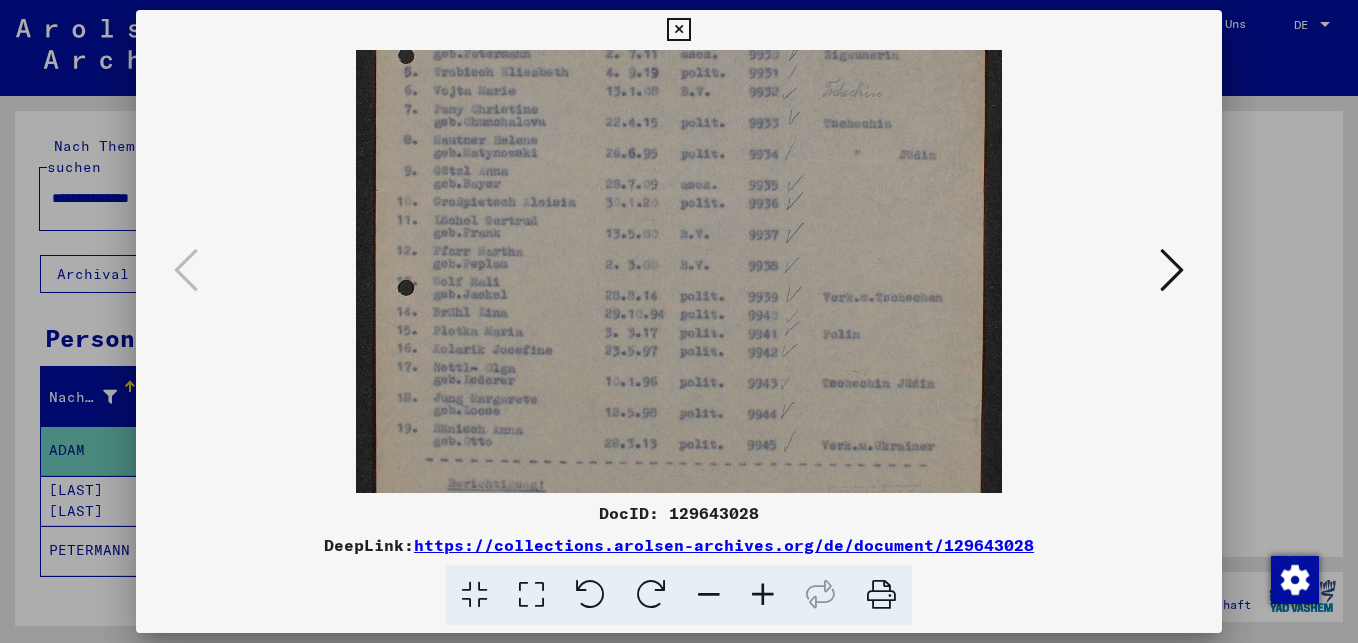 drag, startPoint x: 666, startPoint y: 421, endPoint x: 692, endPoint y: 225, distance: 197.71696 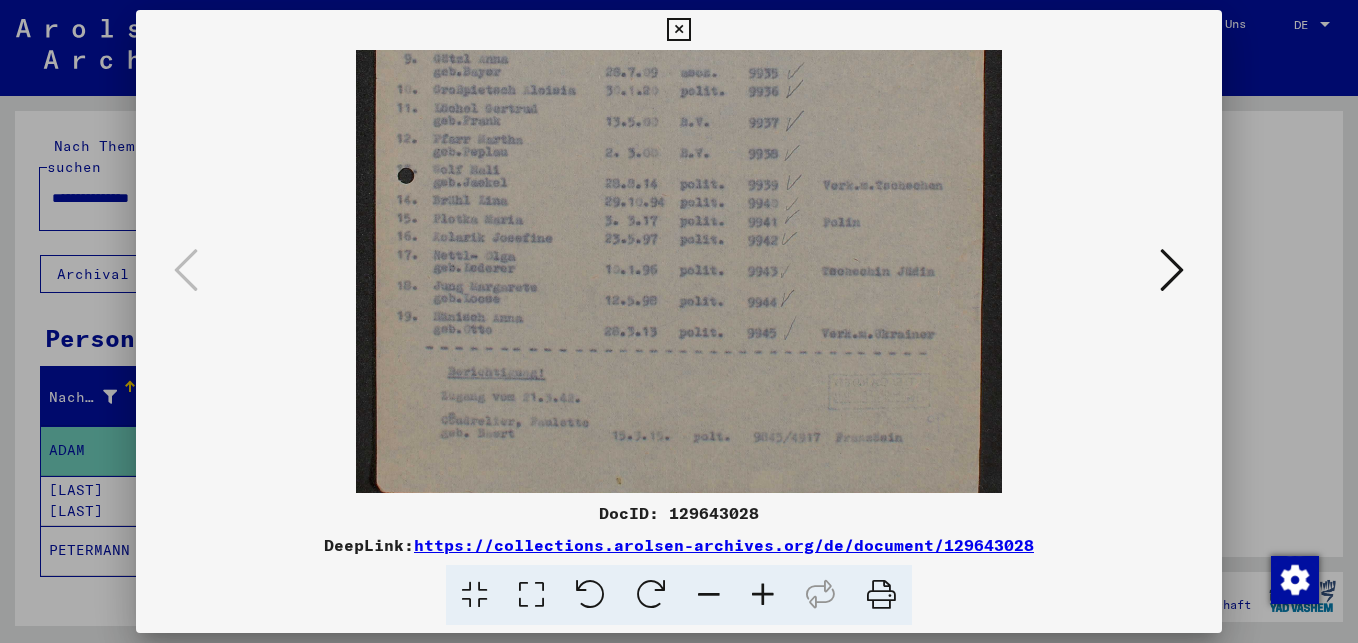 scroll, scrollTop: 430, scrollLeft: 0, axis: vertical 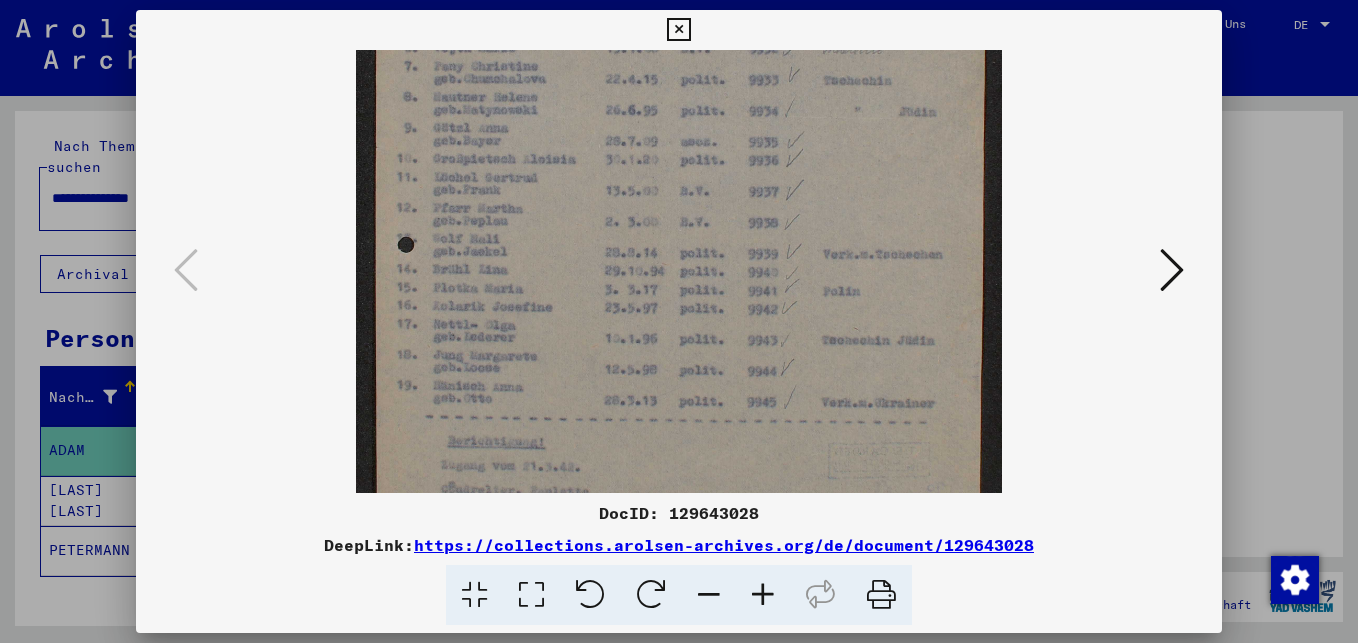 drag, startPoint x: 673, startPoint y: 383, endPoint x: 697, endPoint y: 371, distance: 26.832815 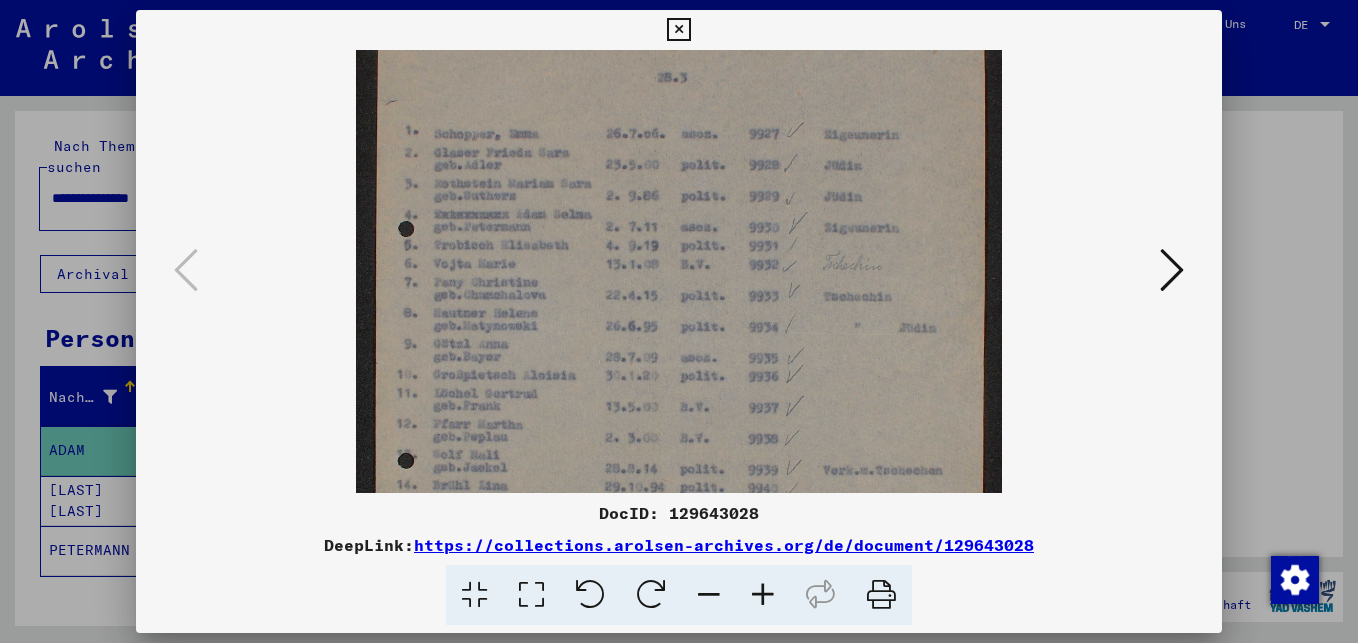 scroll, scrollTop: 141, scrollLeft: 0, axis: vertical 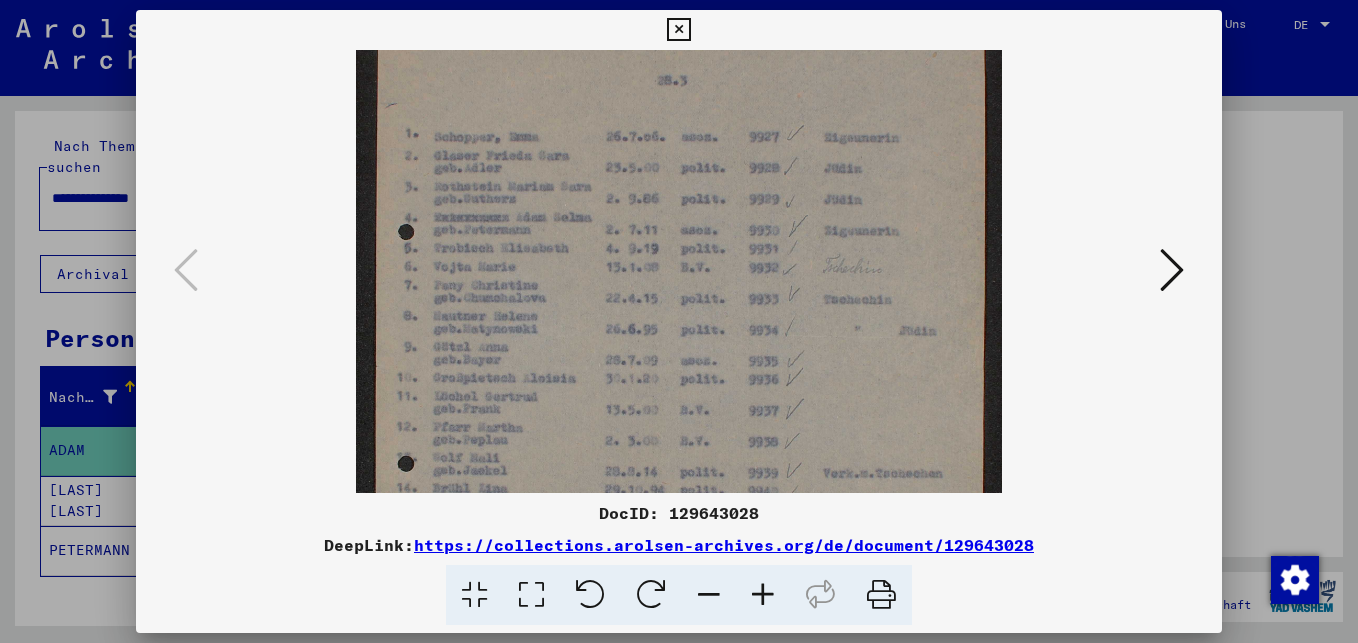 drag, startPoint x: 637, startPoint y: 218, endPoint x: 649, endPoint y: 426, distance: 208.34587 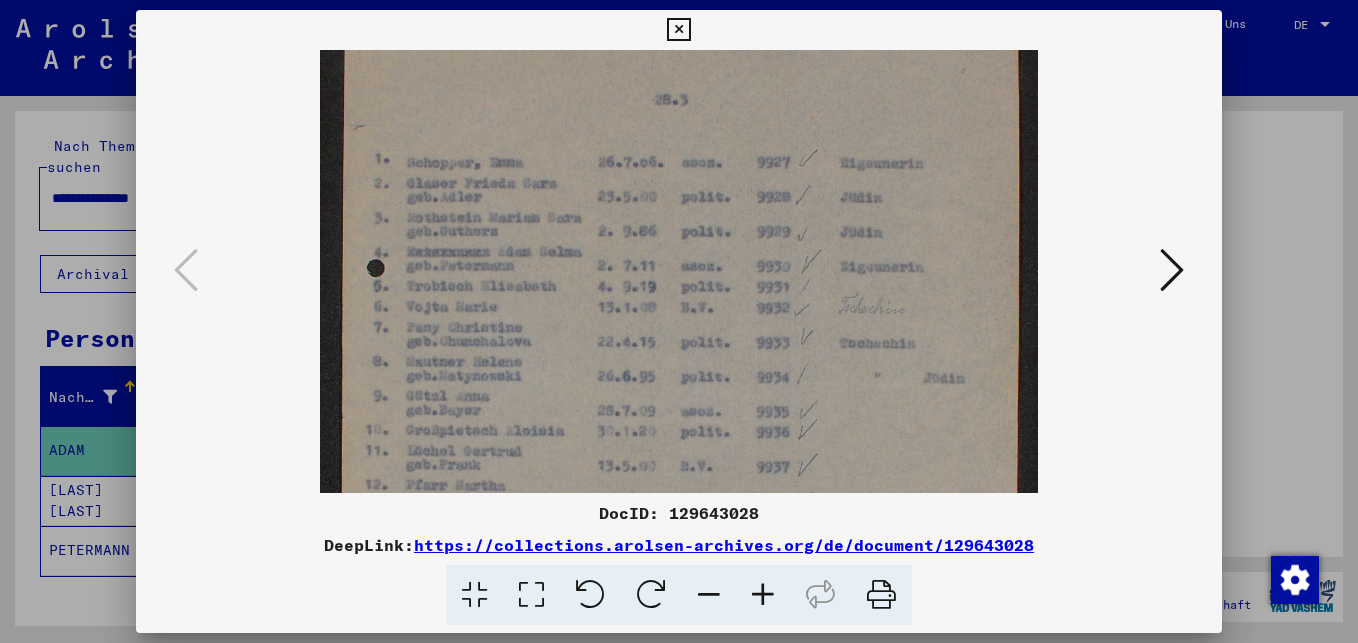 click at bounding box center [763, 595] 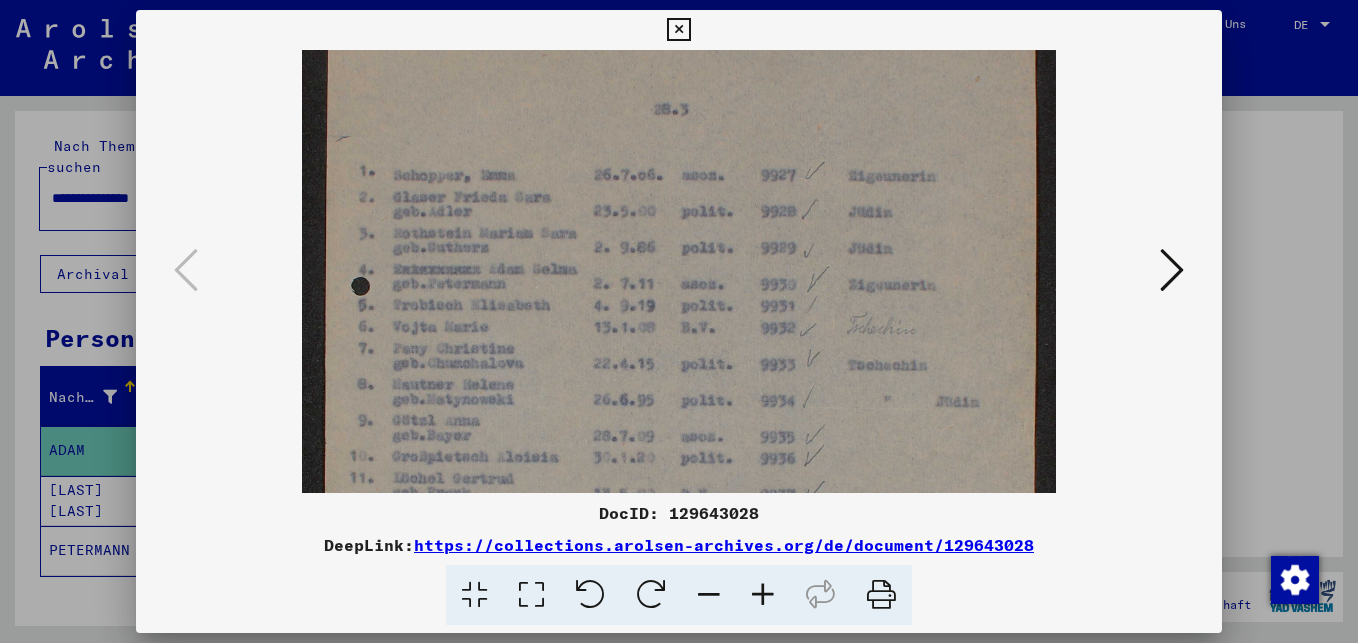 click at bounding box center [763, 595] 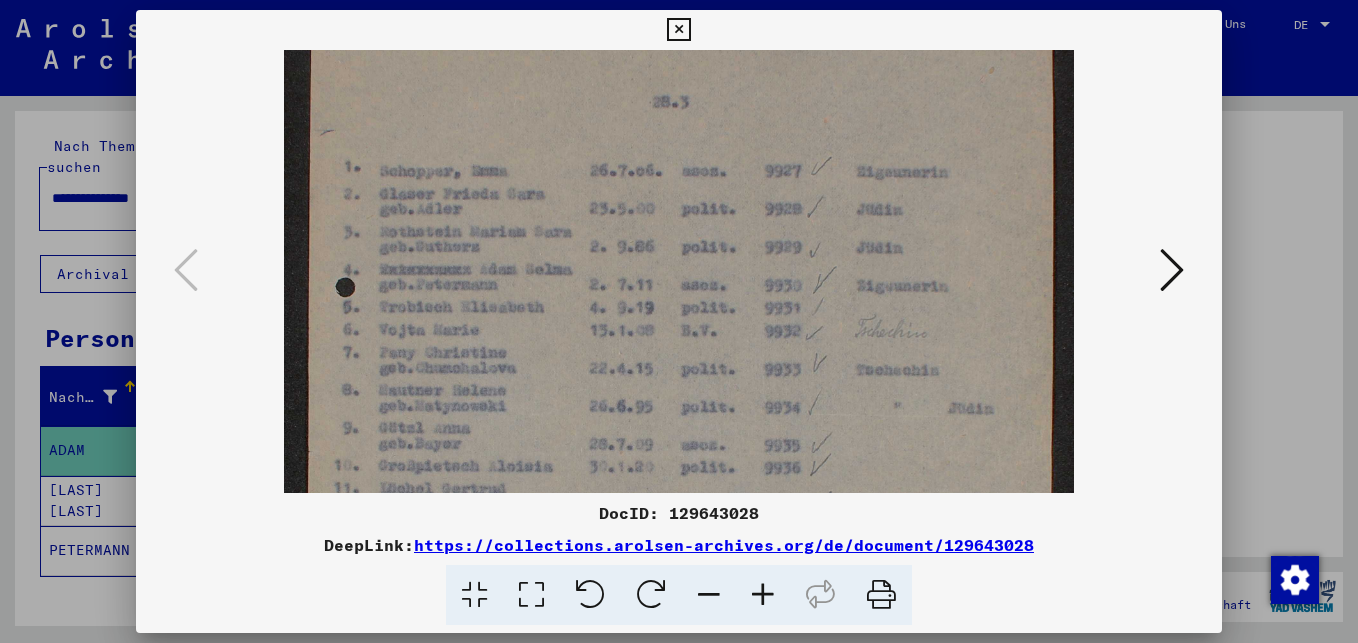 scroll, scrollTop: 159, scrollLeft: 0, axis: vertical 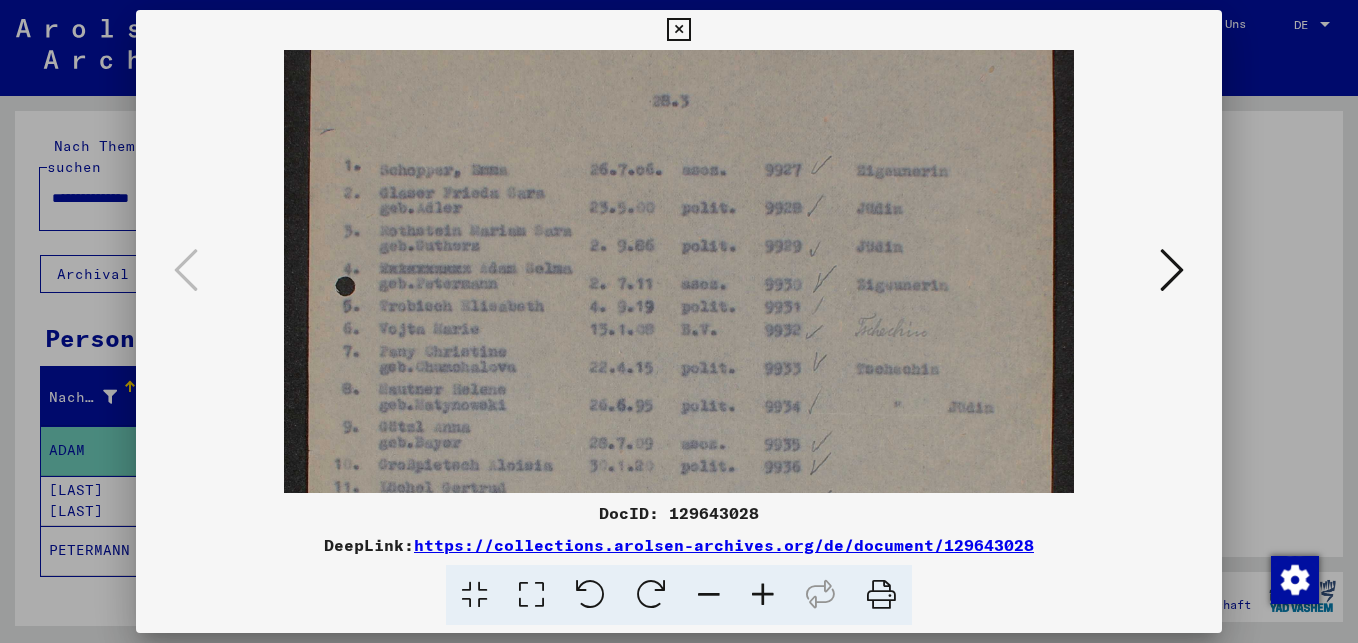 drag, startPoint x: 580, startPoint y: 378, endPoint x: 589, endPoint y: 360, distance: 20.12461 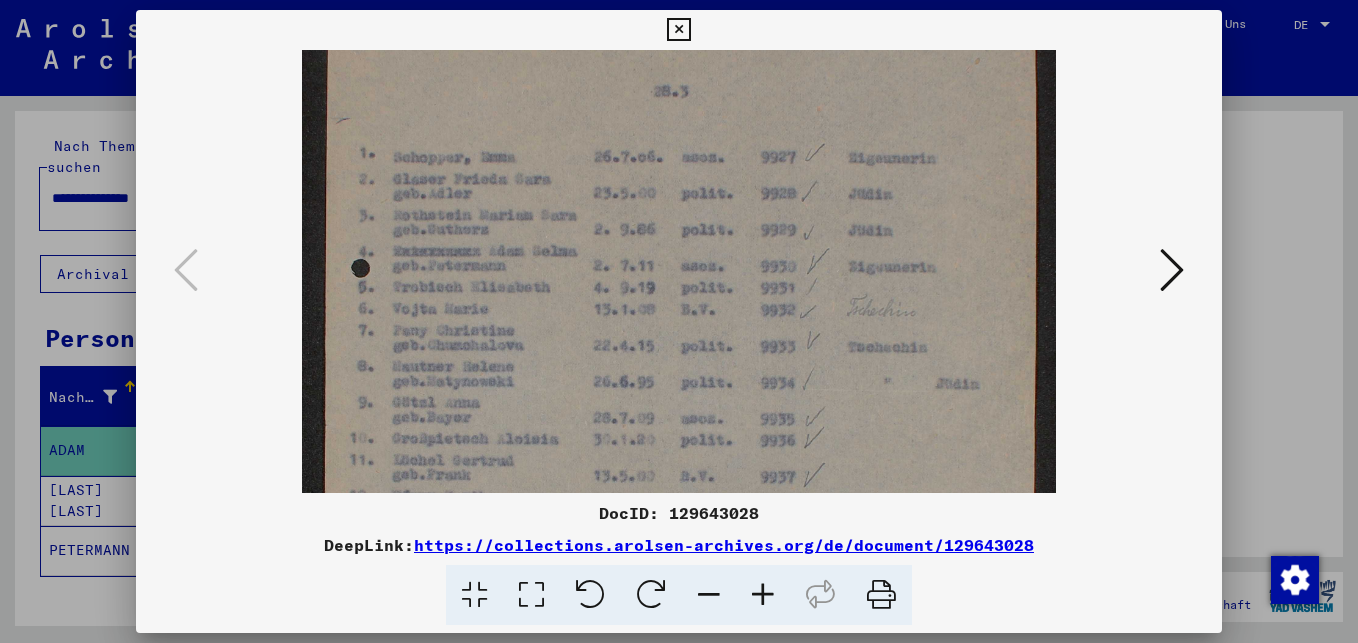 click at bounding box center (709, 595) 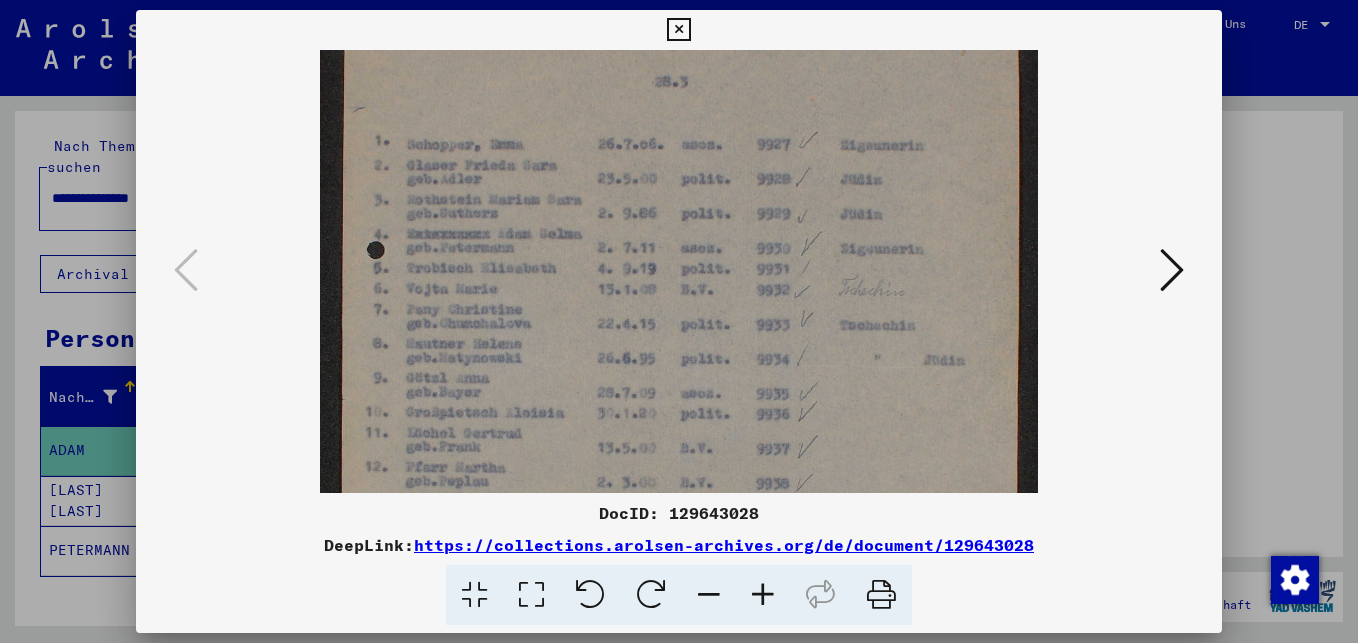 click at bounding box center [709, 595] 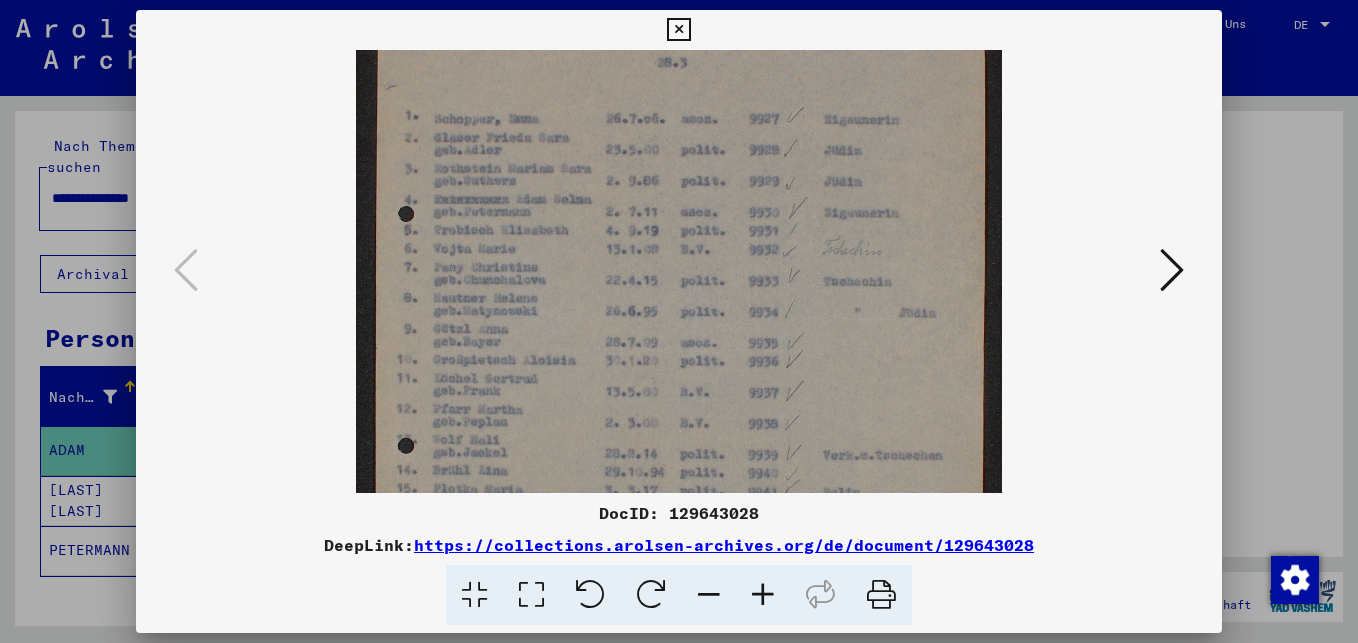 click at bounding box center (709, 595) 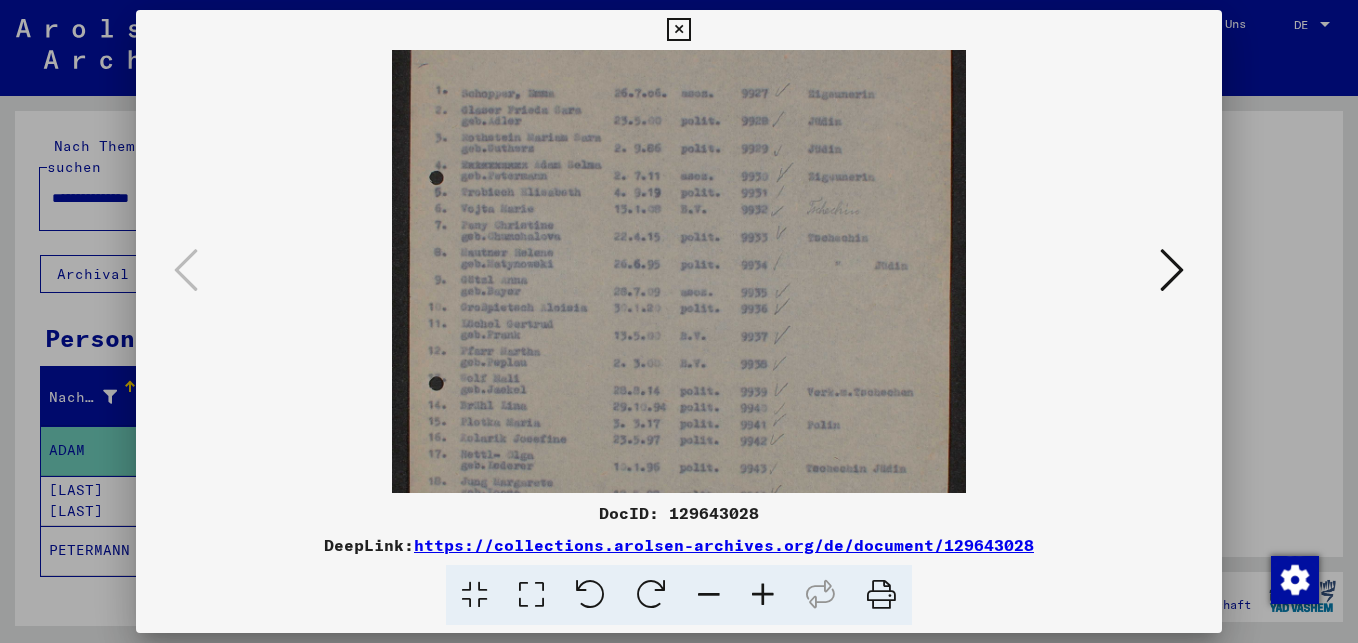 click at bounding box center (709, 595) 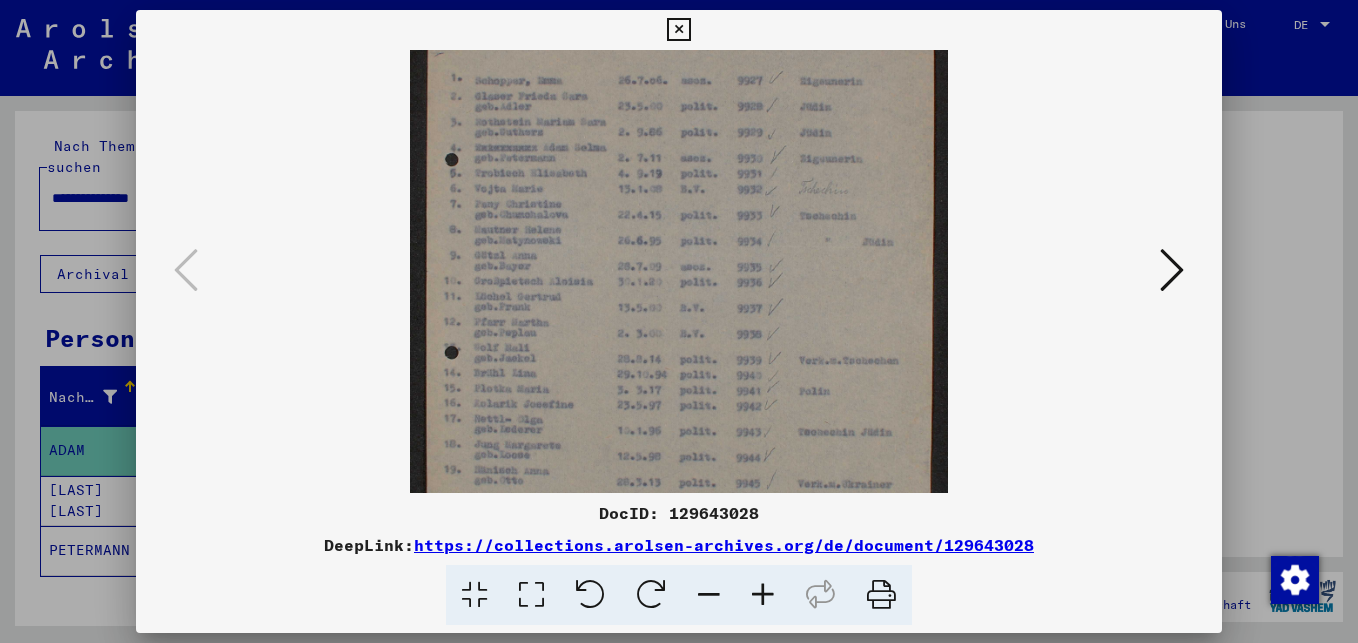 click at bounding box center [709, 595] 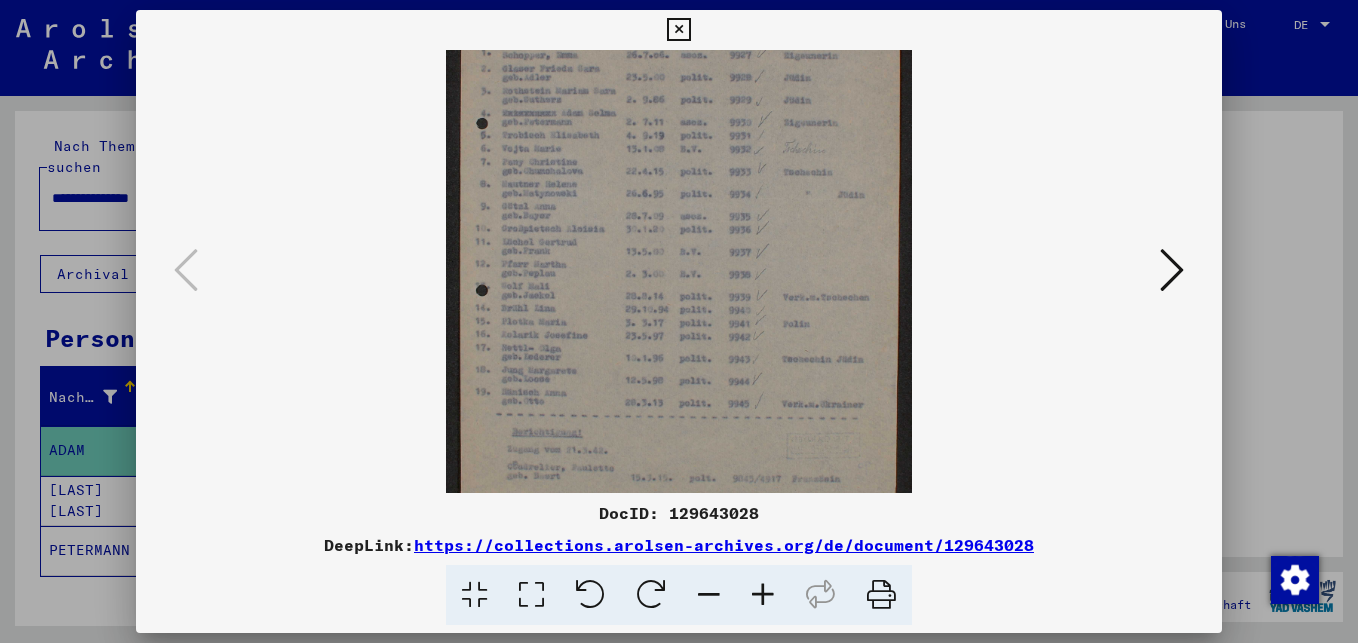 click at bounding box center (709, 595) 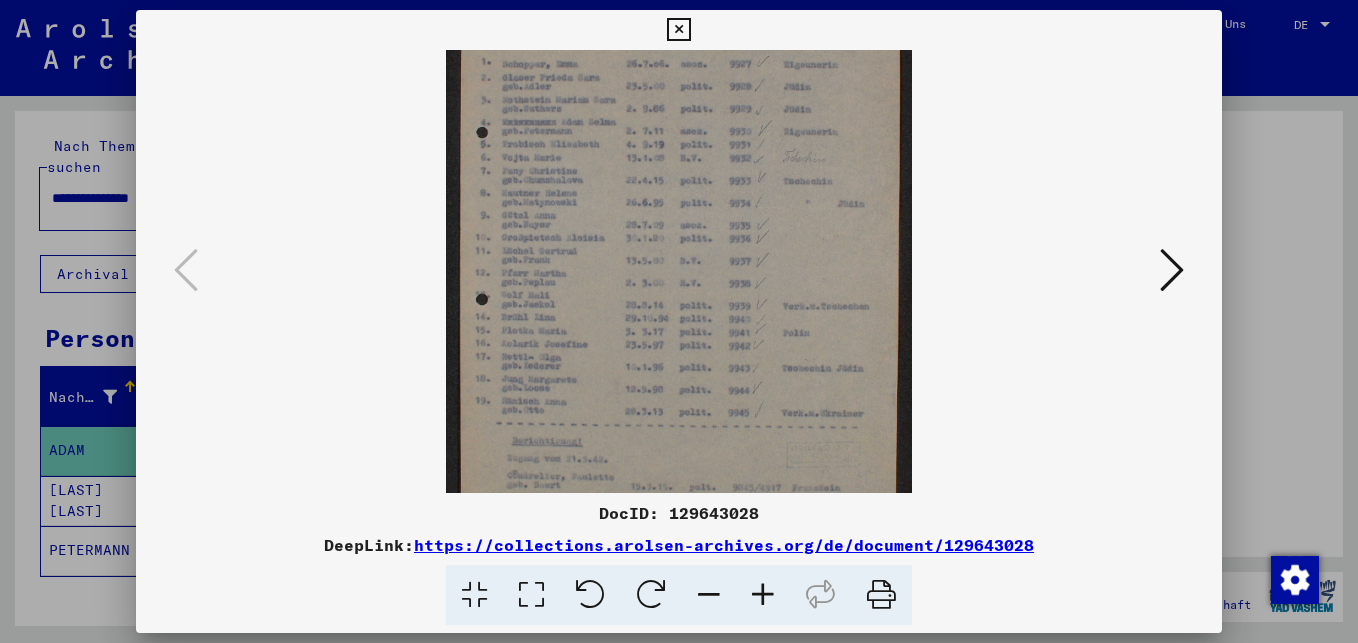 click at bounding box center (709, 595) 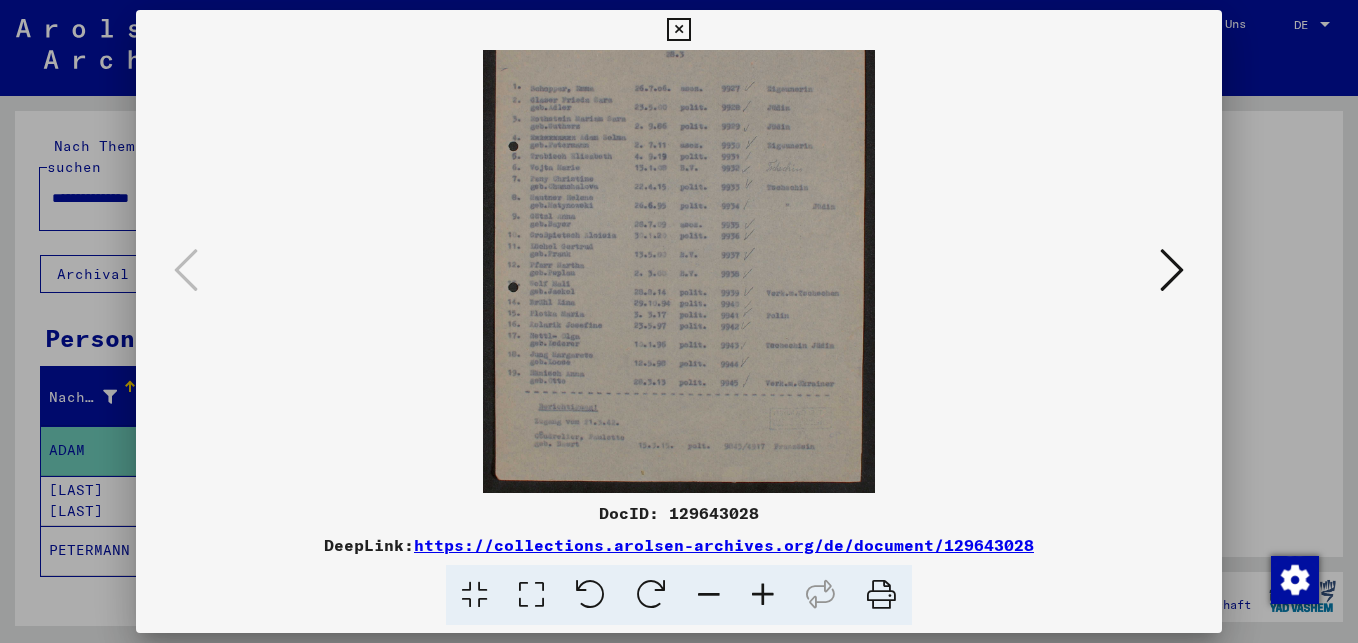 click at bounding box center (709, 595) 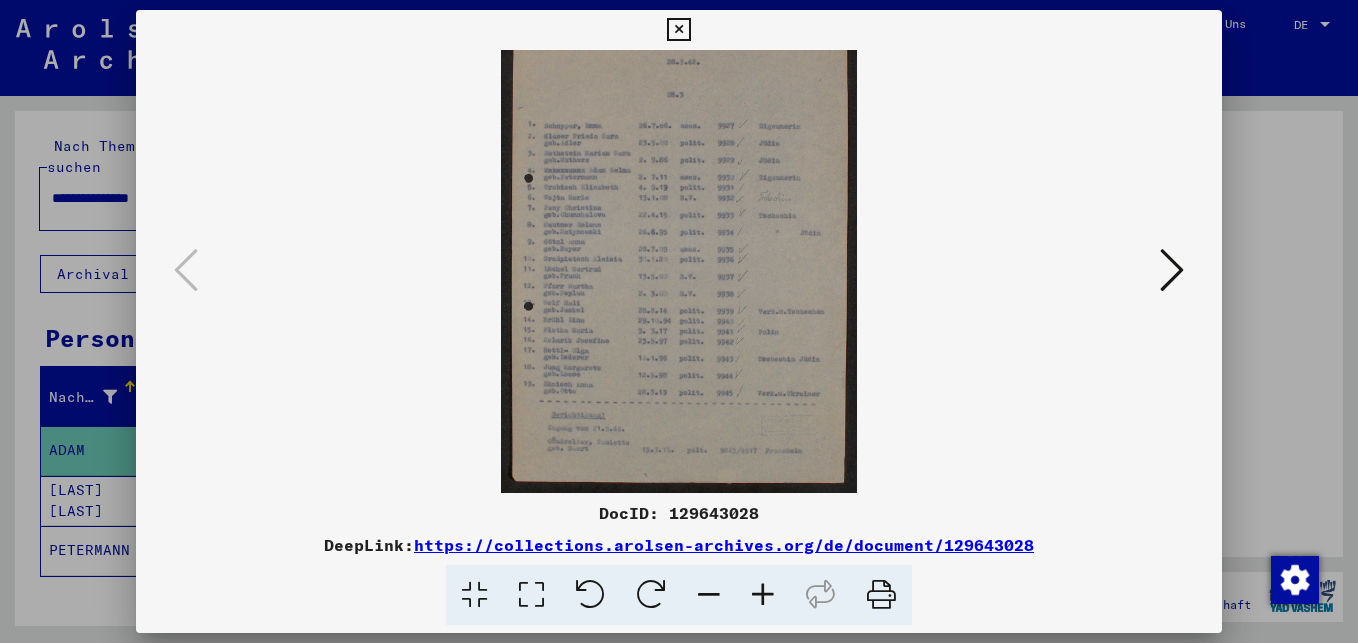 scroll, scrollTop: 50, scrollLeft: 0, axis: vertical 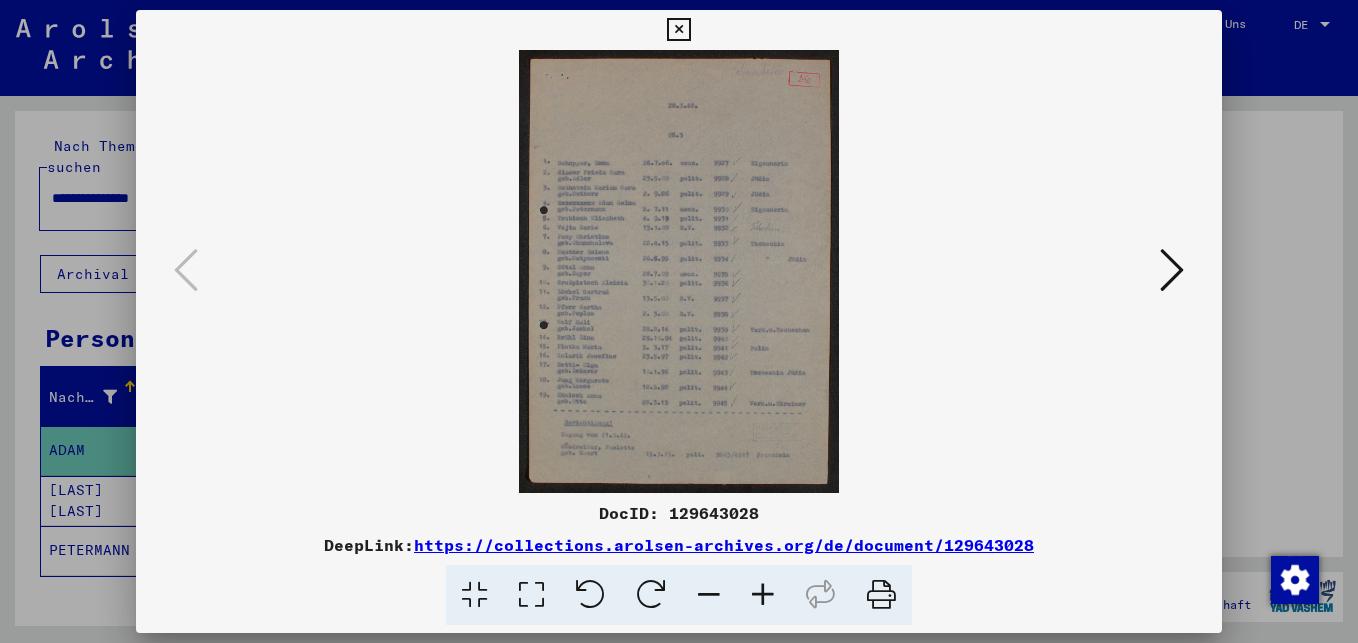 click at bounding box center [709, 595] 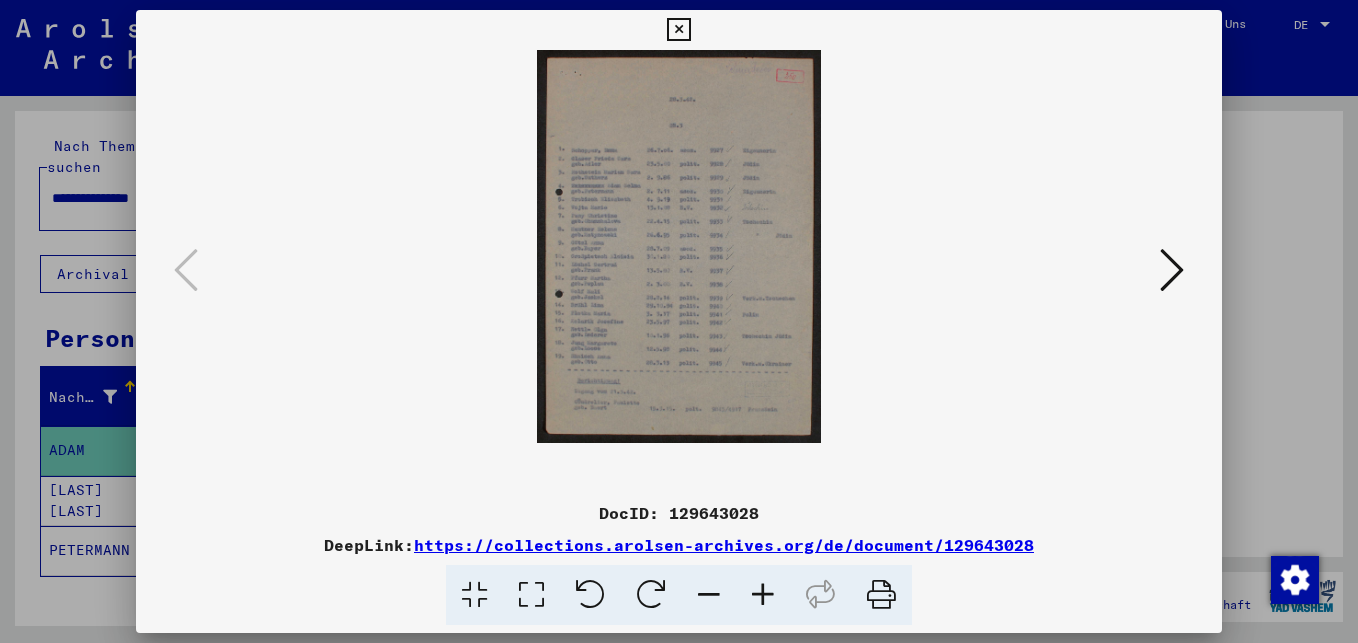 click at bounding box center [1172, 270] 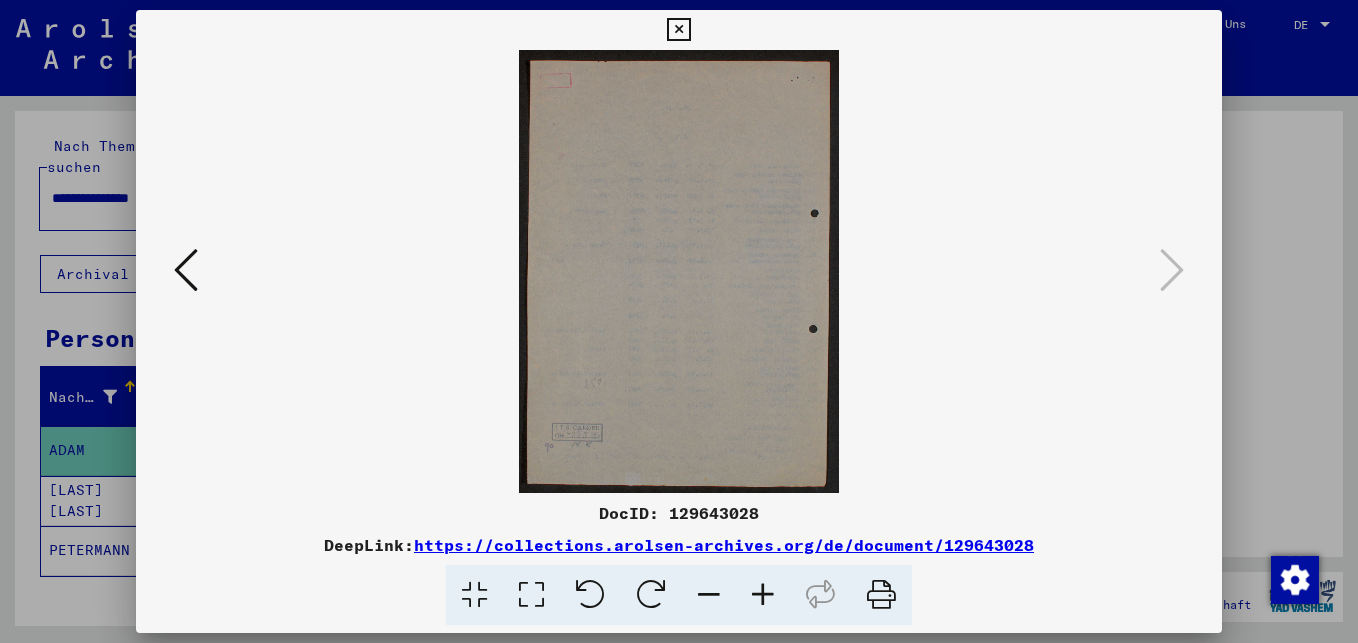 click at bounding box center (186, 271) 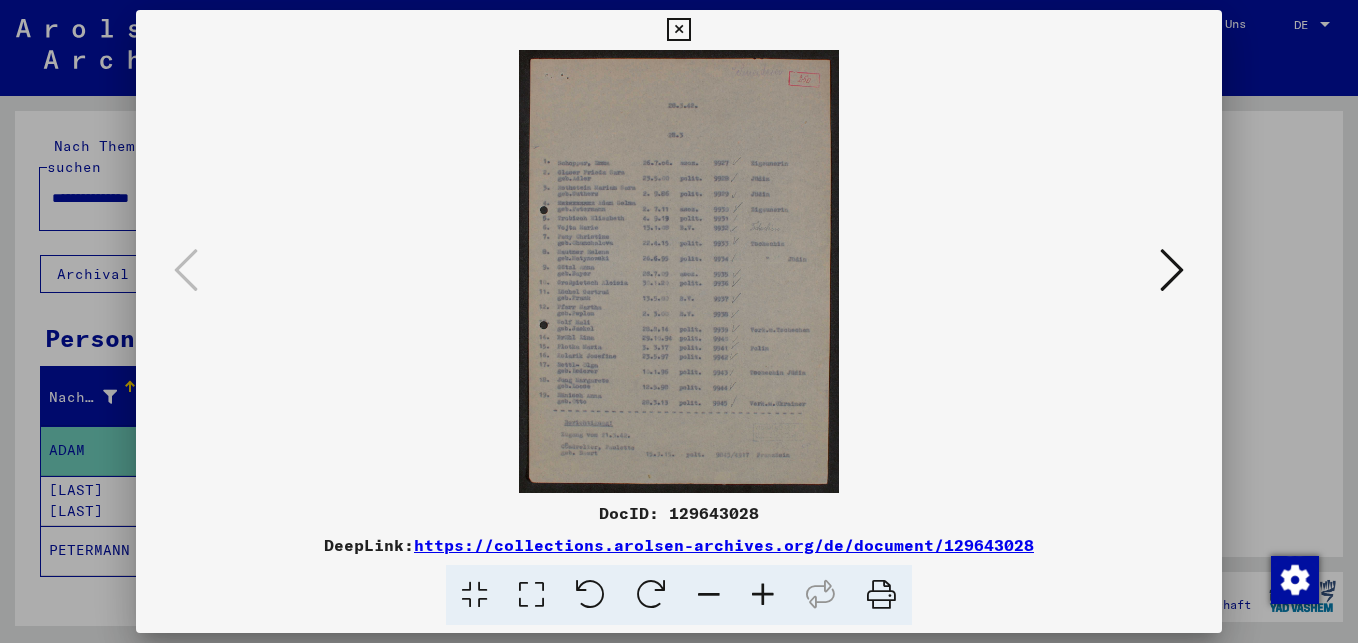 click at bounding box center (678, 30) 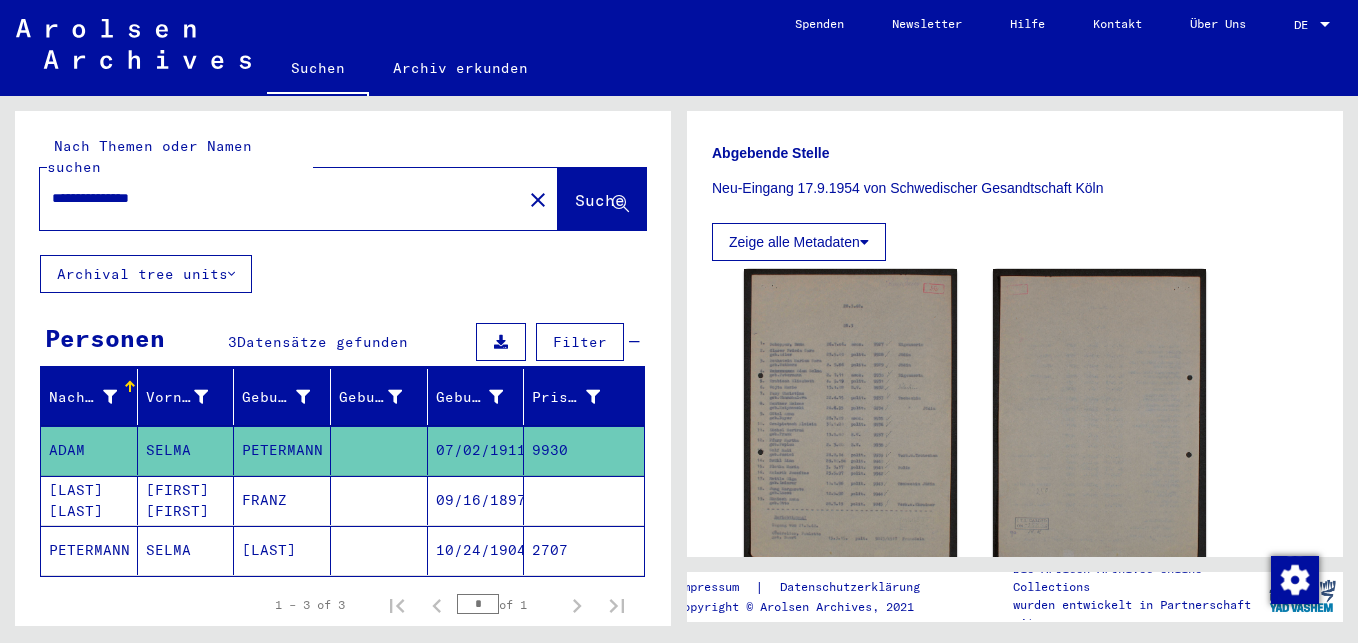 click on "10/24/1904" 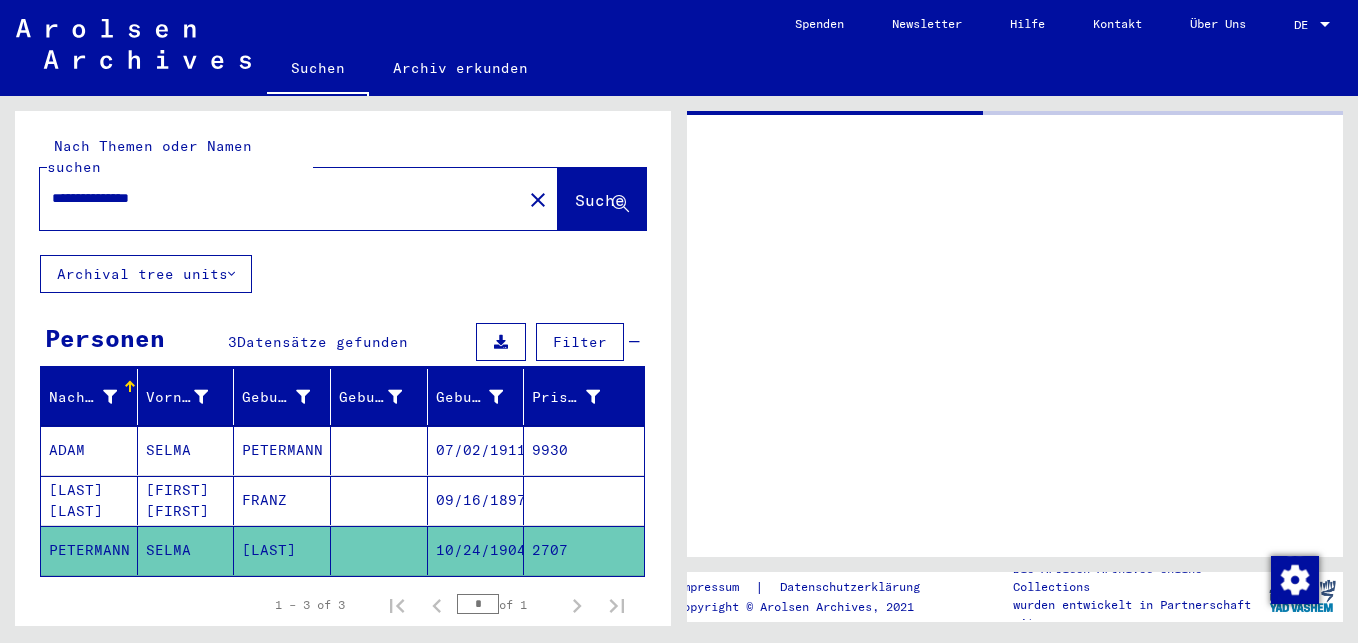 scroll, scrollTop: 0, scrollLeft: 0, axis: both 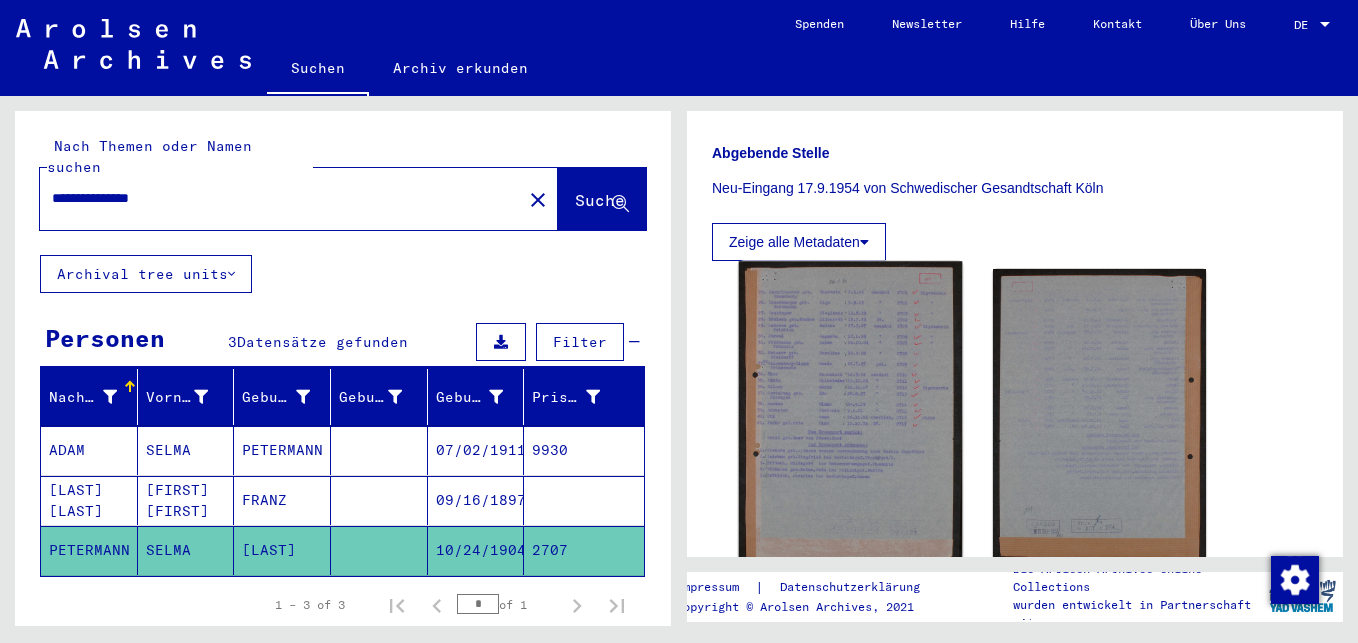 click 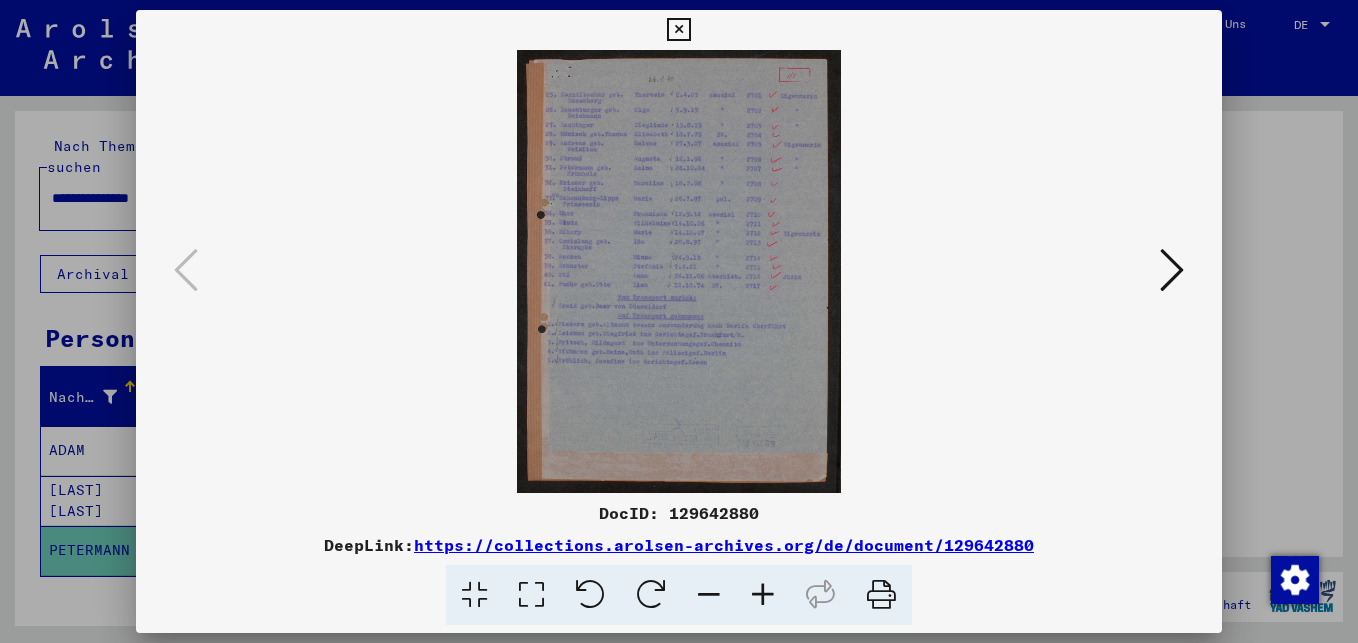 click at bounding box center [763, 595] 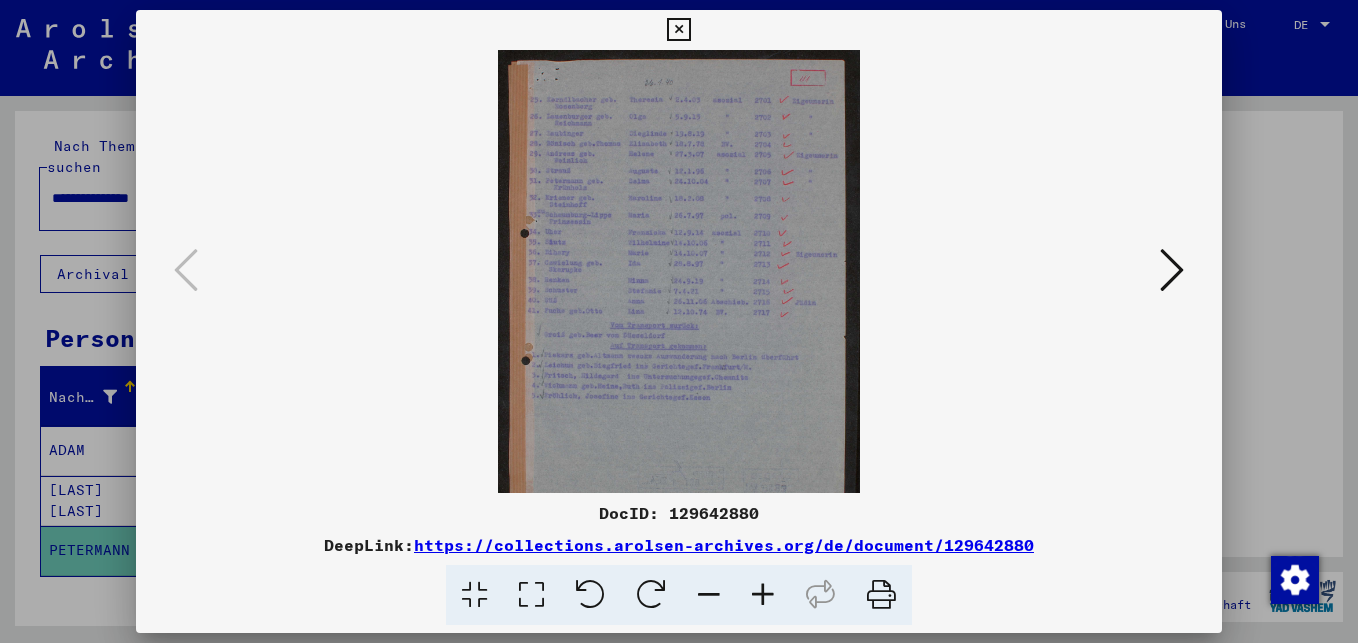 click at bounding box center [763, 595] 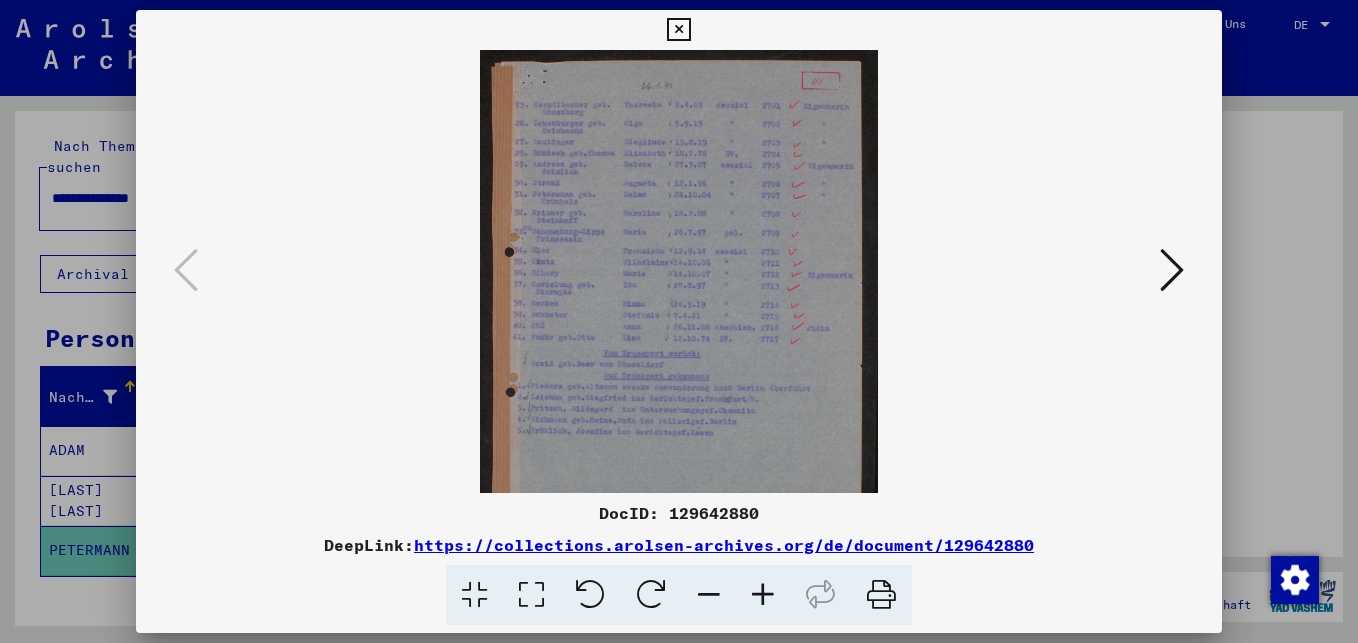 click at bounding box center (763, 595) 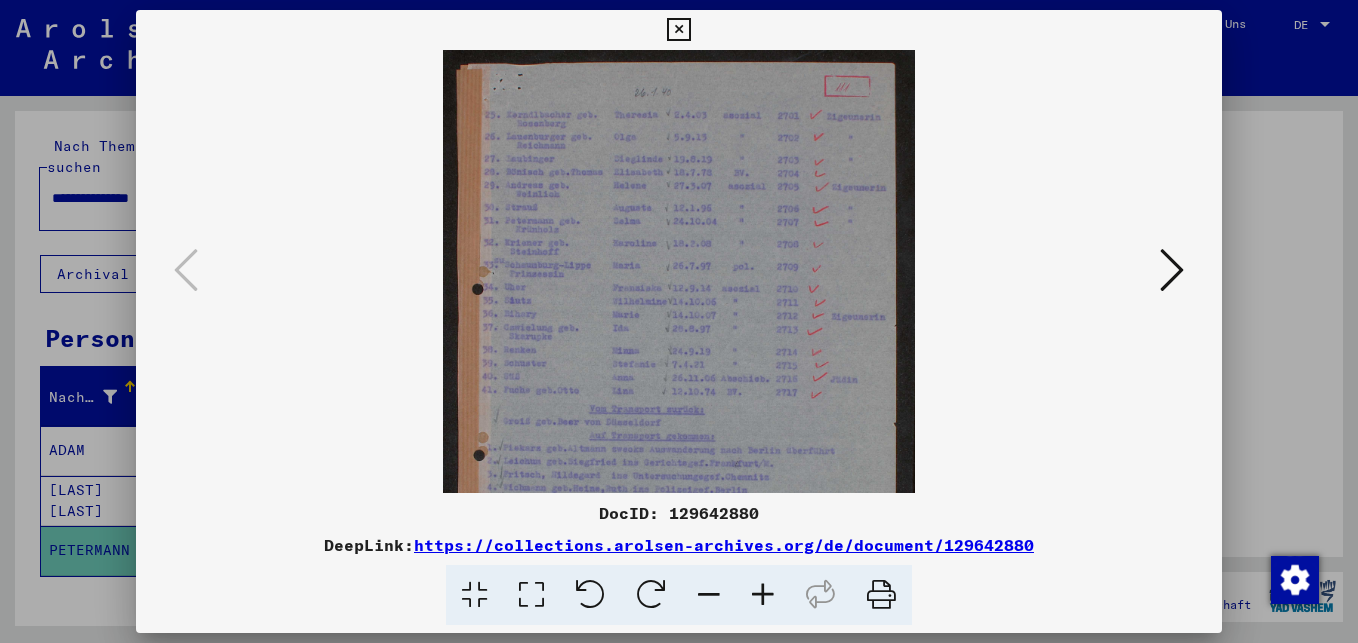 click at bounding box center [763, 595] 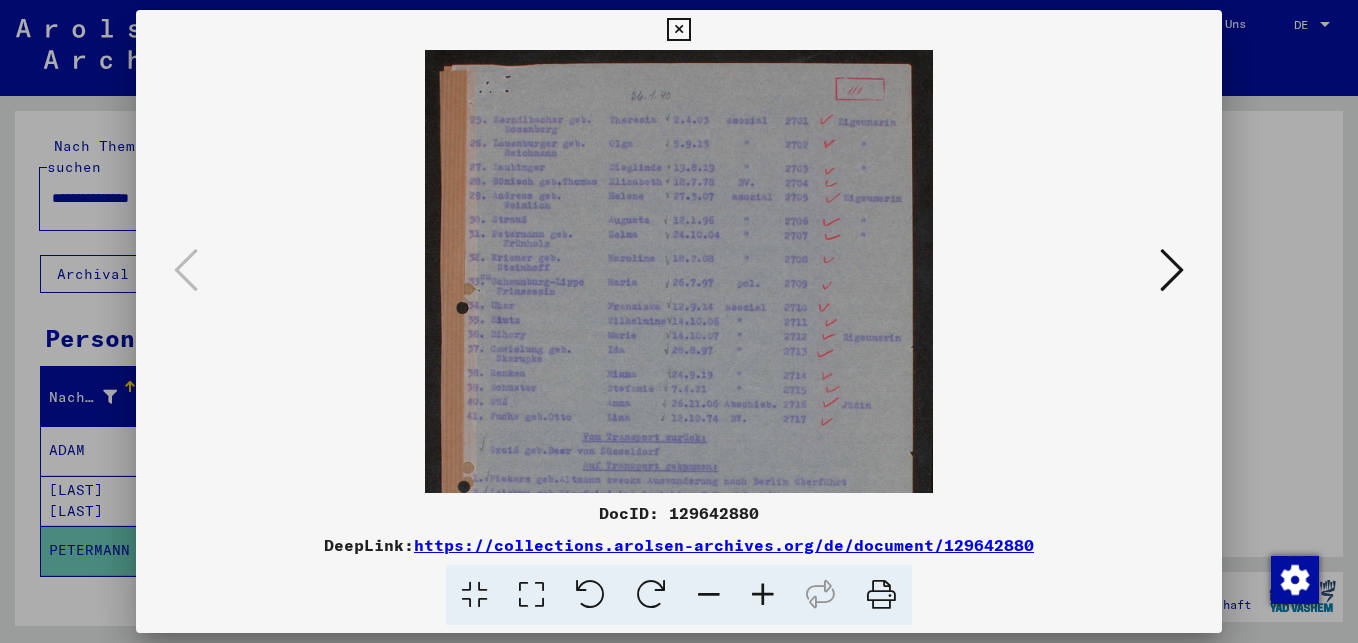 click at bounding box center [763, 595] 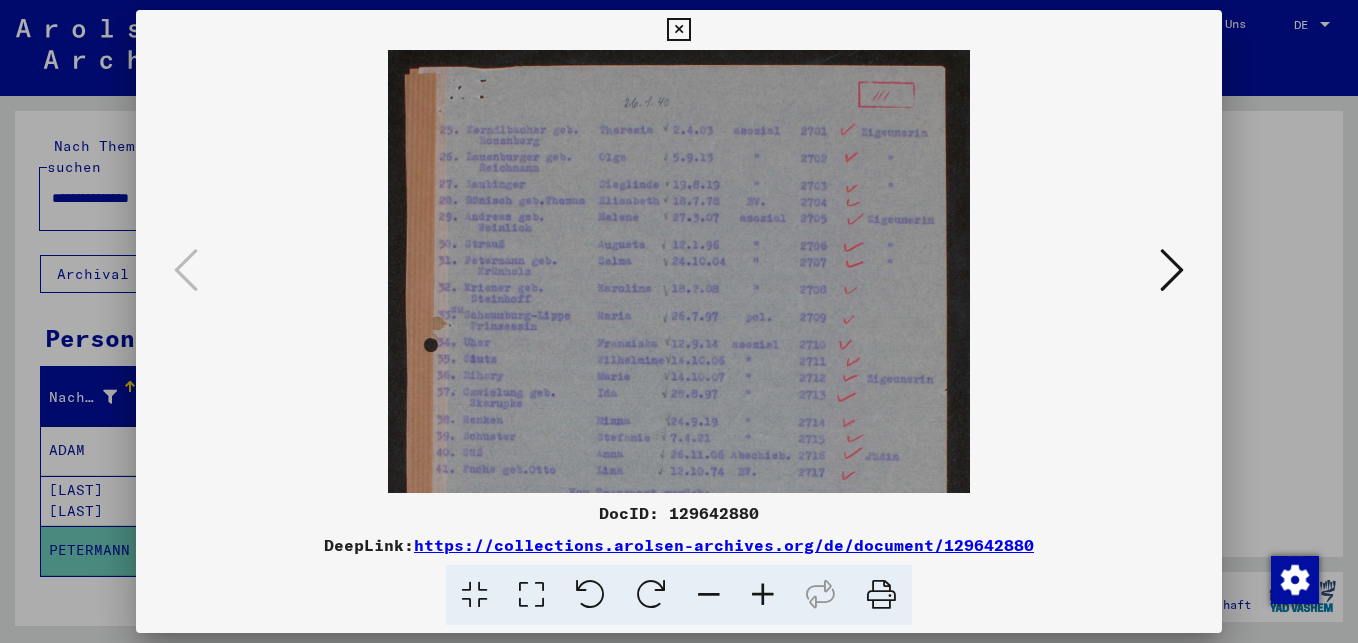 click at bounding box center (763, 595) 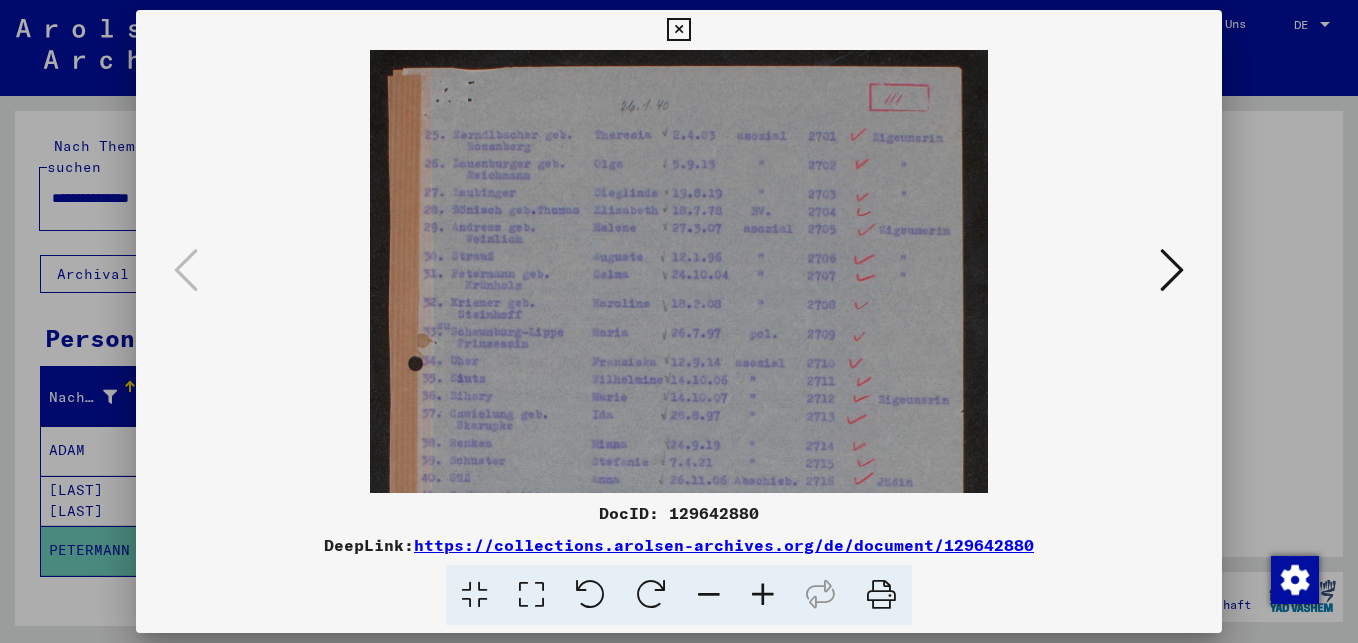 click at bounding box center (763, 595) 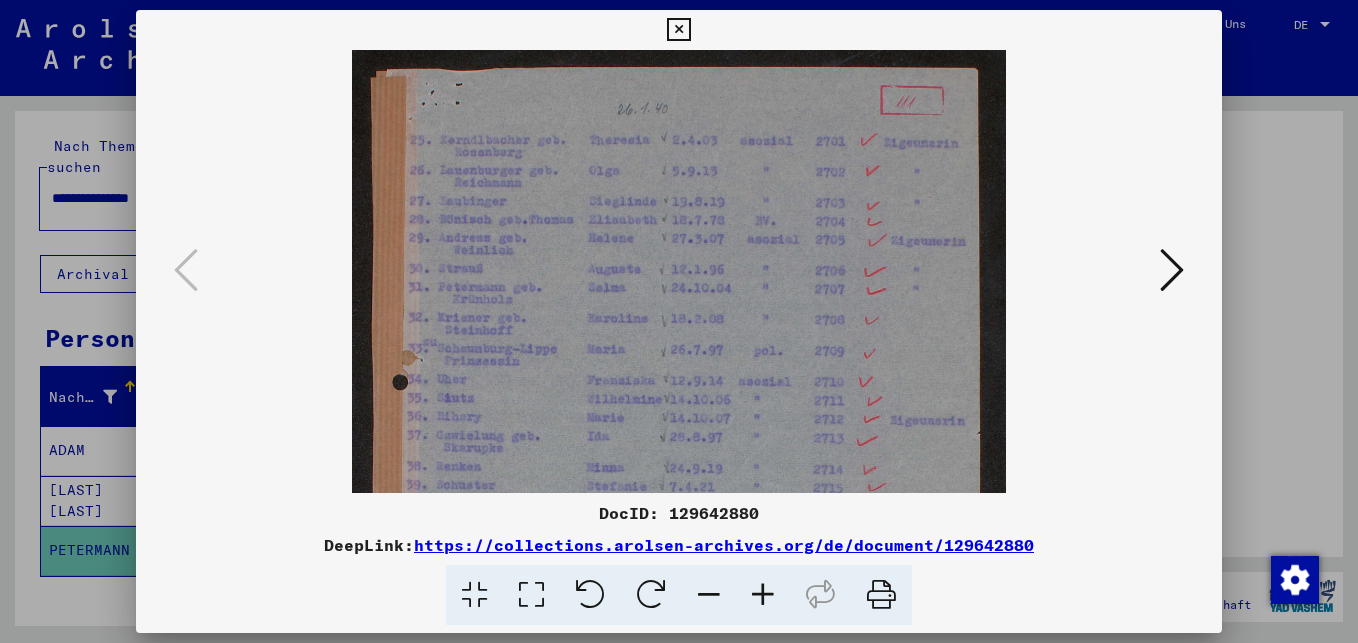 click at bounding box center (763, 595) 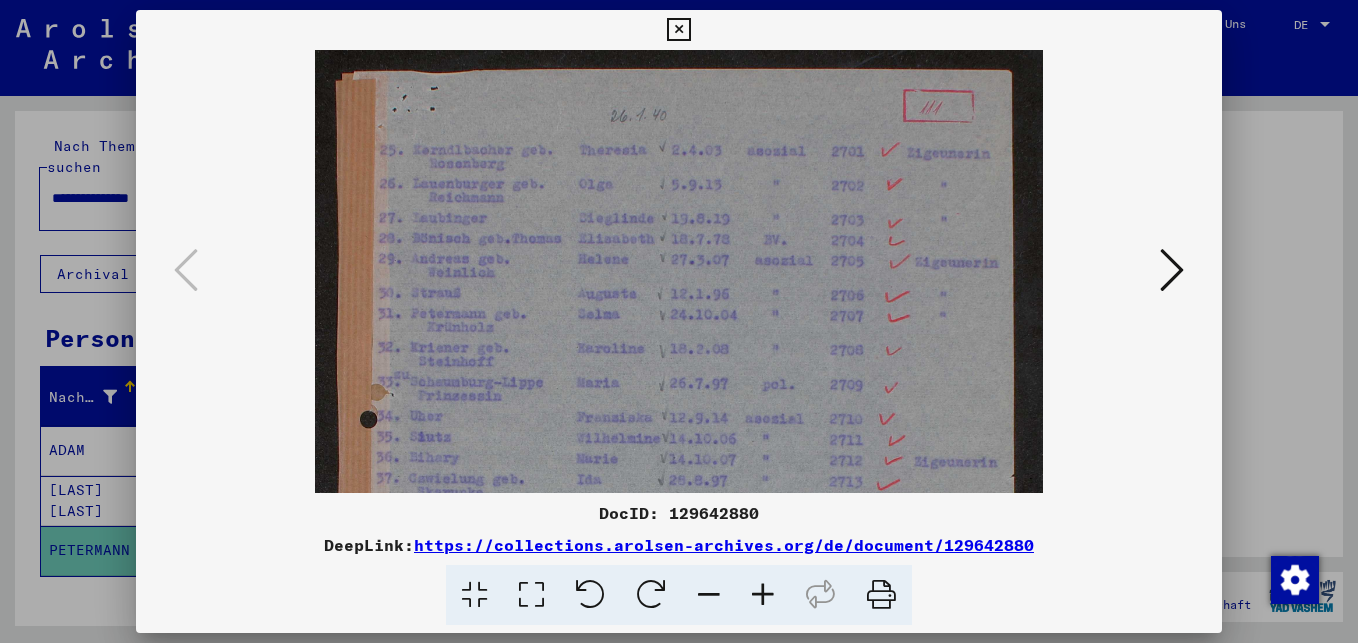 click at bounding box center [763, 595] 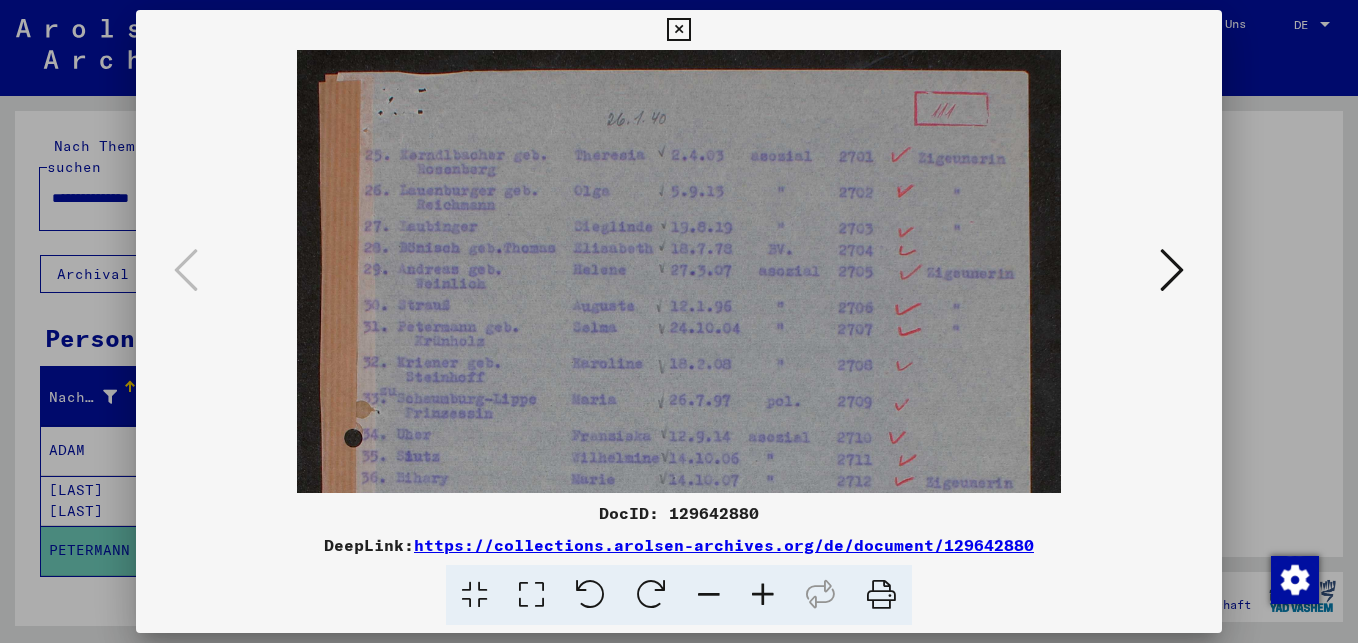 click at bounding box center (763, 595) 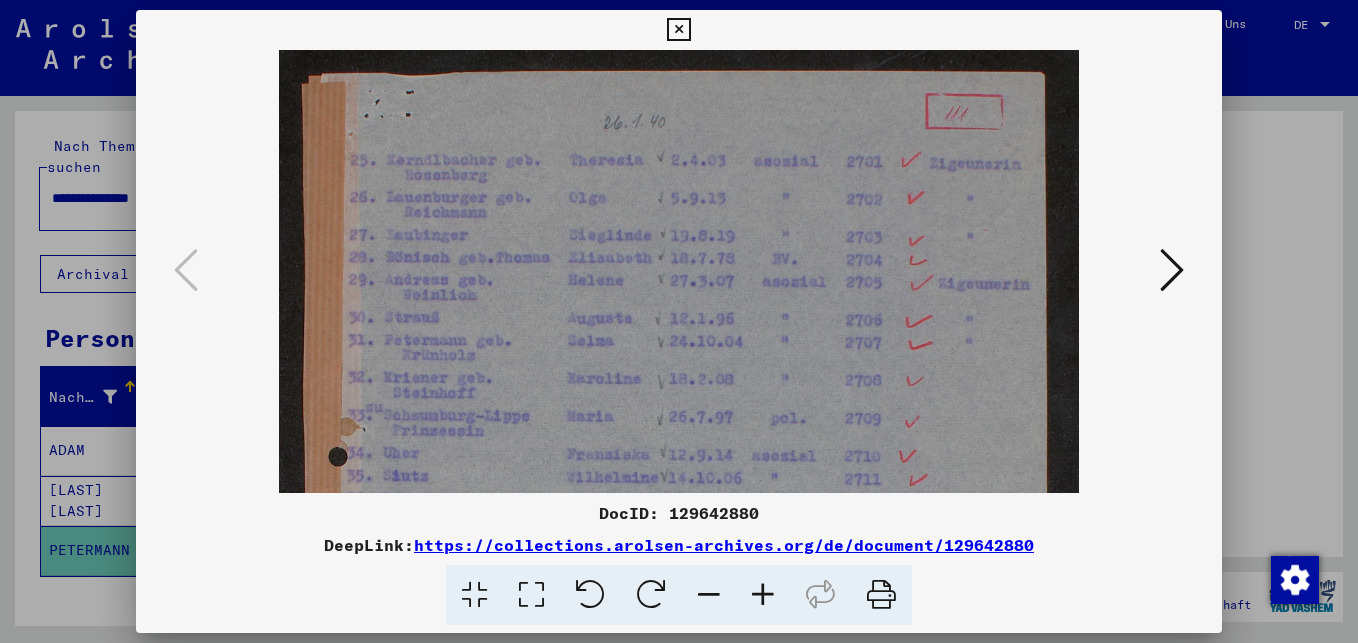 click at bounding box center (763, 595) 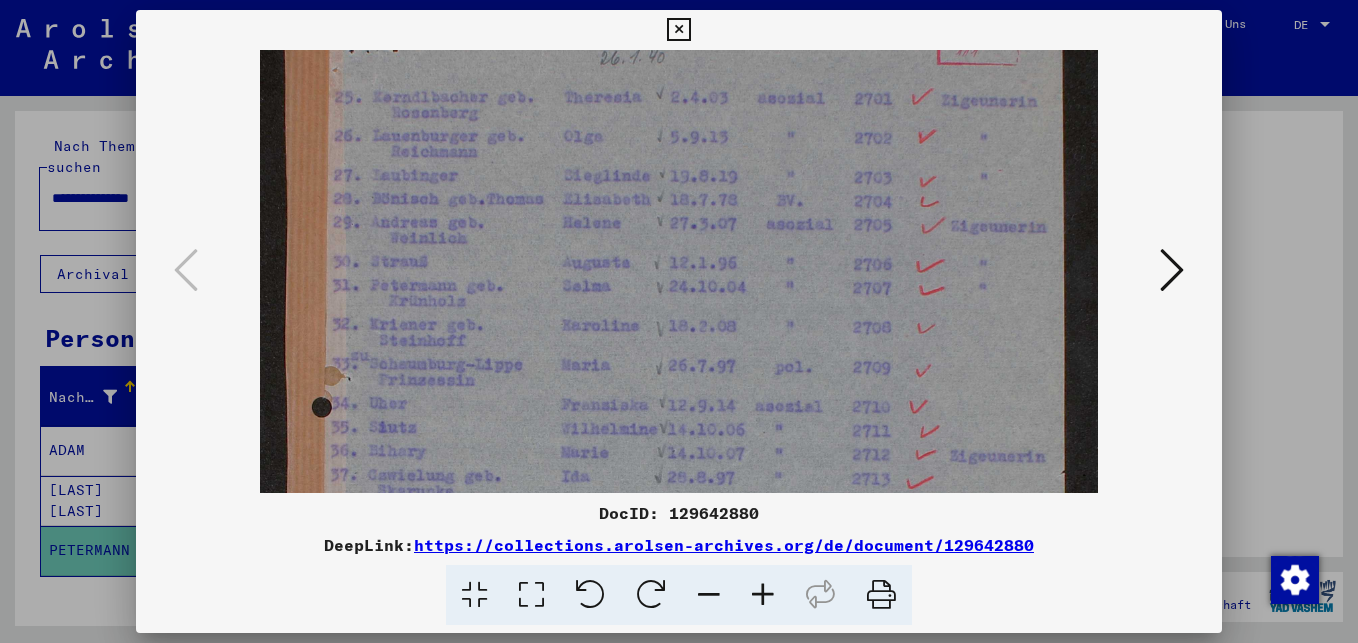 scroll, scrollTop: 72, scrollLeft: 0, axis: vertical 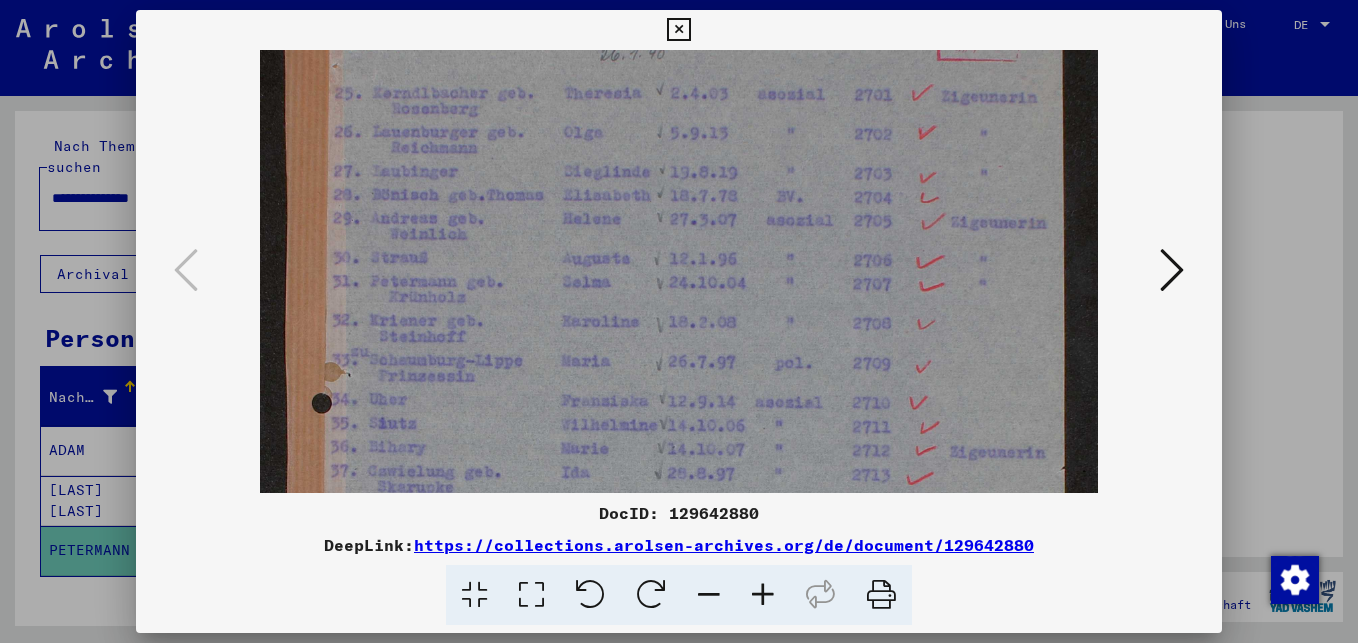 drag, startPoint x: 633, startPoint y: 422, endPoint x: 655, endPoint y: 350, distance: 75.28612 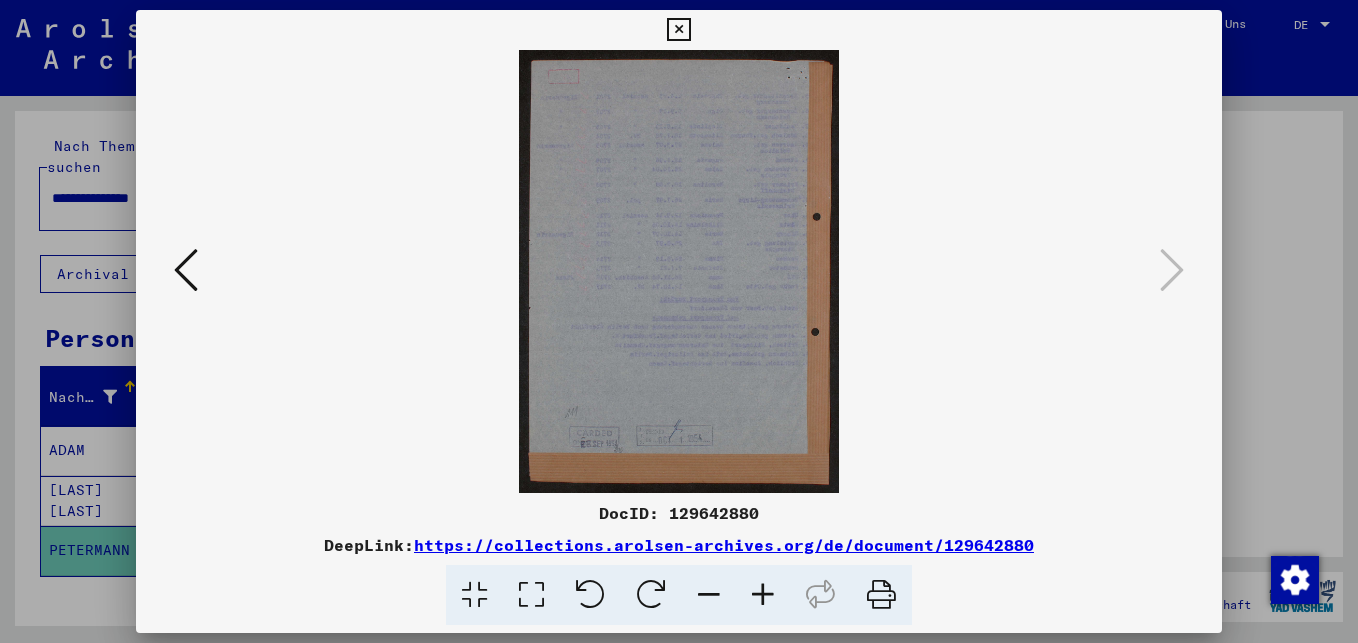 scroll, scrollTop: 0, scrollLeft: 0, axis: both 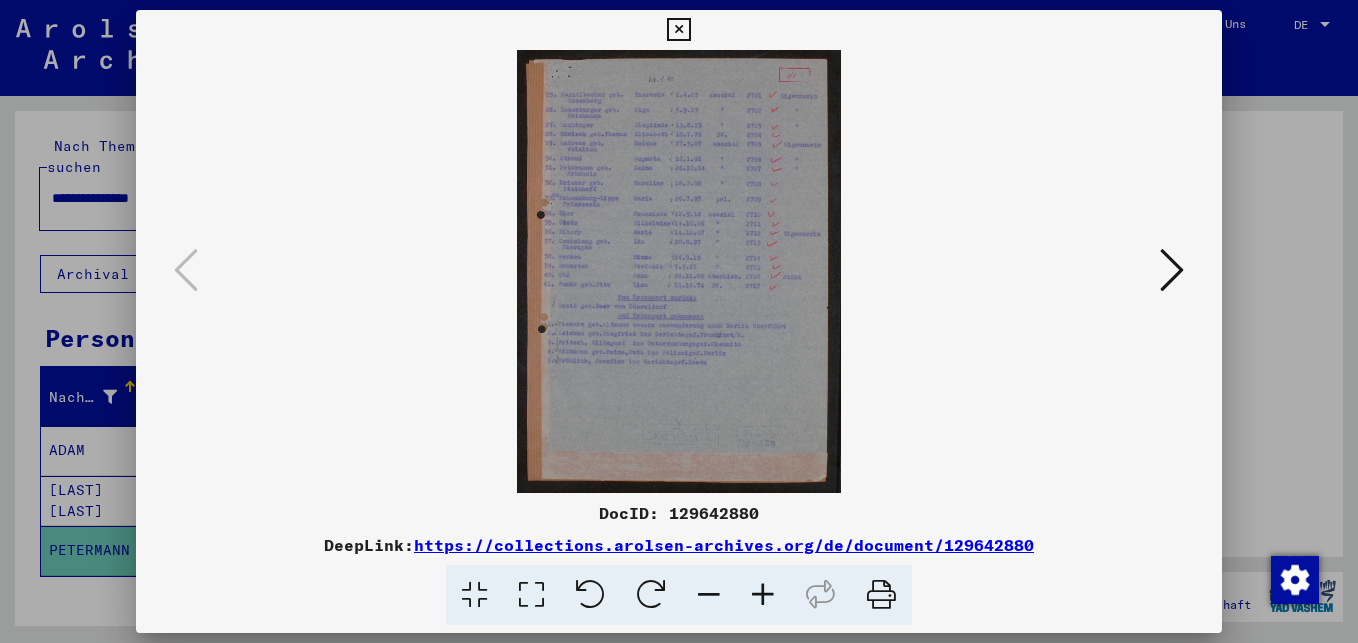 click at bounding box center (678, 30) 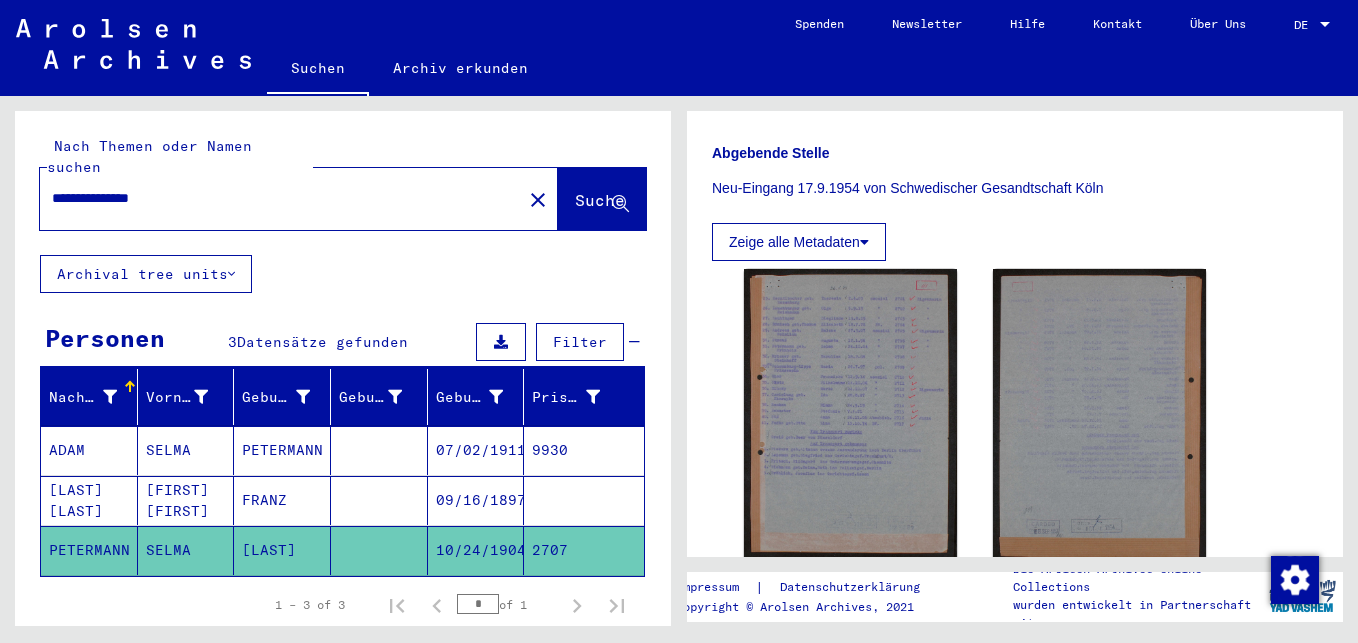 click on "**********" at bounding box center (281, 198) 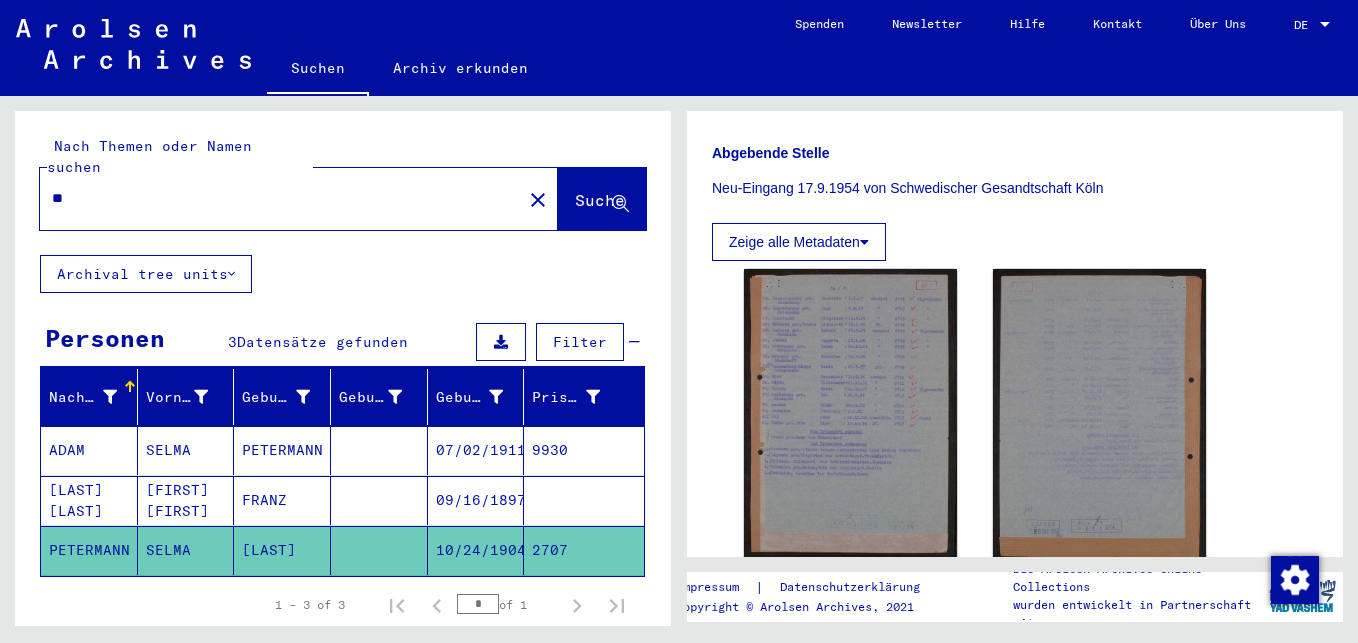 type on "*" 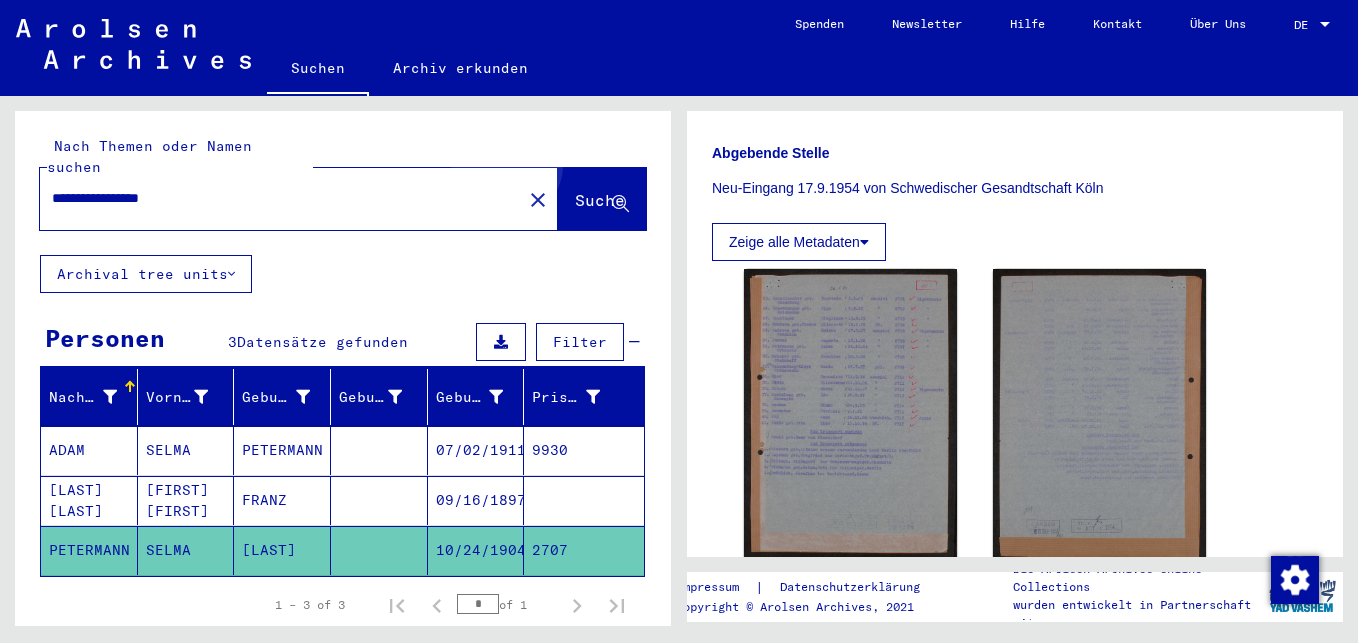 click on "Suche" 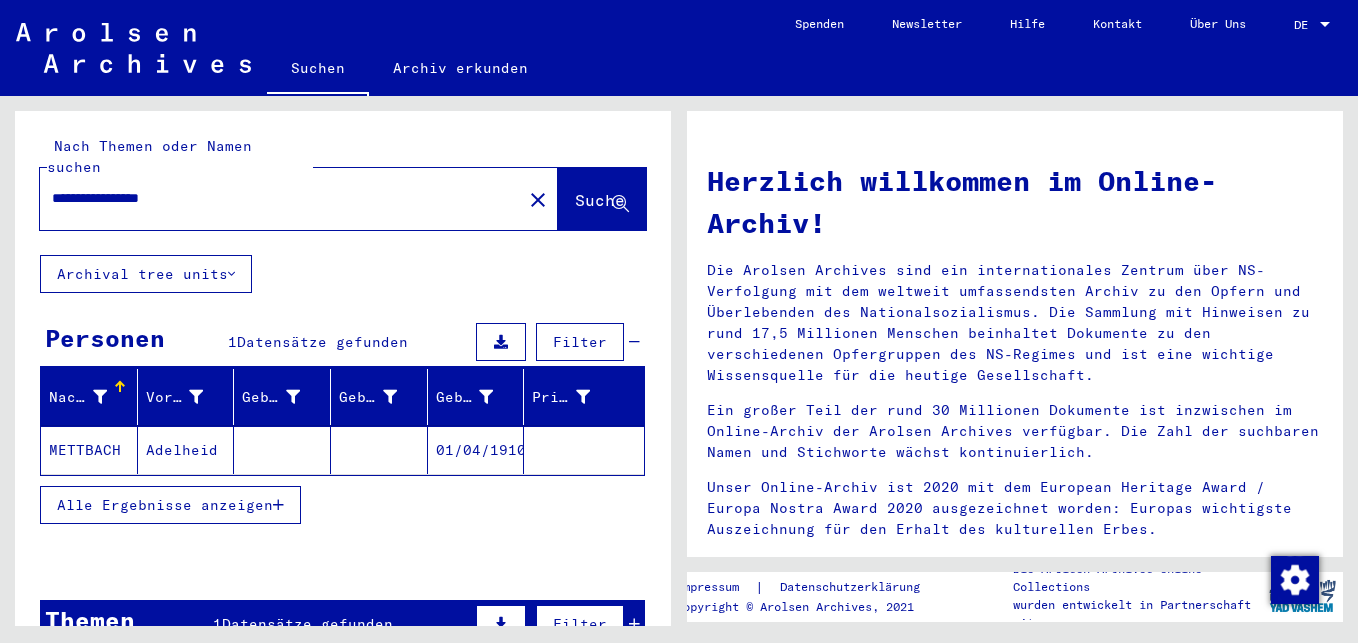 click on "01/04/1910" 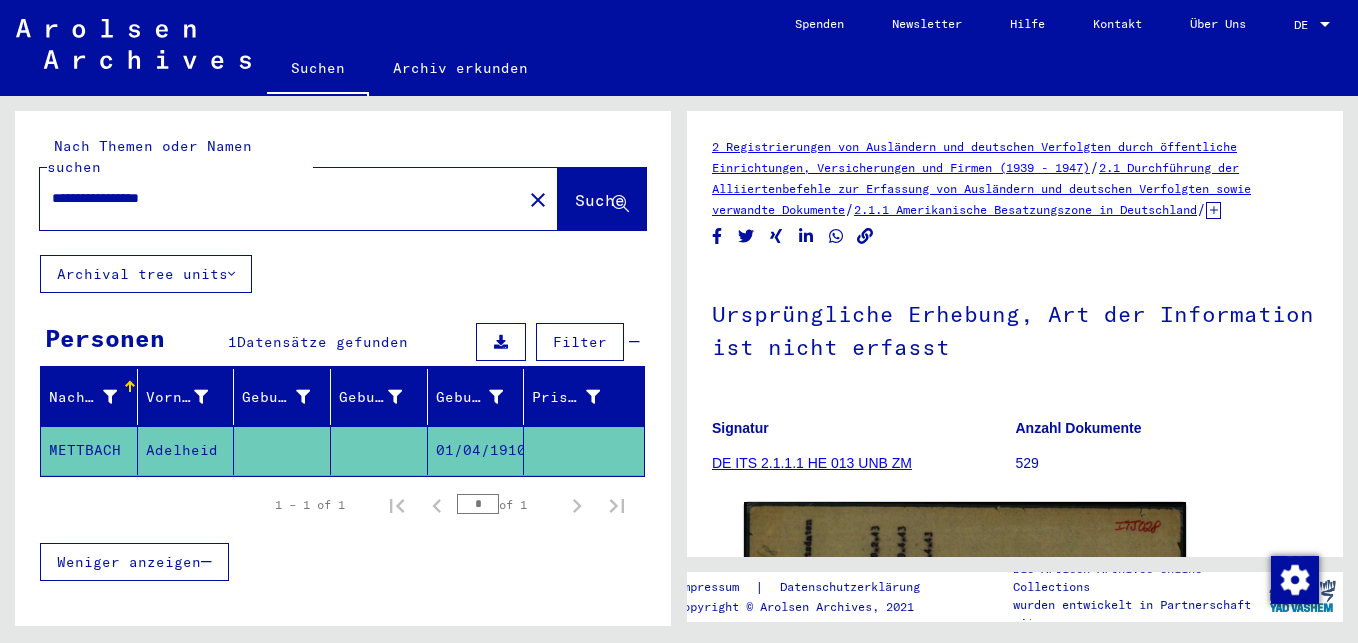 scroll, scrollTop: 0, scrollLeft: 0, axis: both 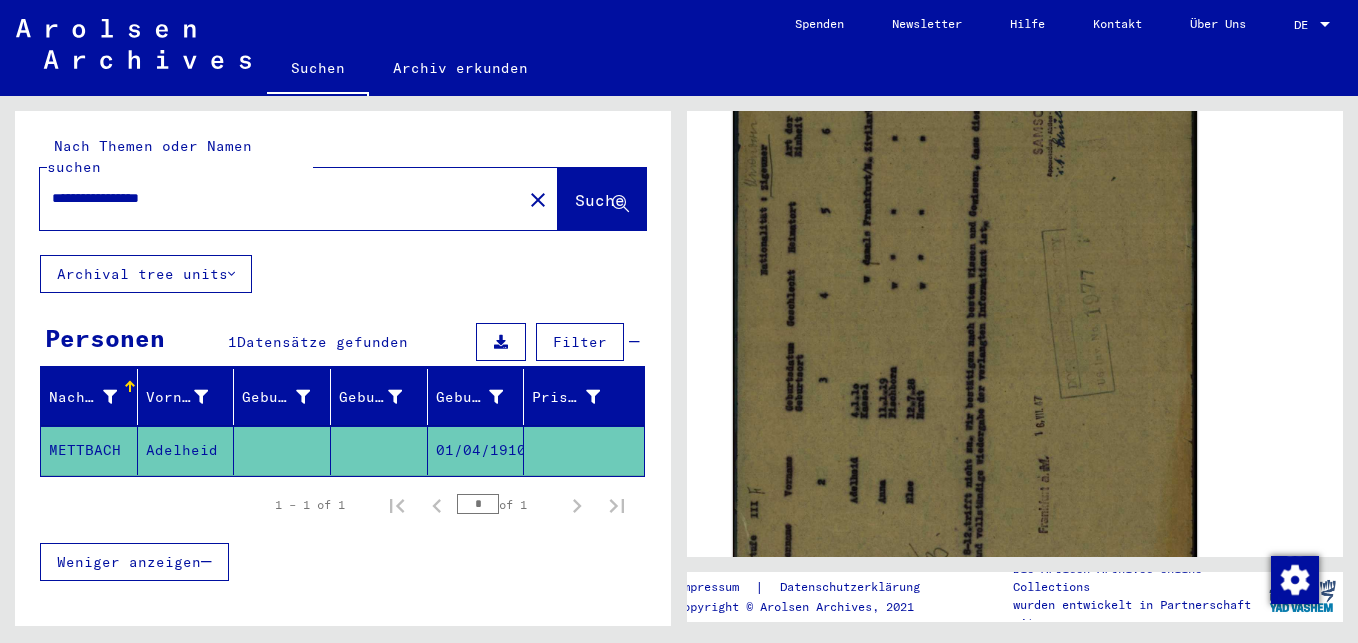 click 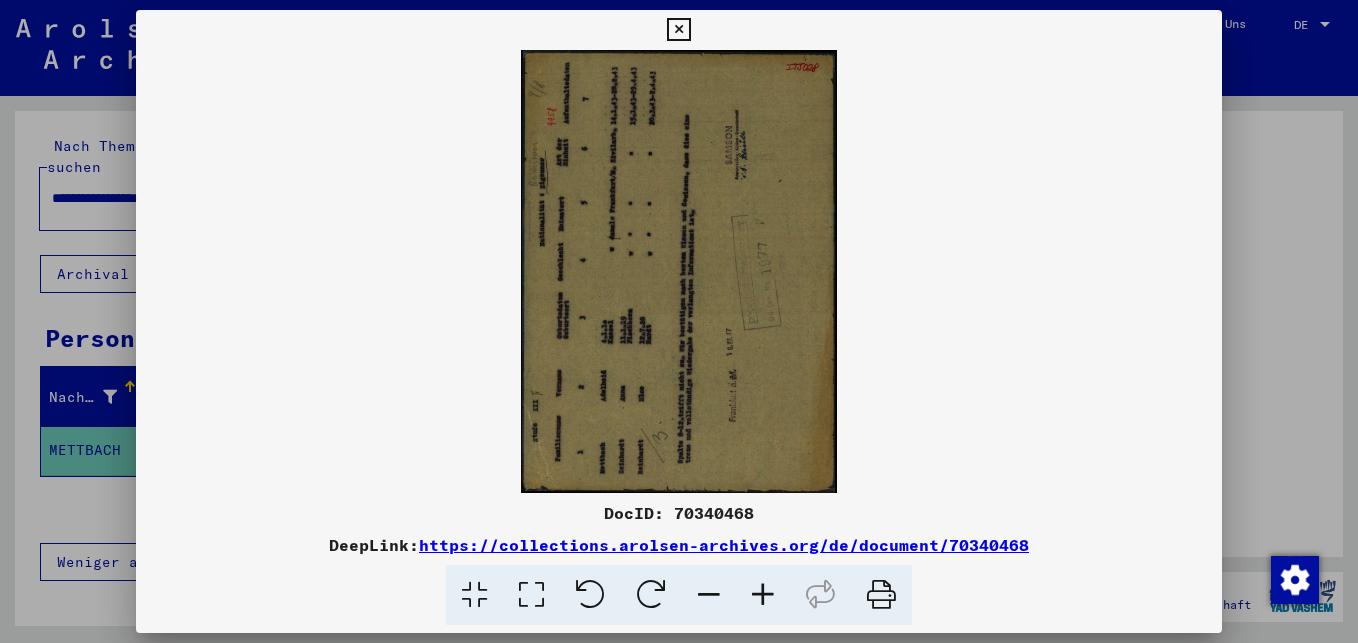 click at bounding box center [651, 595] 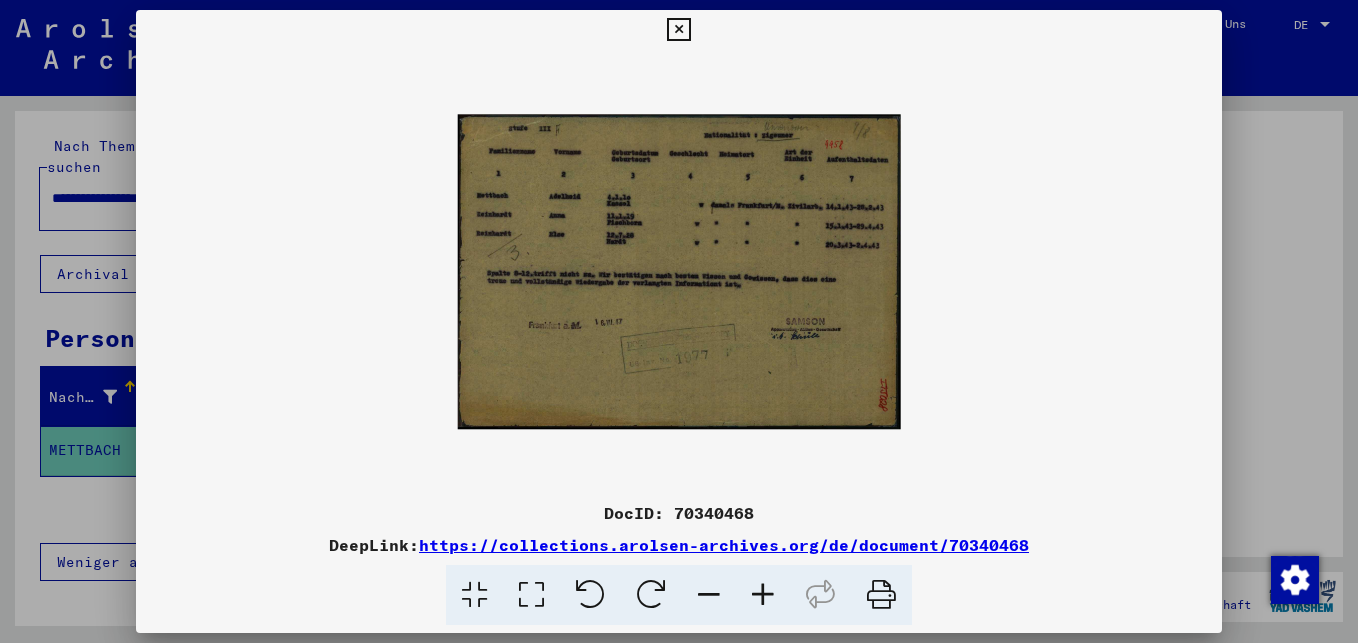click at bounding box center (763, 595) 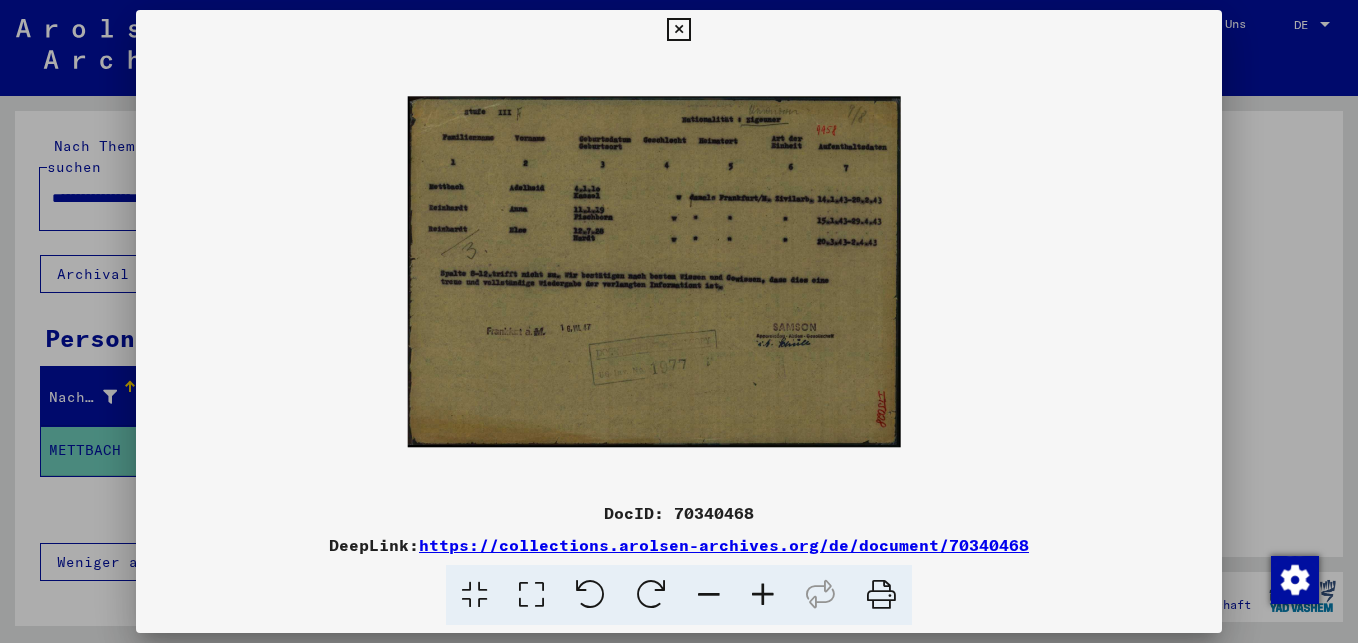 click at bounding box center (763, 595) 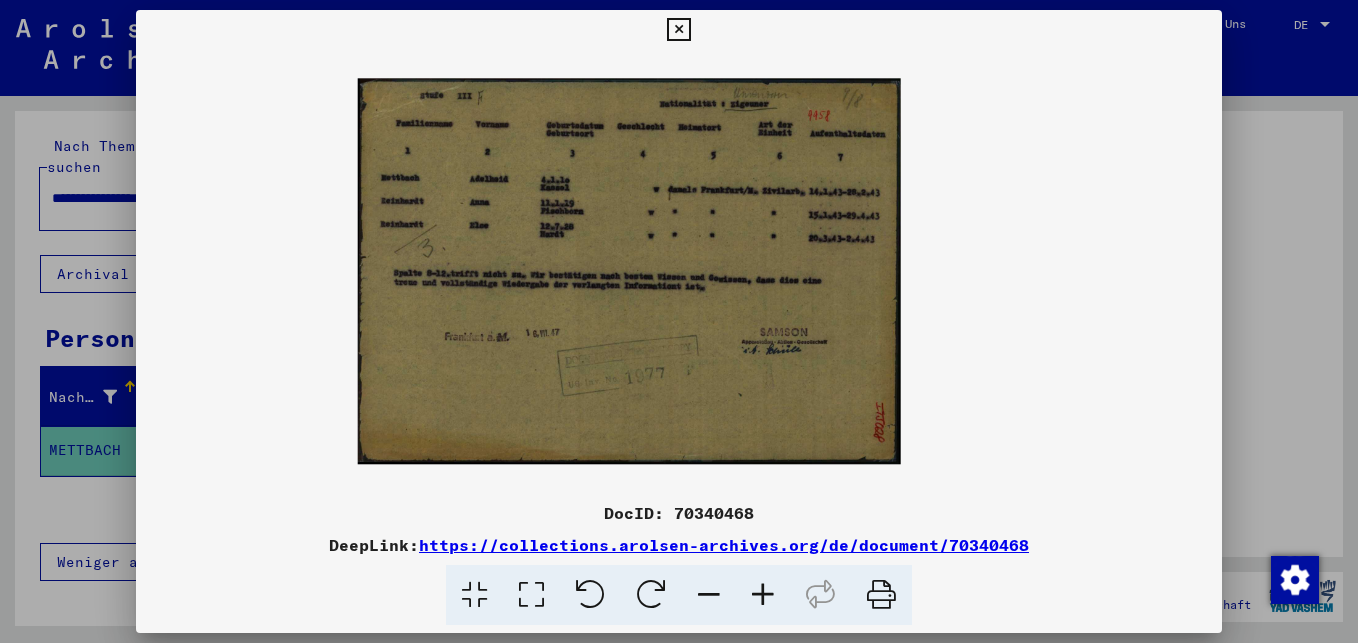 click at bounding box center (763, 595) 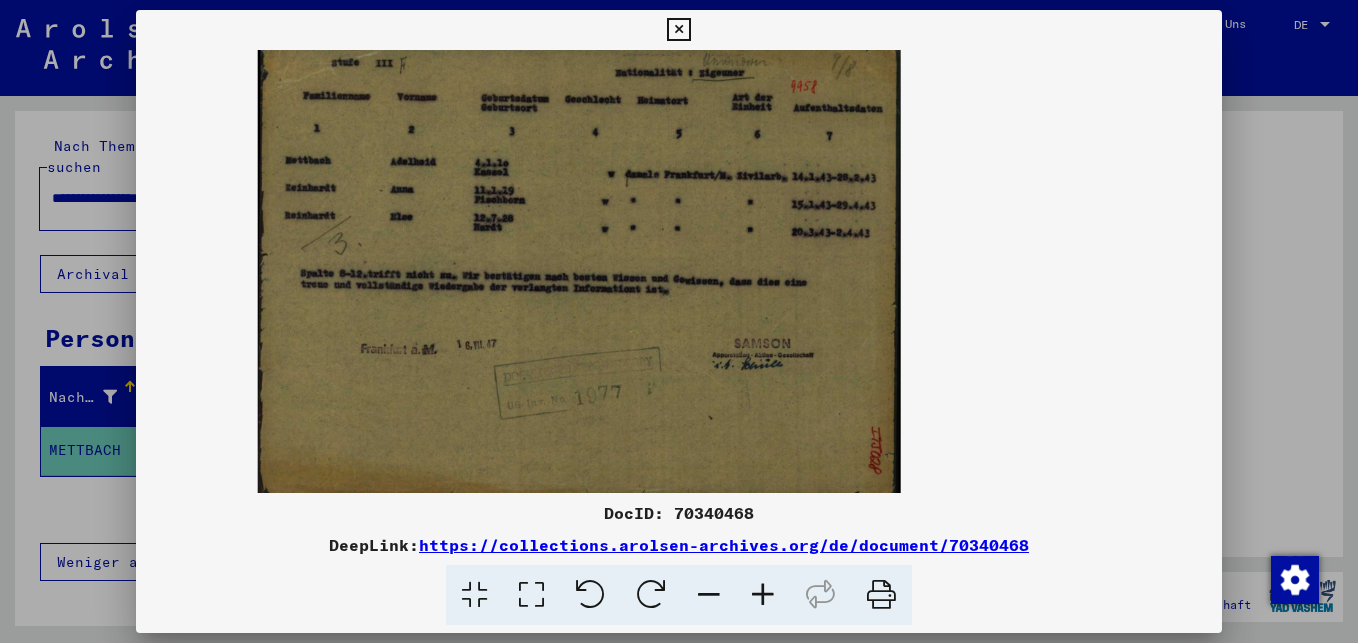 click at bounding box center (763, 595) 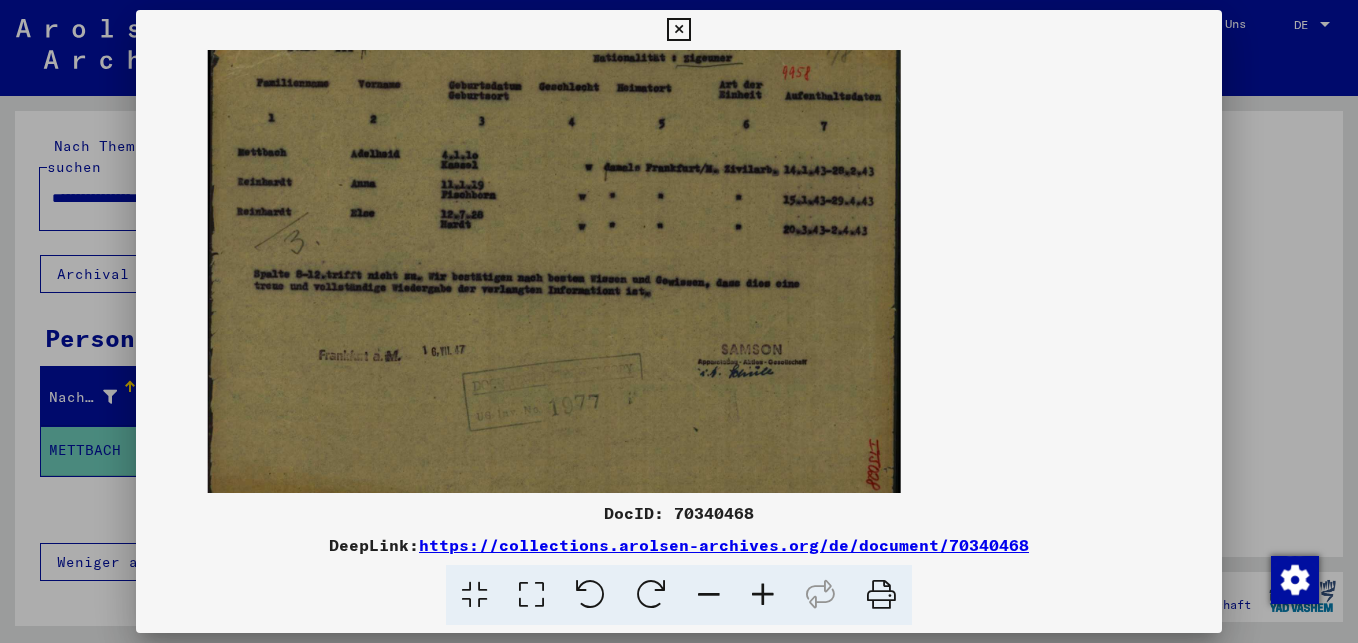 click at bounding box center (763, 595) 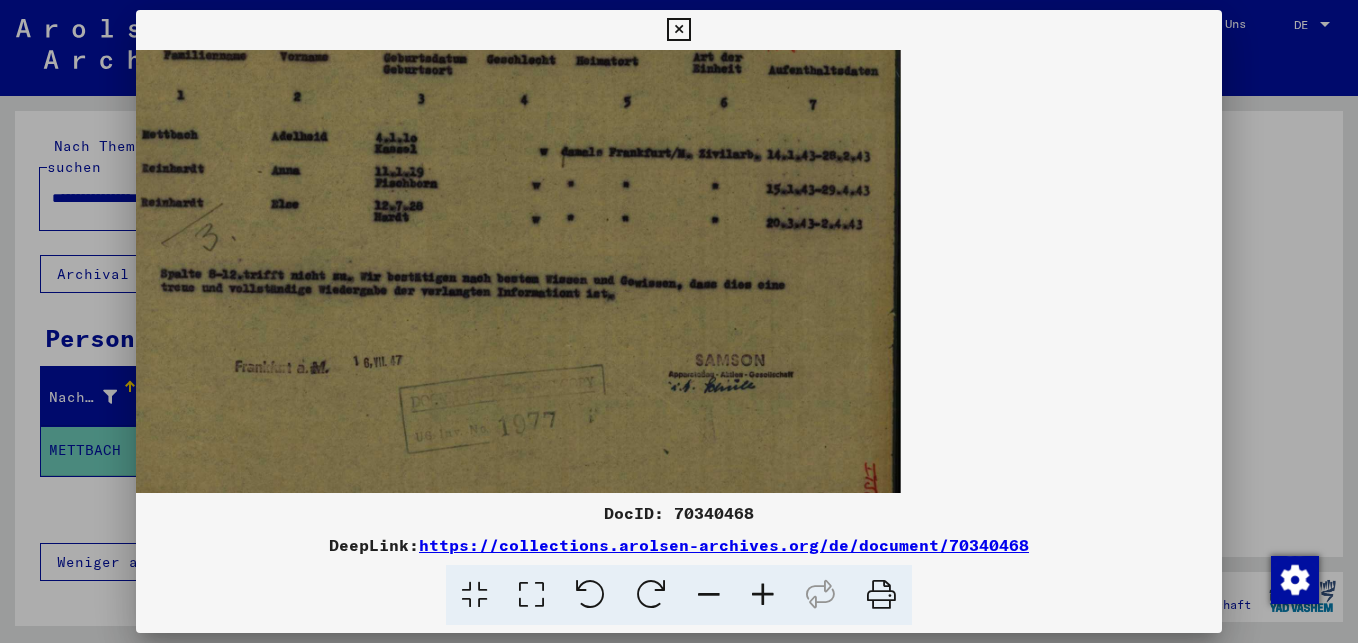 click at bounding box center (763, 595) 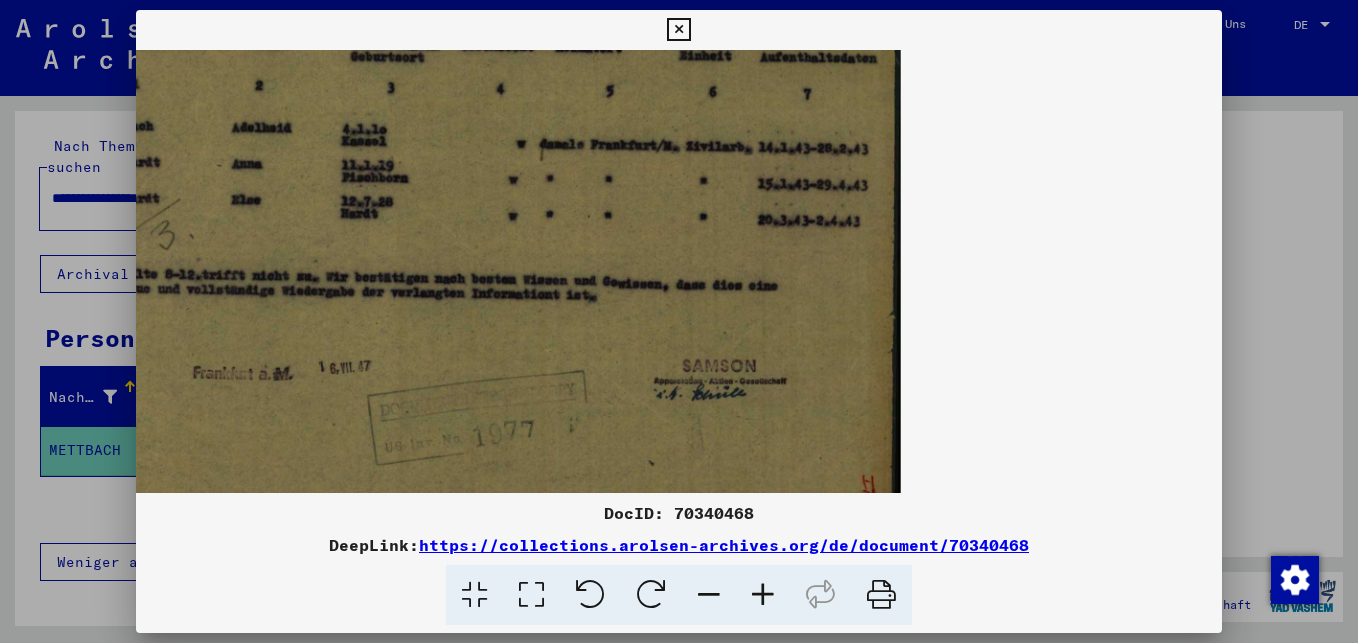 click at bounding box center [763, 595] 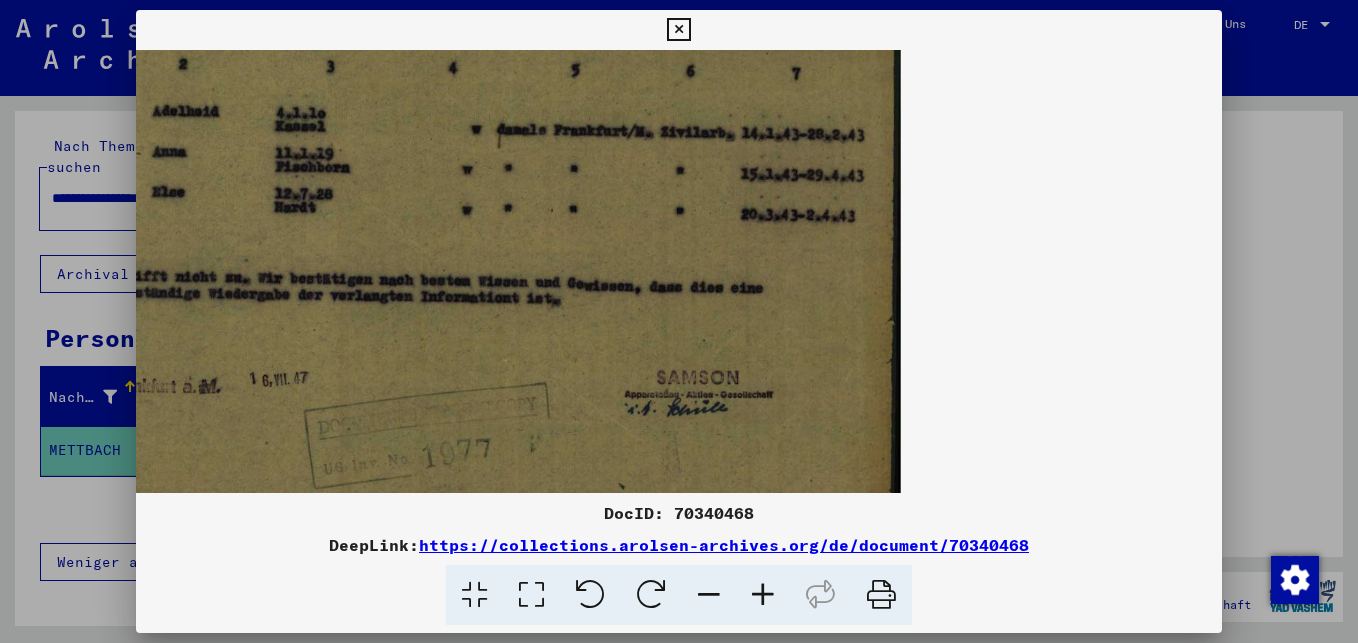 click at bounding box center (763, 595) 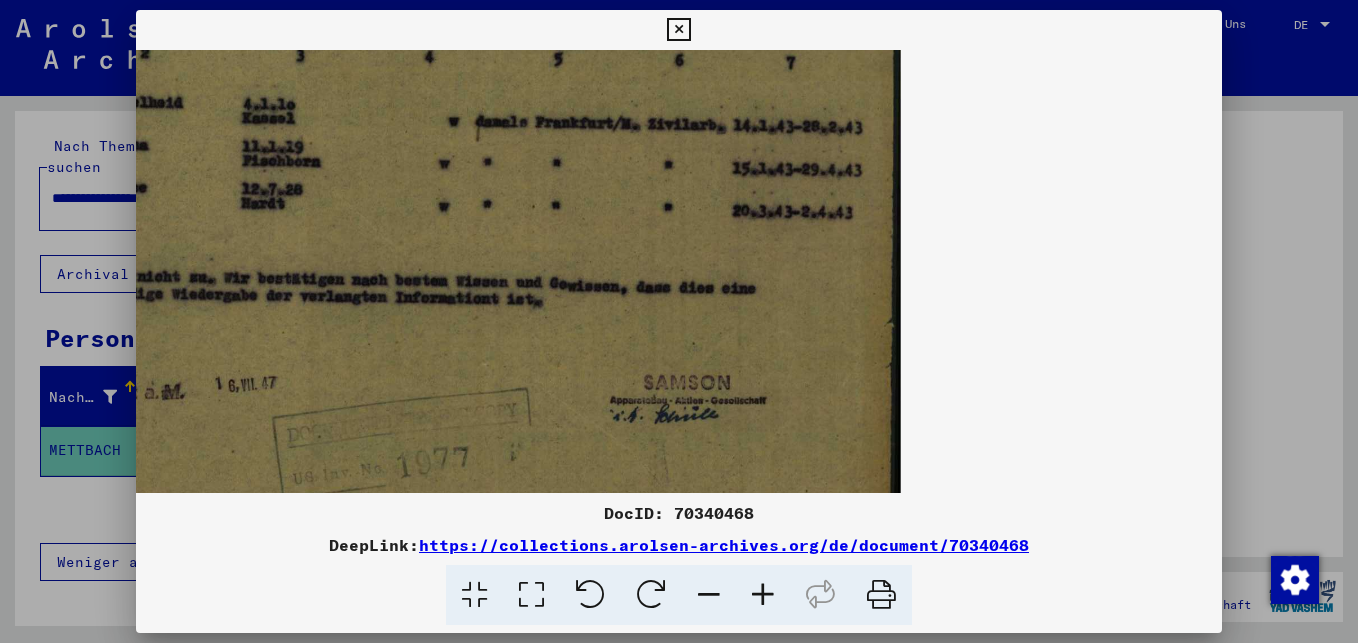drag, startPoint x: 387, startPoint y: 125, endPoint x: 553, endPoint y: 357, distance: 285.2718 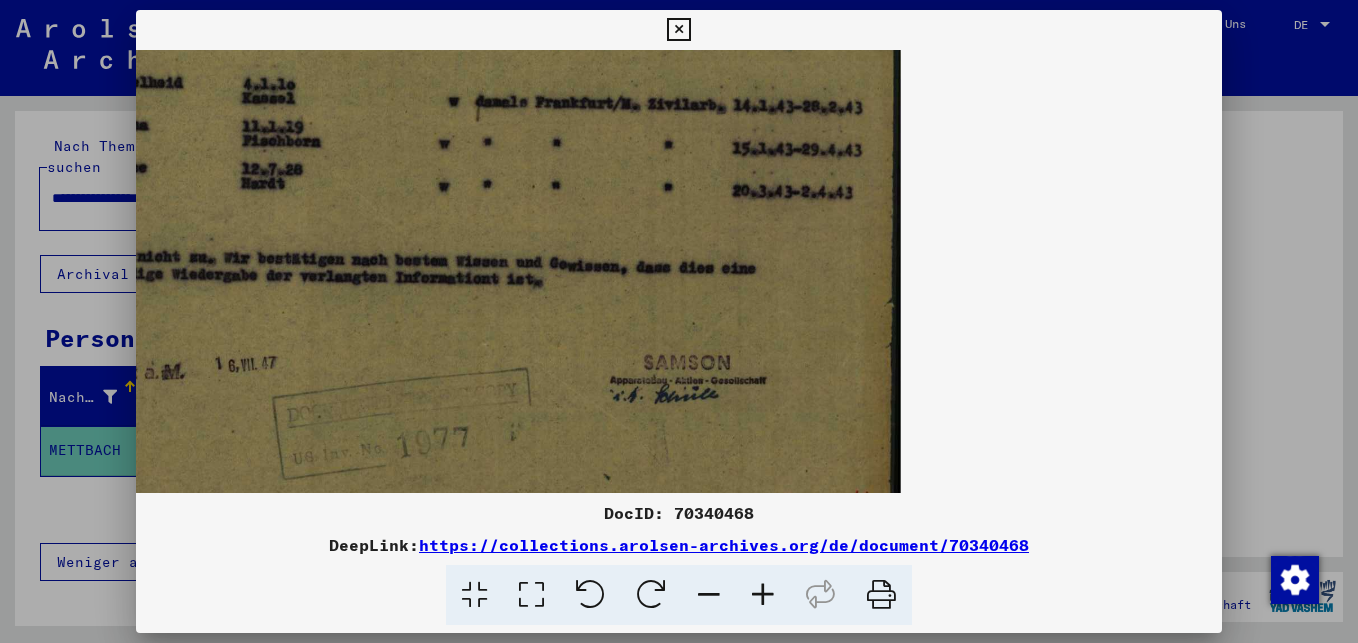 scroll, scrollTop: 0, scrollLeft: 0, axis: both 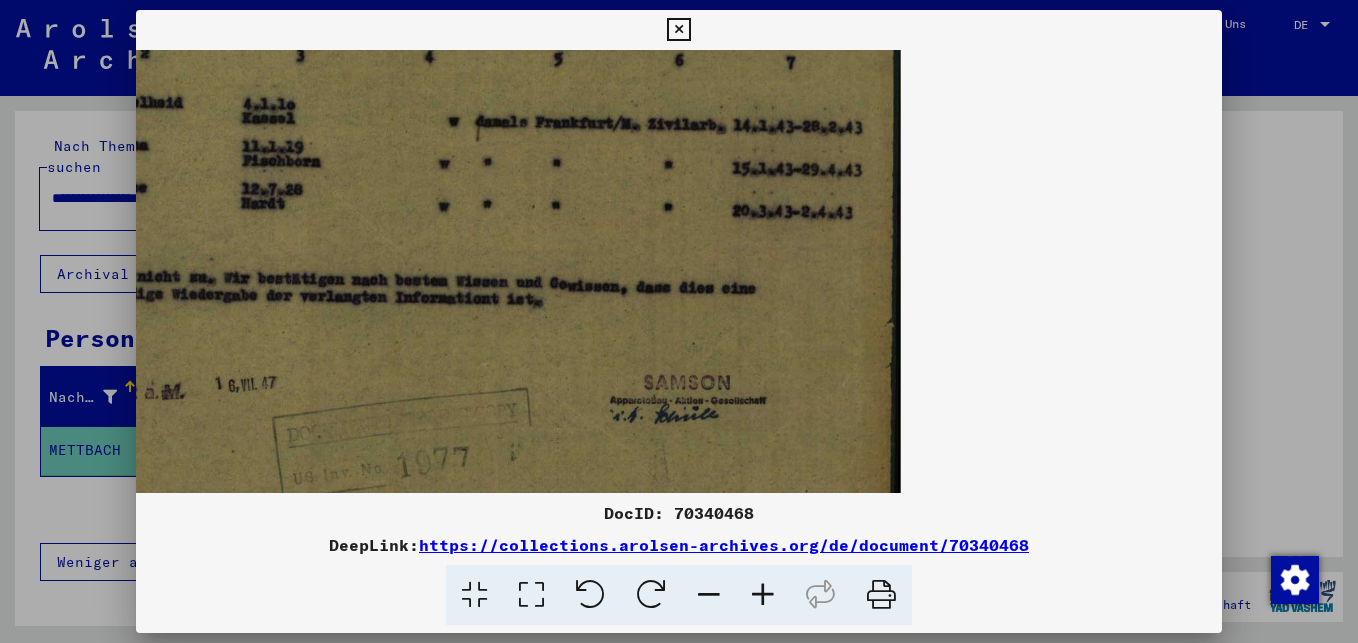 drag, startPoint x: 606, startPoint y: 183, endPoint x: 781, endPoint y: 247, distance: 186.33572 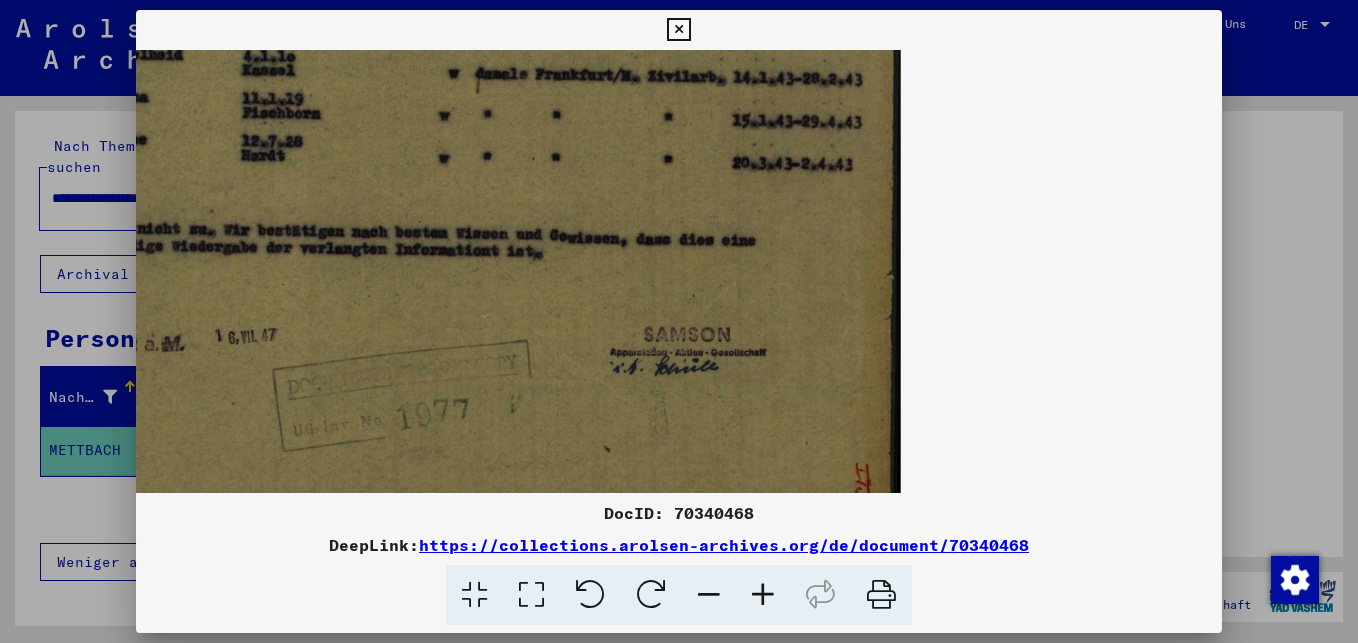 scroll, scrollTop: 0, scrollLeft: 0, axis: both 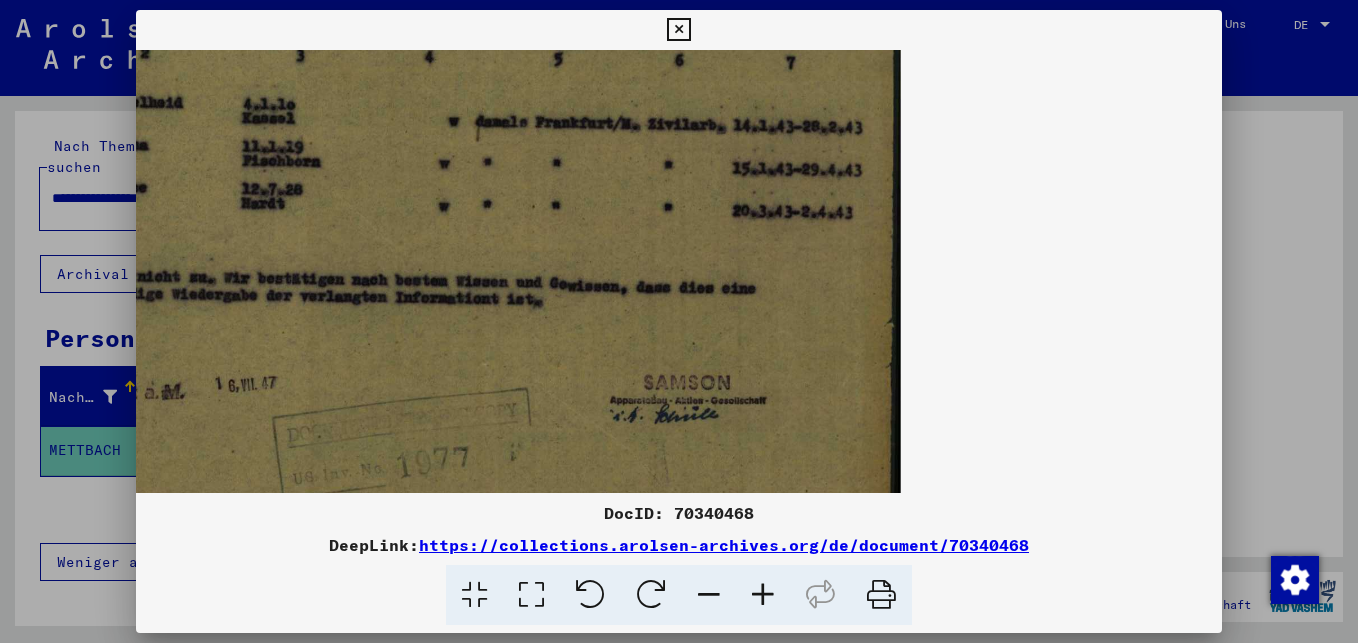 drag, startPoint x: 793, startPoint y: 237, endPoint x: 895, endPoint y: 624, distance: 400.2162 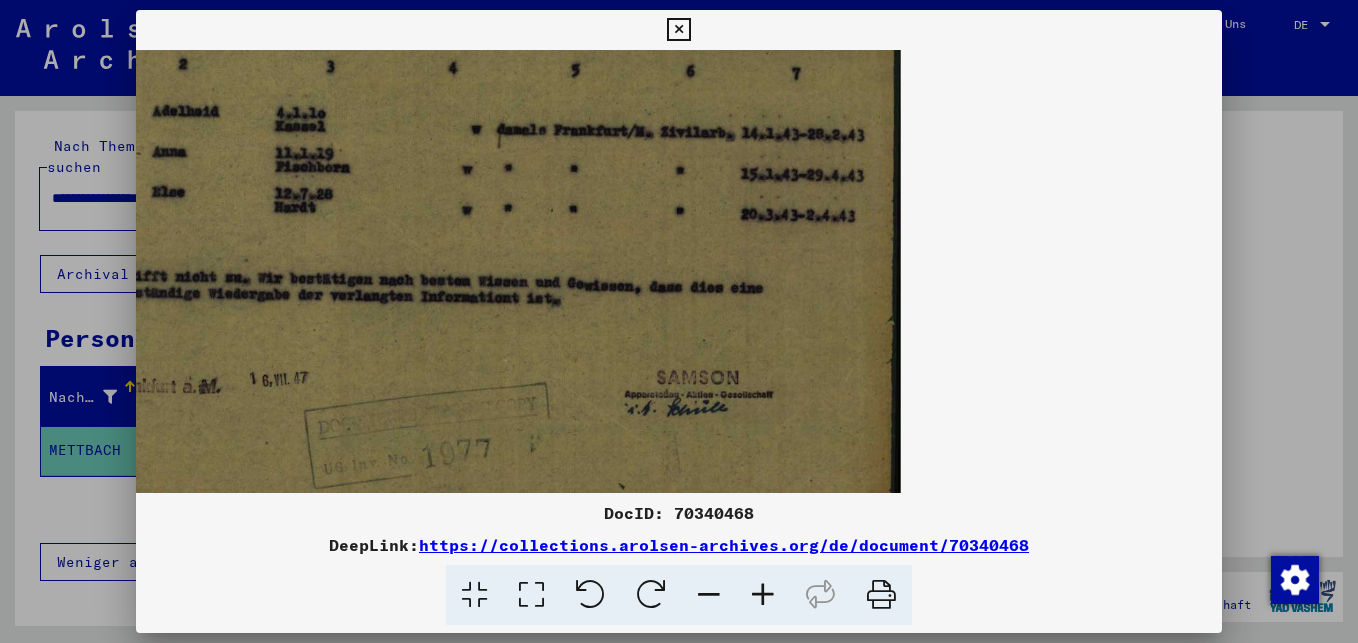 click at bounding box center [709, 595] 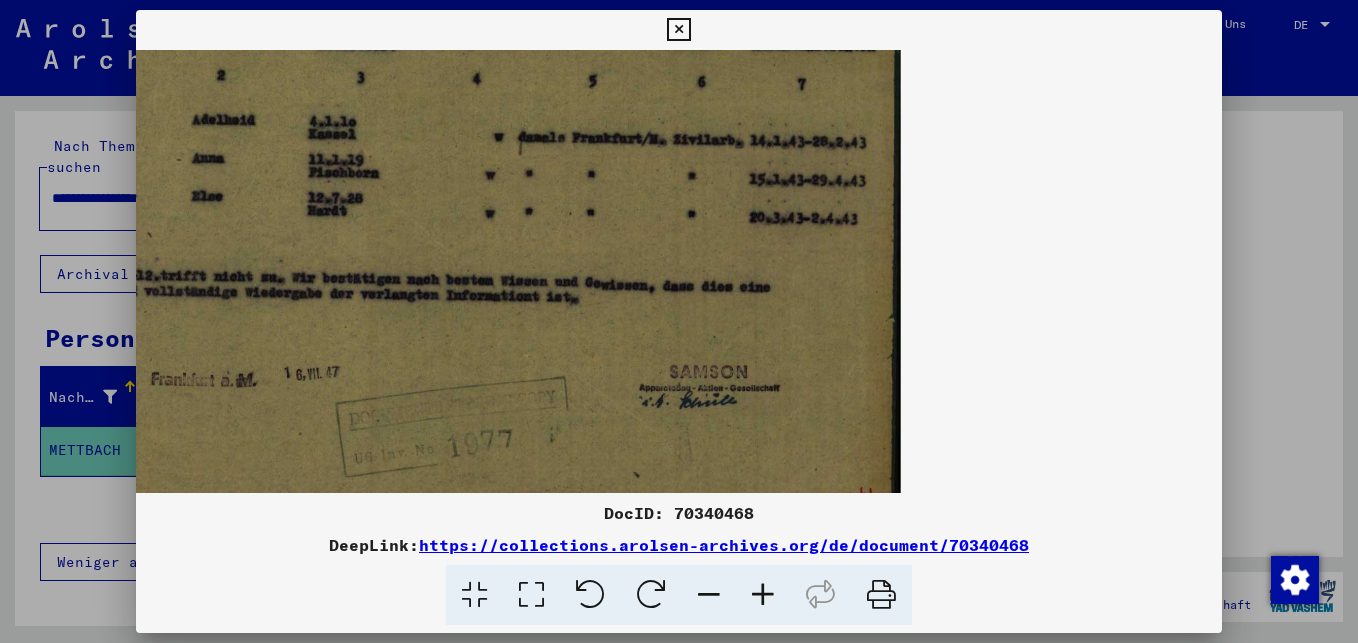 click at bounding box center (709, 595) 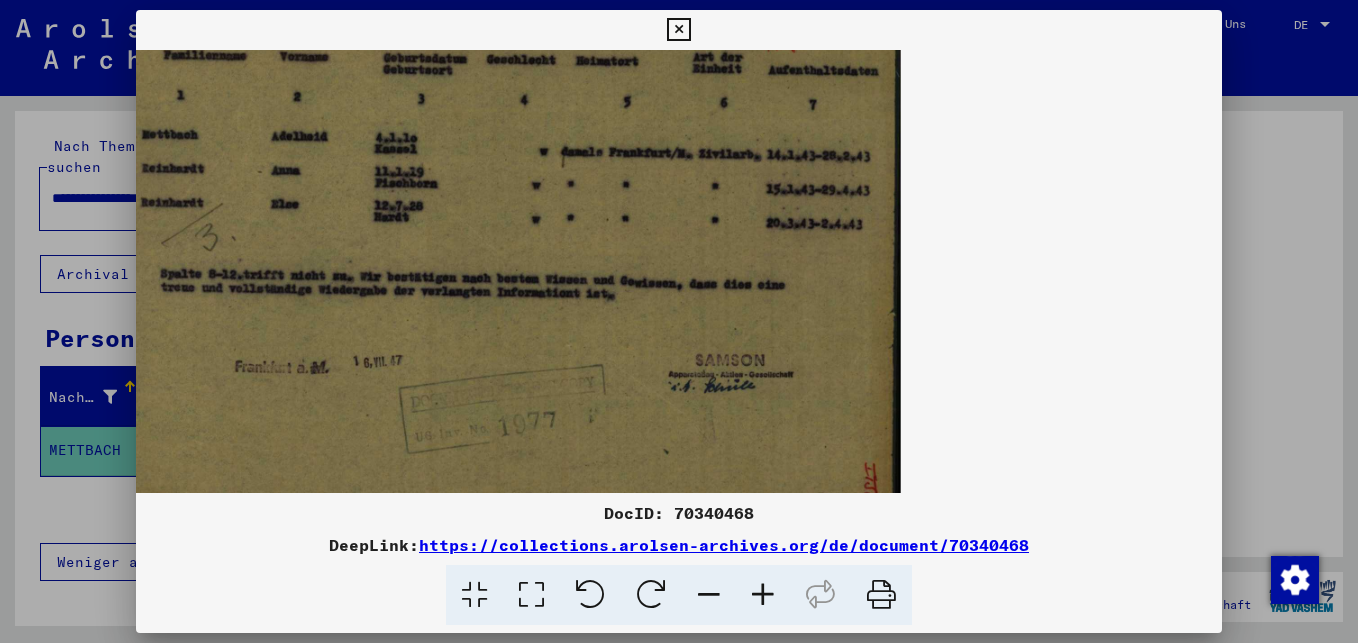 click at bounding box center [709, 595] 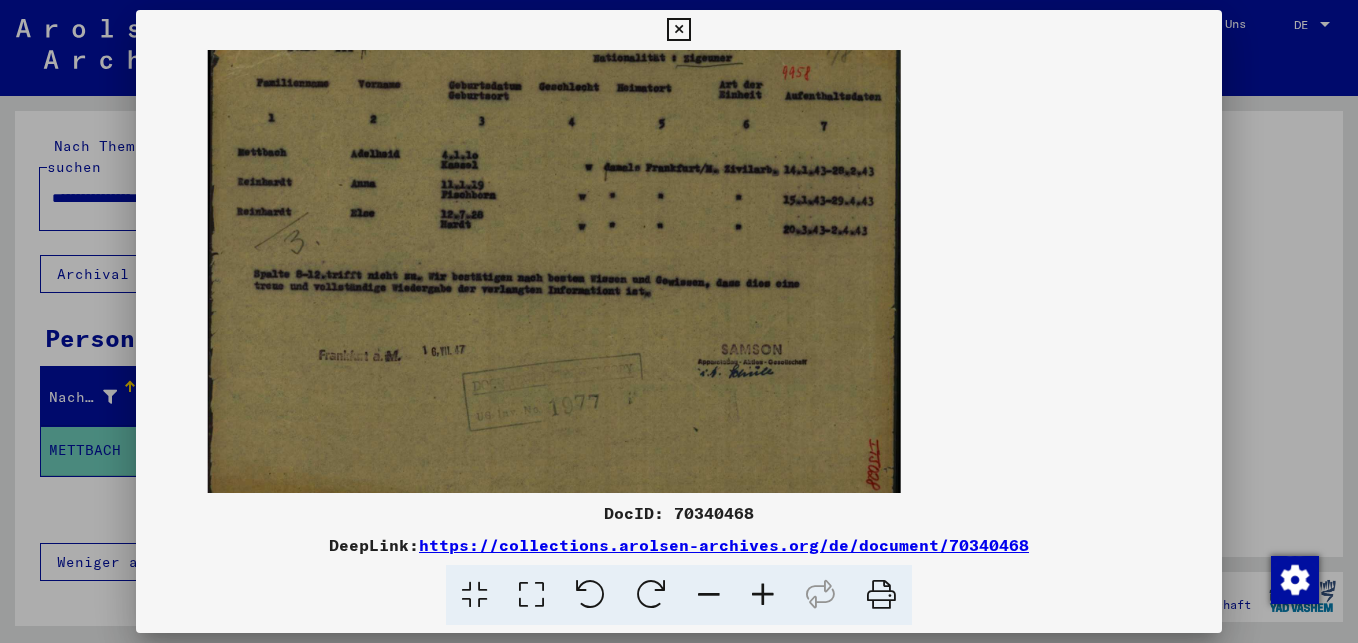 drag, startPoint x: 297, startPoint y: 100, endPoint x: 517, endPoint y: 303, distance: 299.34763 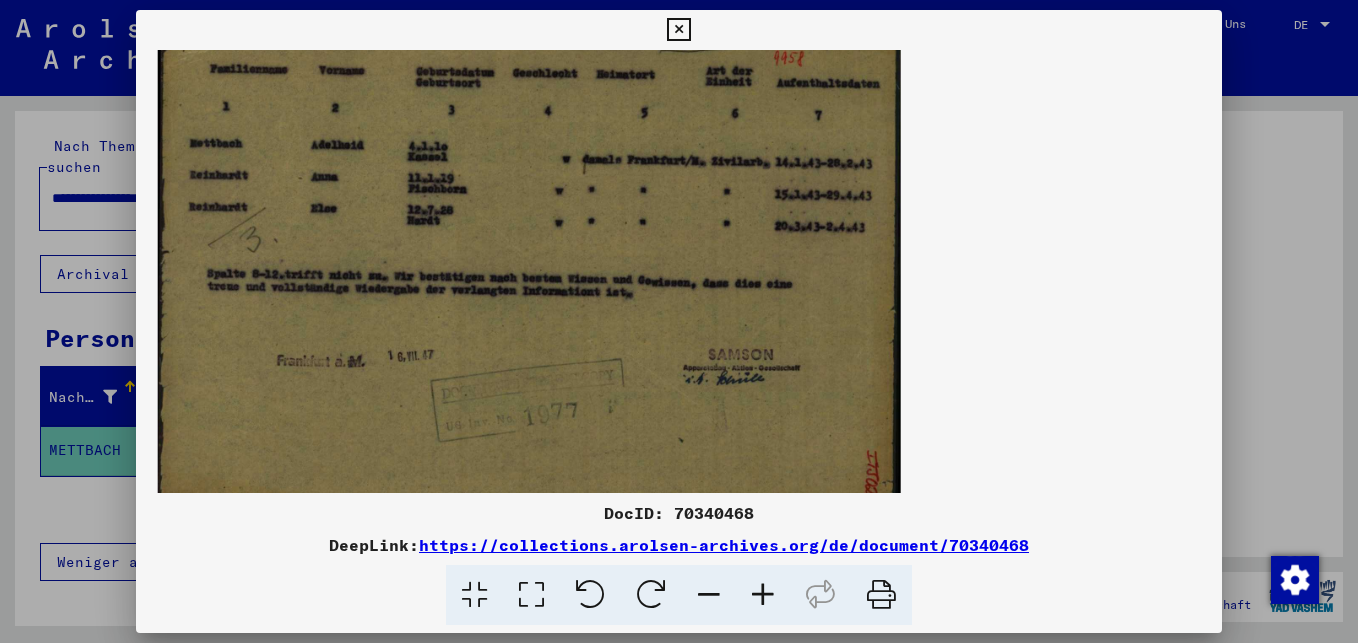 click at bounding box center [763, 595] 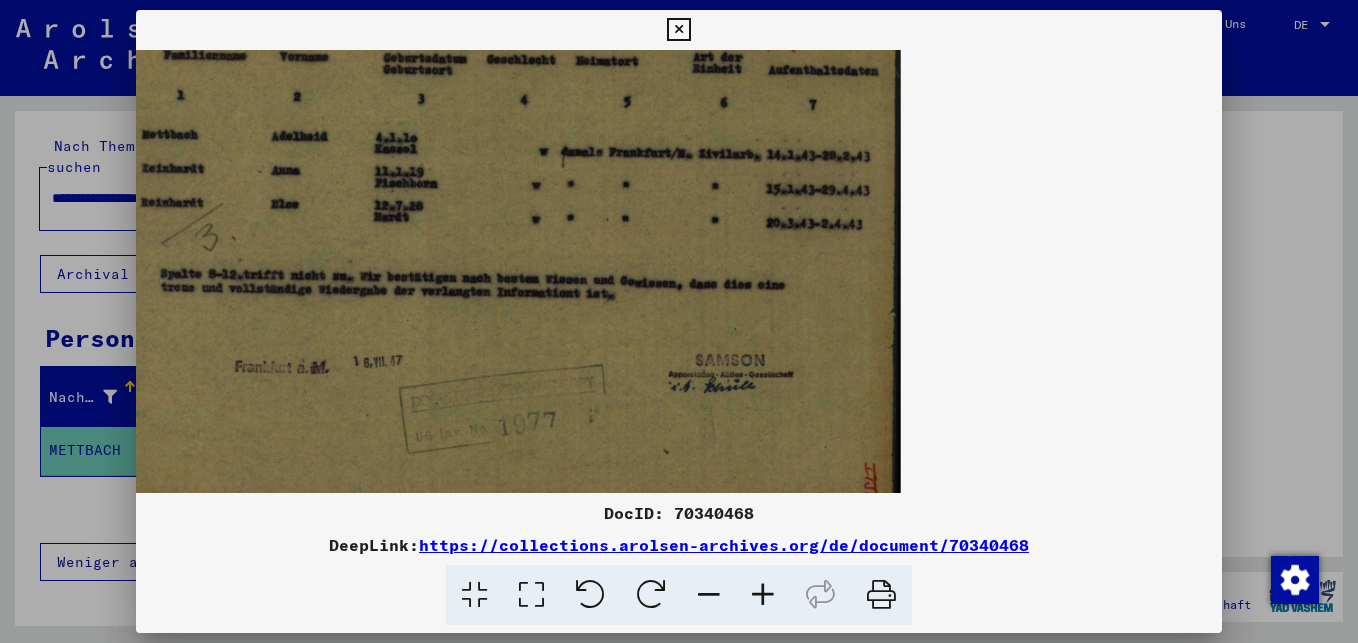 click at bounding box center [503, 271] 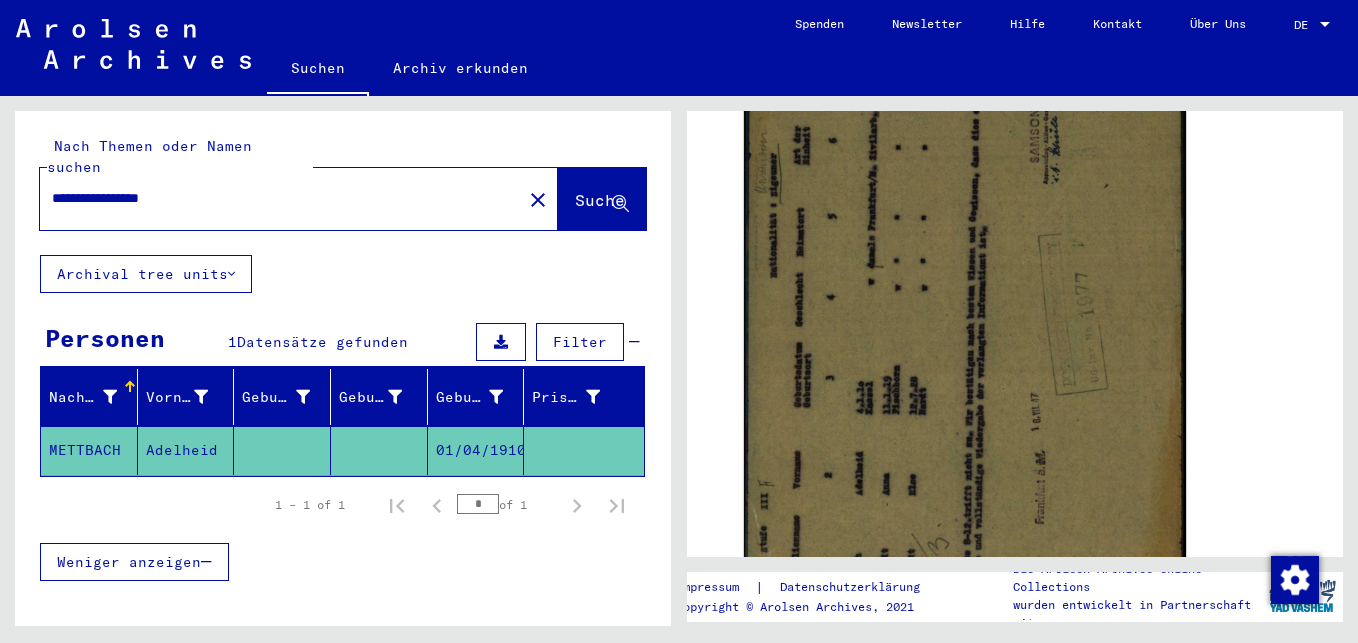 click on "**********" at bounding box center (281, 198) 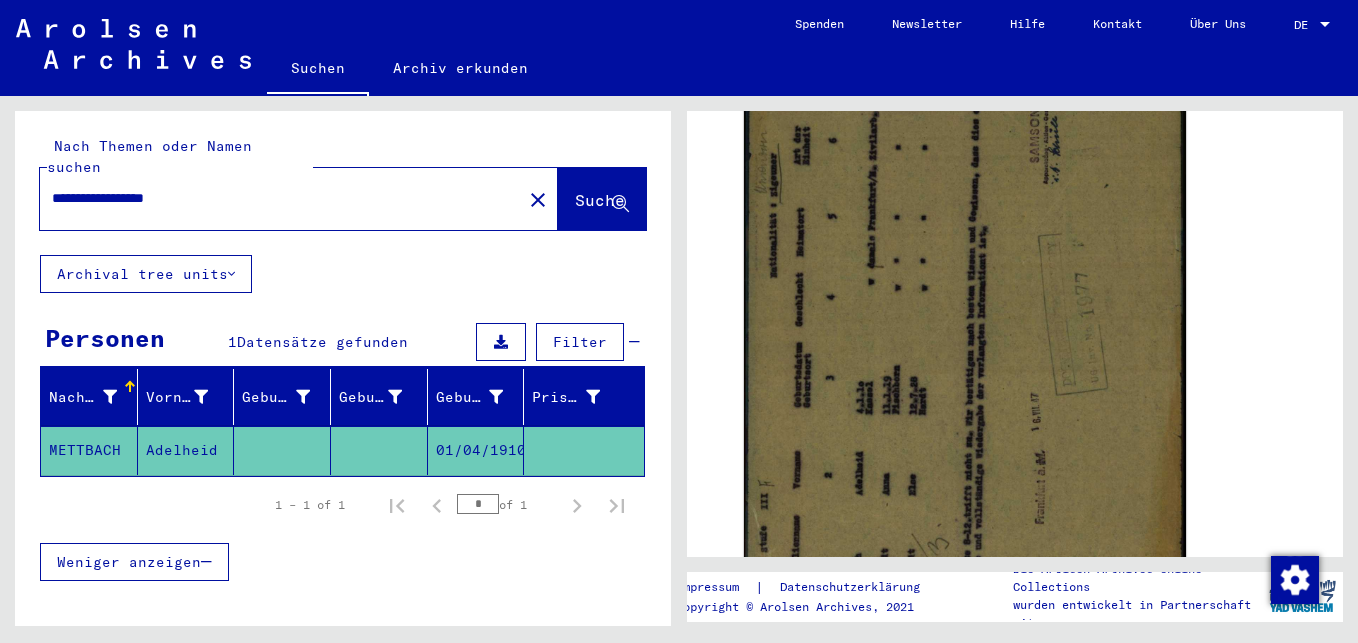 click on "Suche" 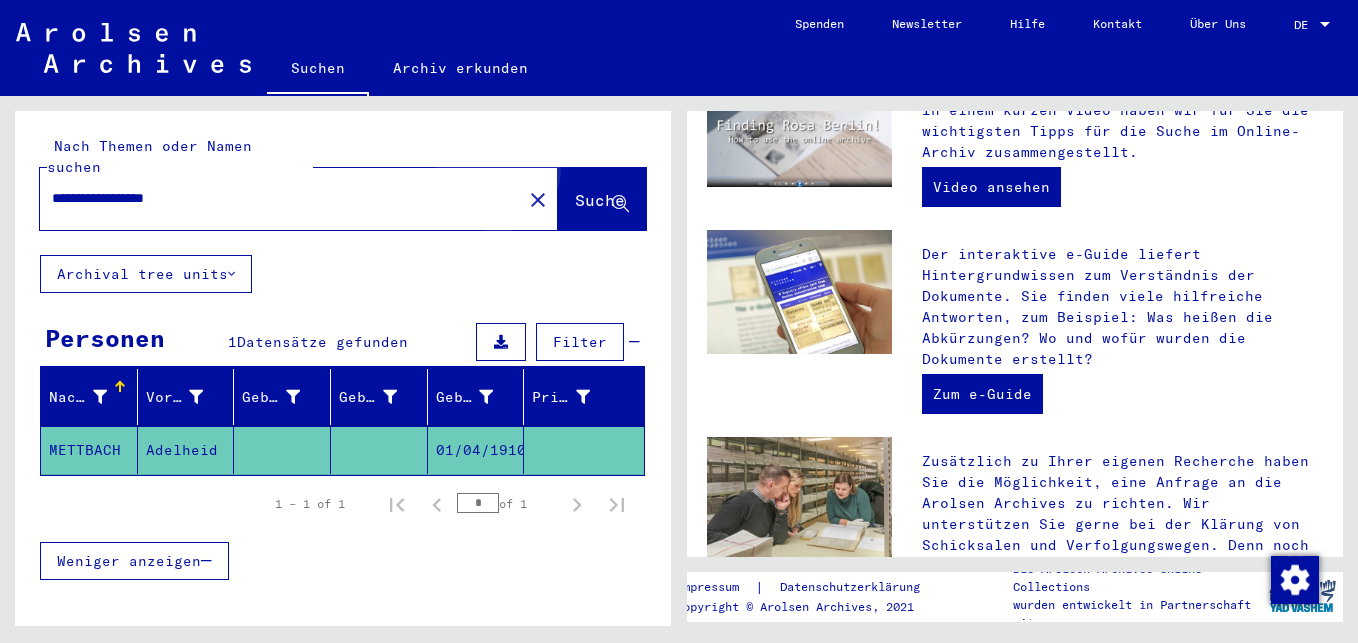 scroll, scrollTop: 0, scrollLeft: 0, axis: both 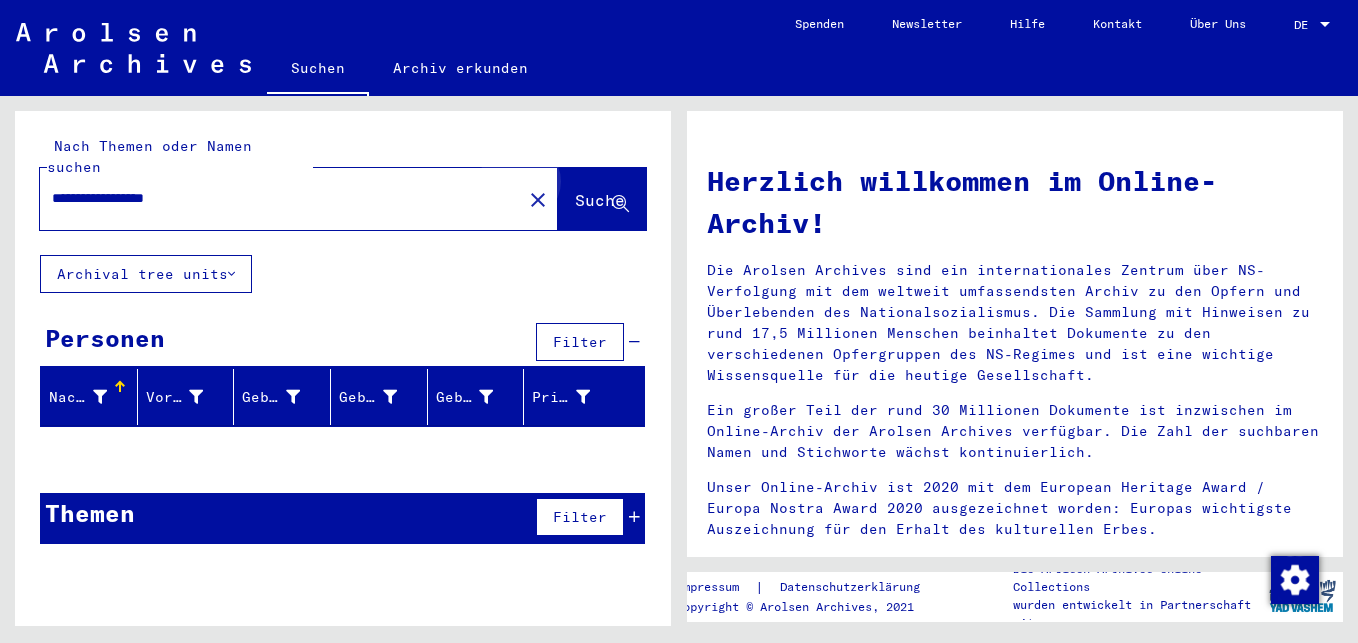 click on "Suche" 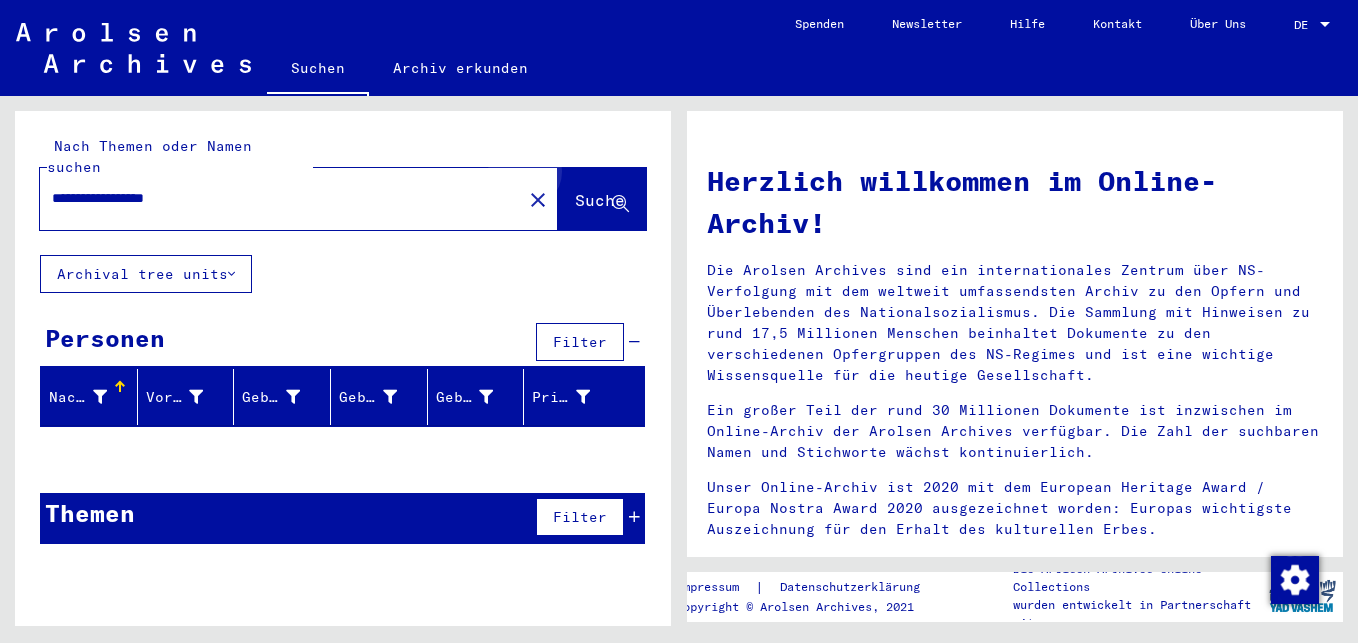 click on "Suche" 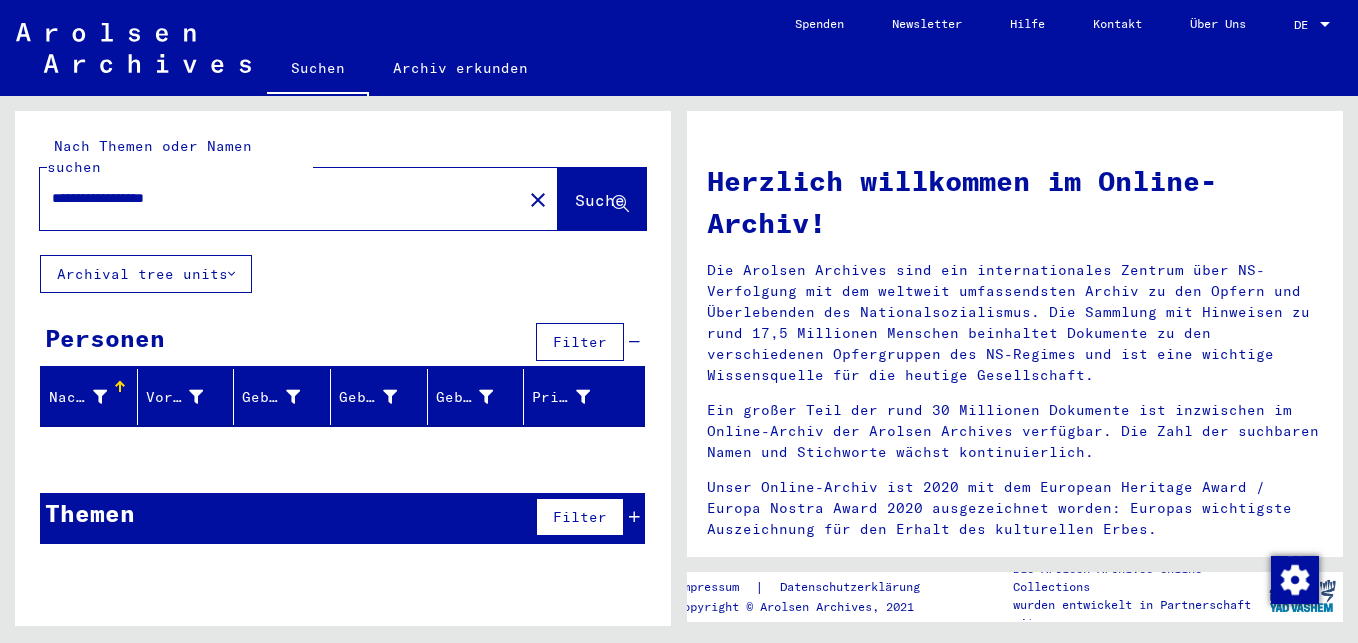 click on "**********" at bounding box center (275, 198) 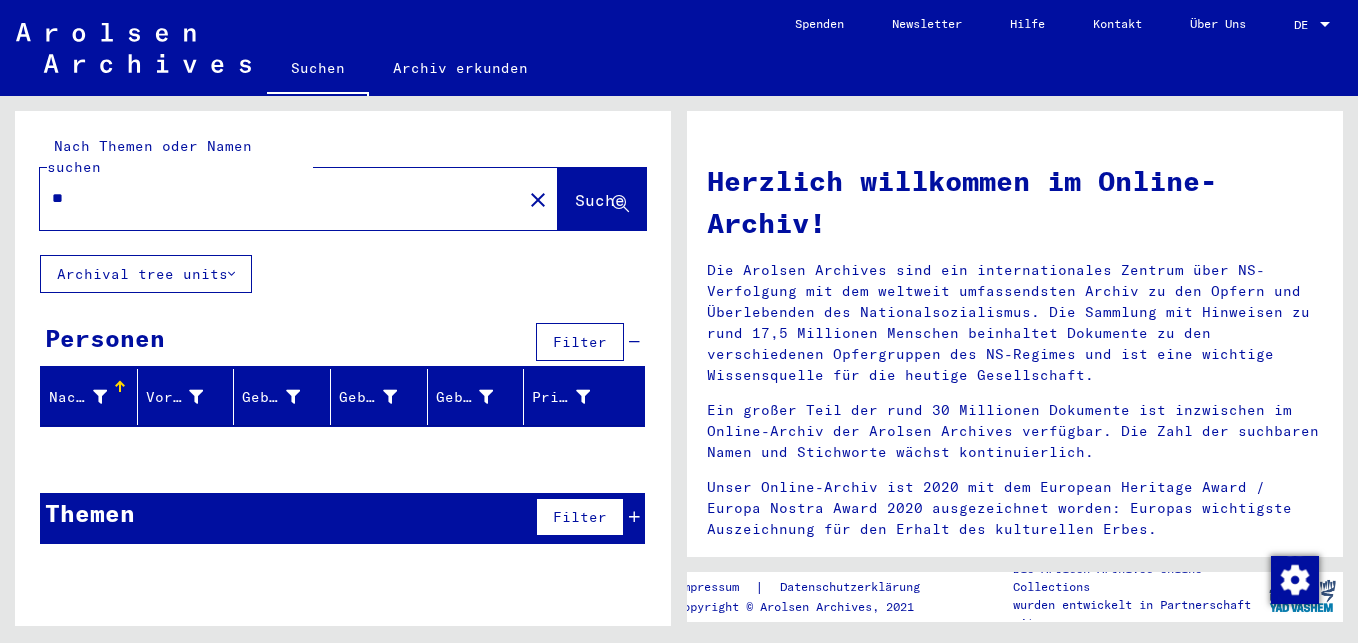type on "*" 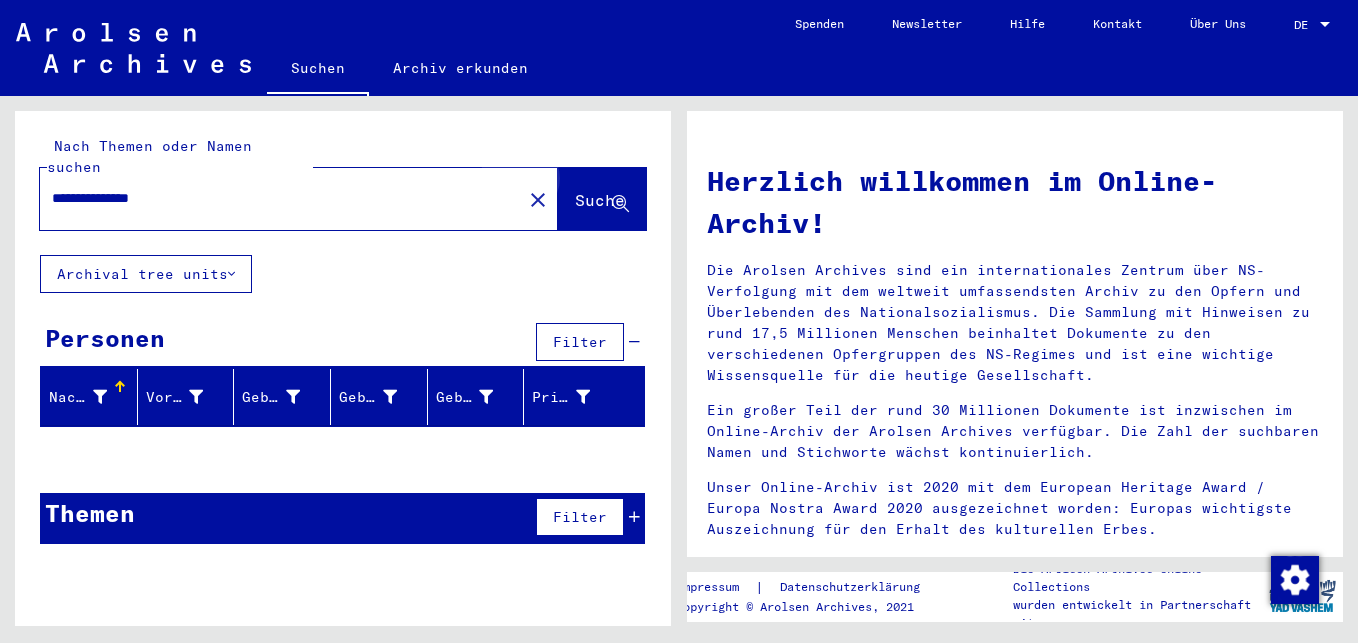 click on "Suche" 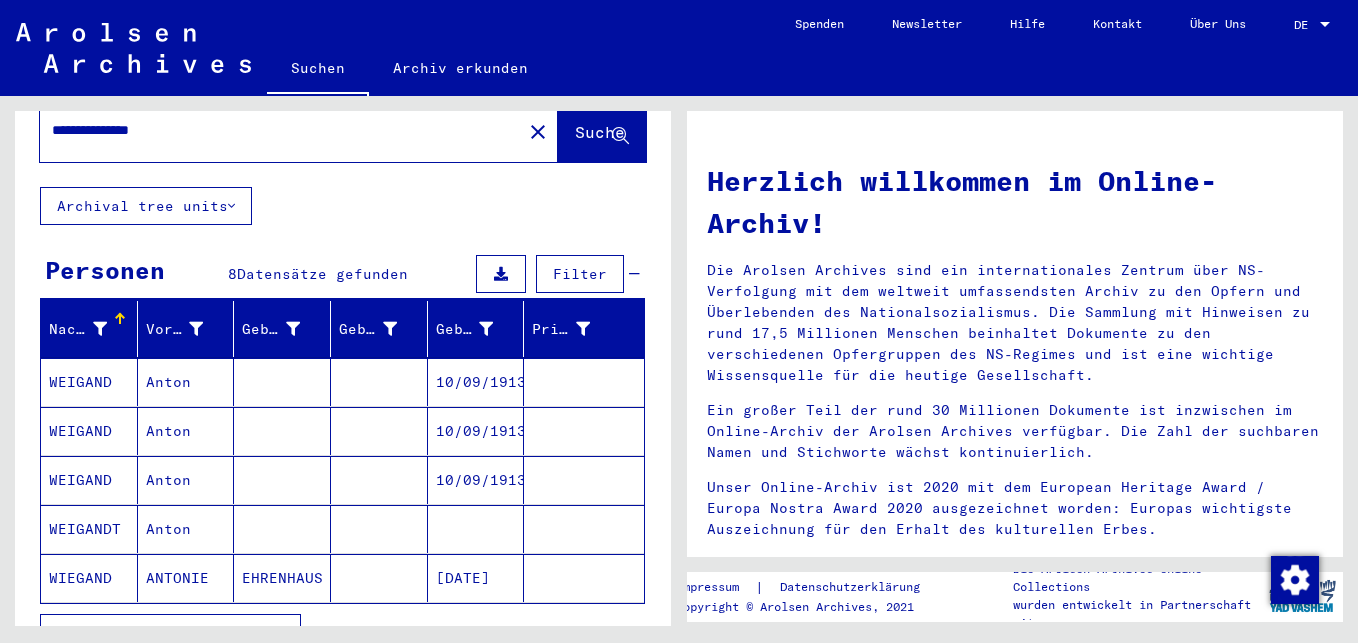 scroll, scrollTop: 100, scrollLeft: 0, axis: vertical 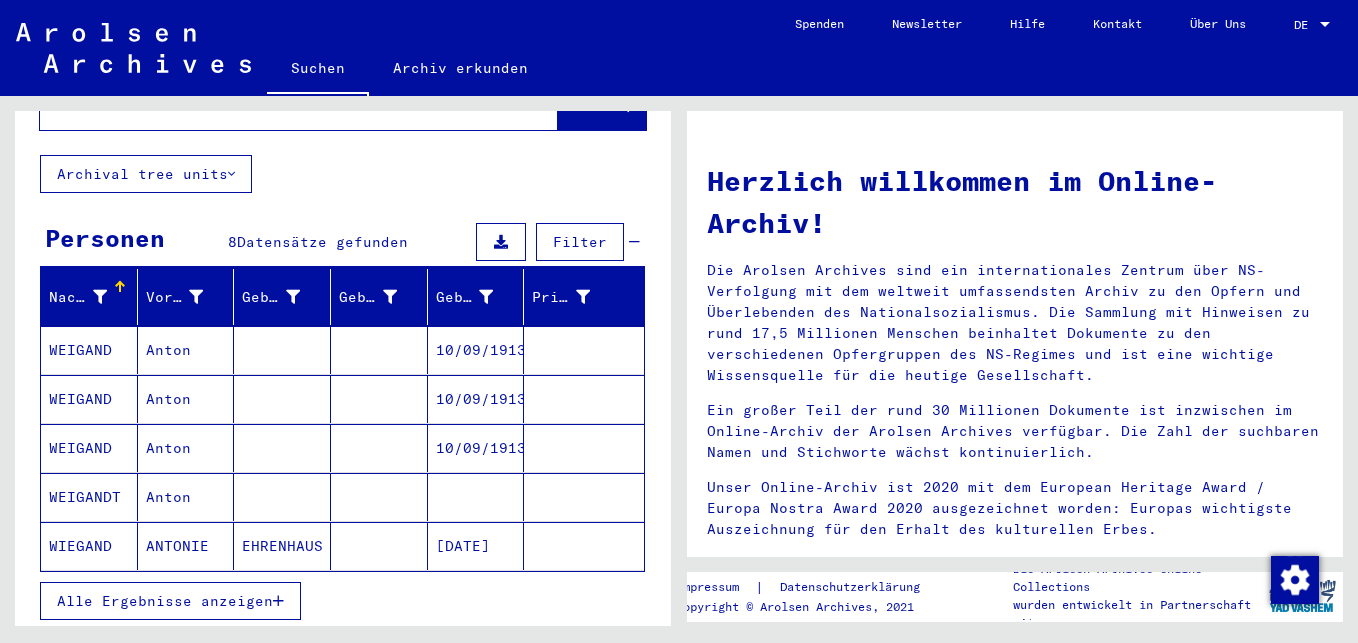 click on "Alle Ergebnisse anzeigen" at bounding box center (165, 601) 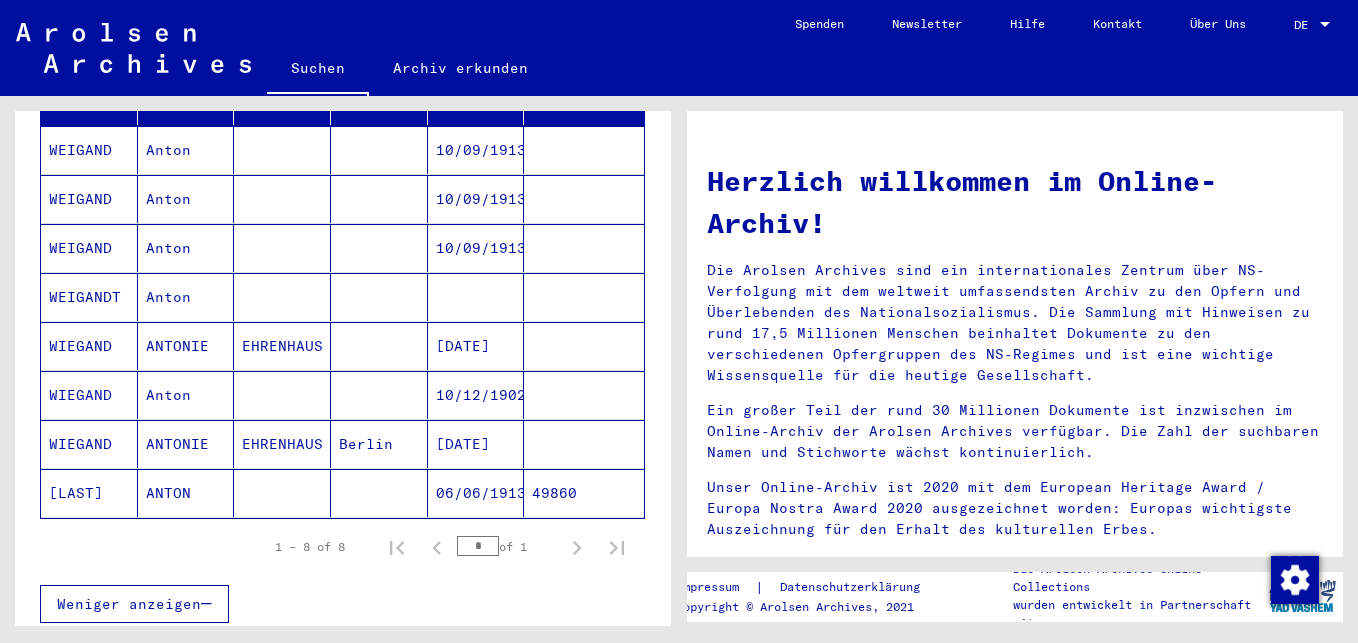 scroll, scrollTop: 0, scrollLeft: 0, axis: both 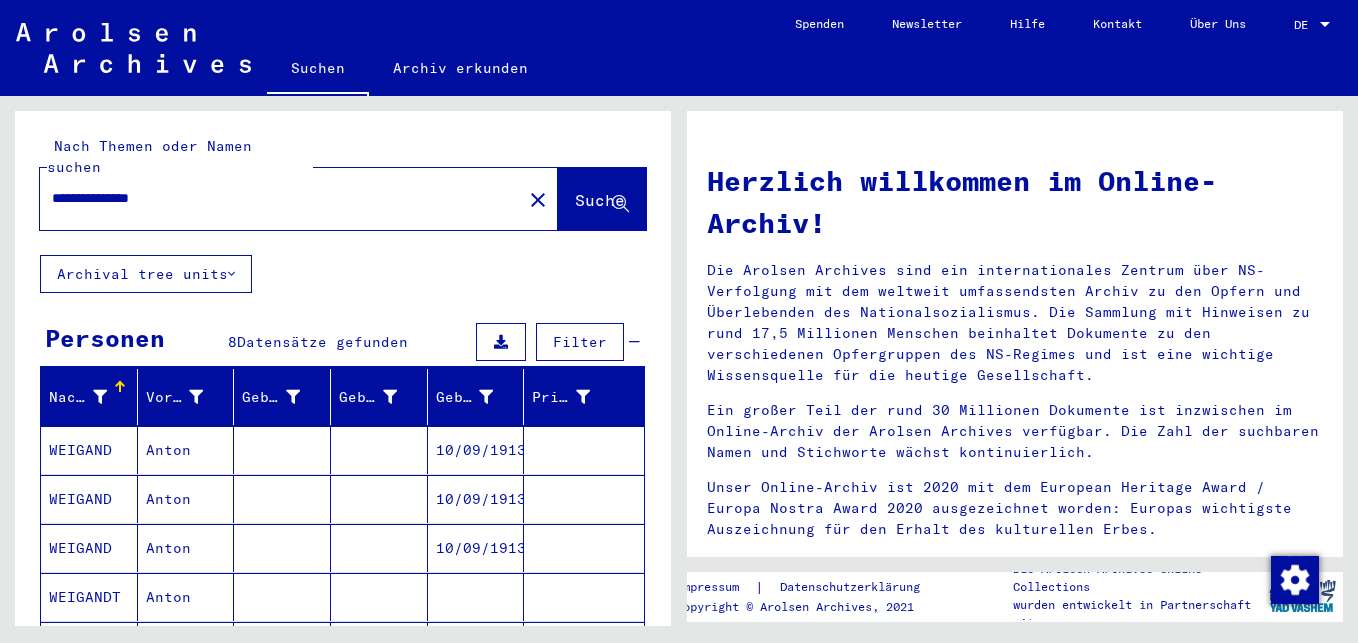 click on "**********" at bounding box center (275, 198) 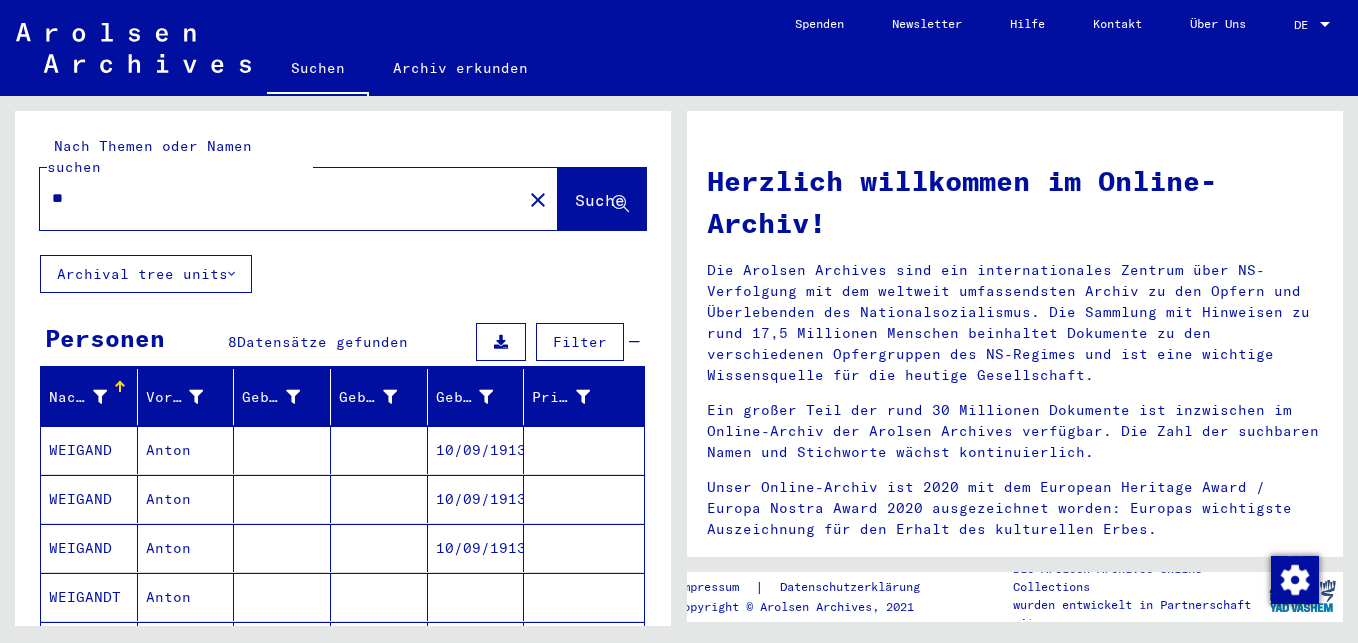 type on "*" 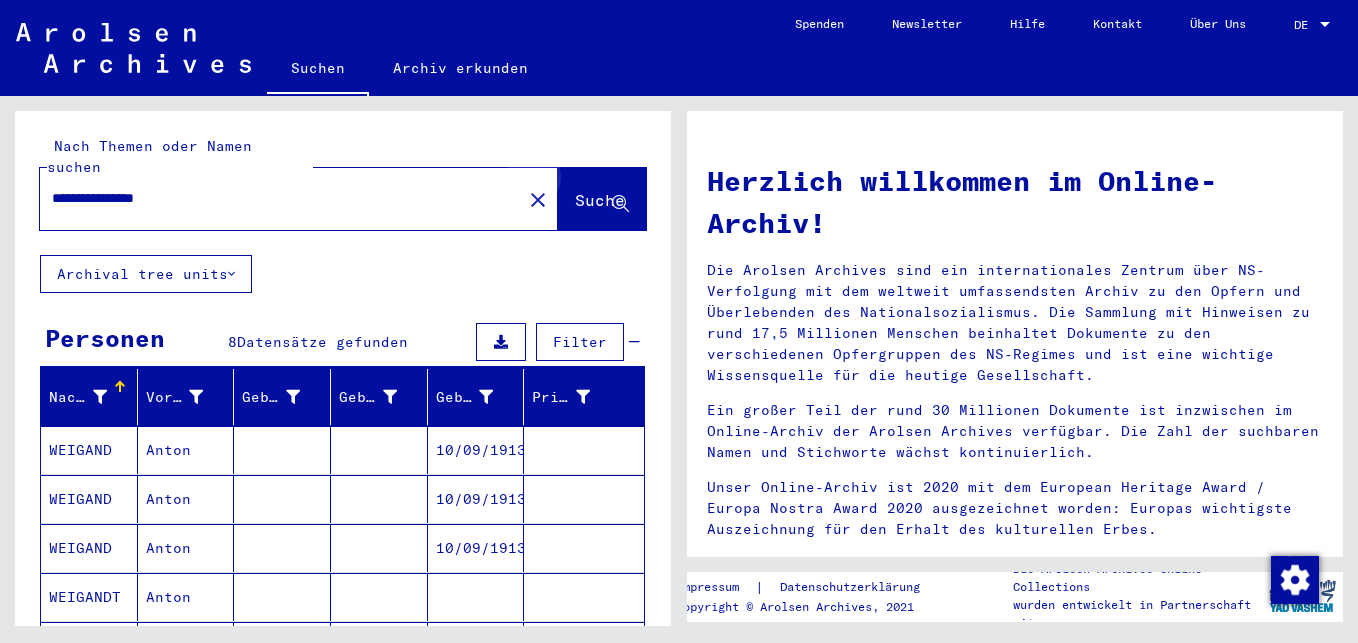 click on "Suche" 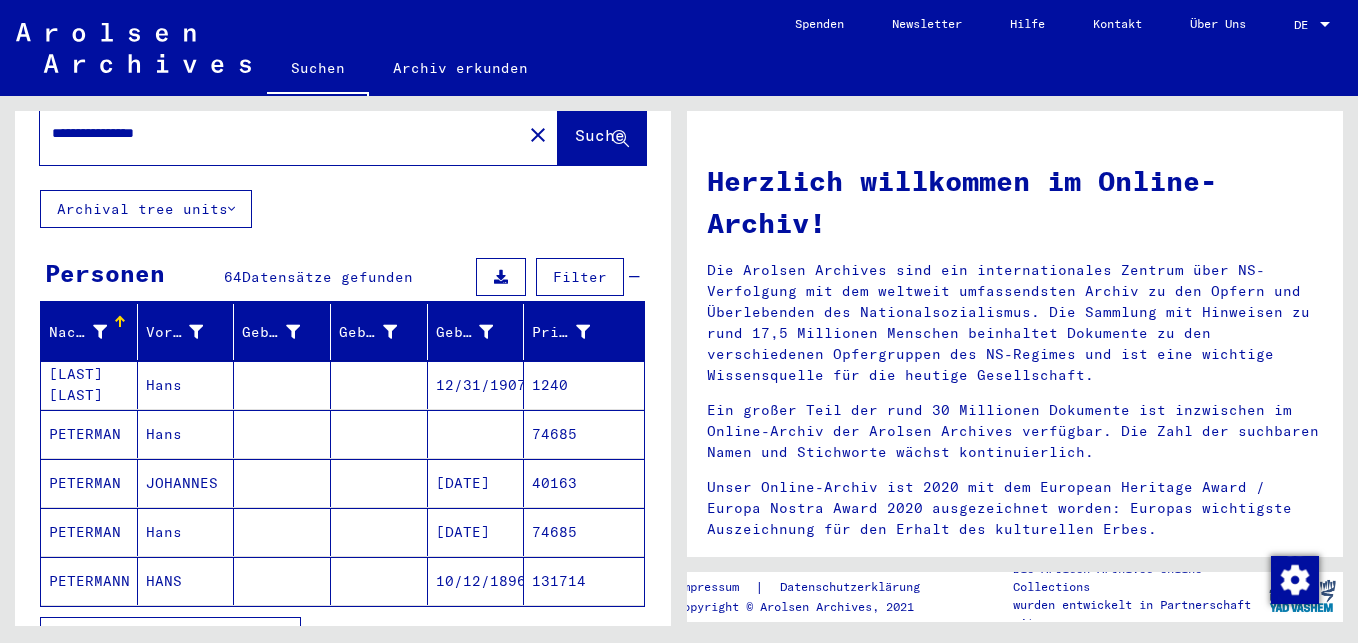 scroll, scrollTop: 100, scrollLeft: 0, axis: vertical 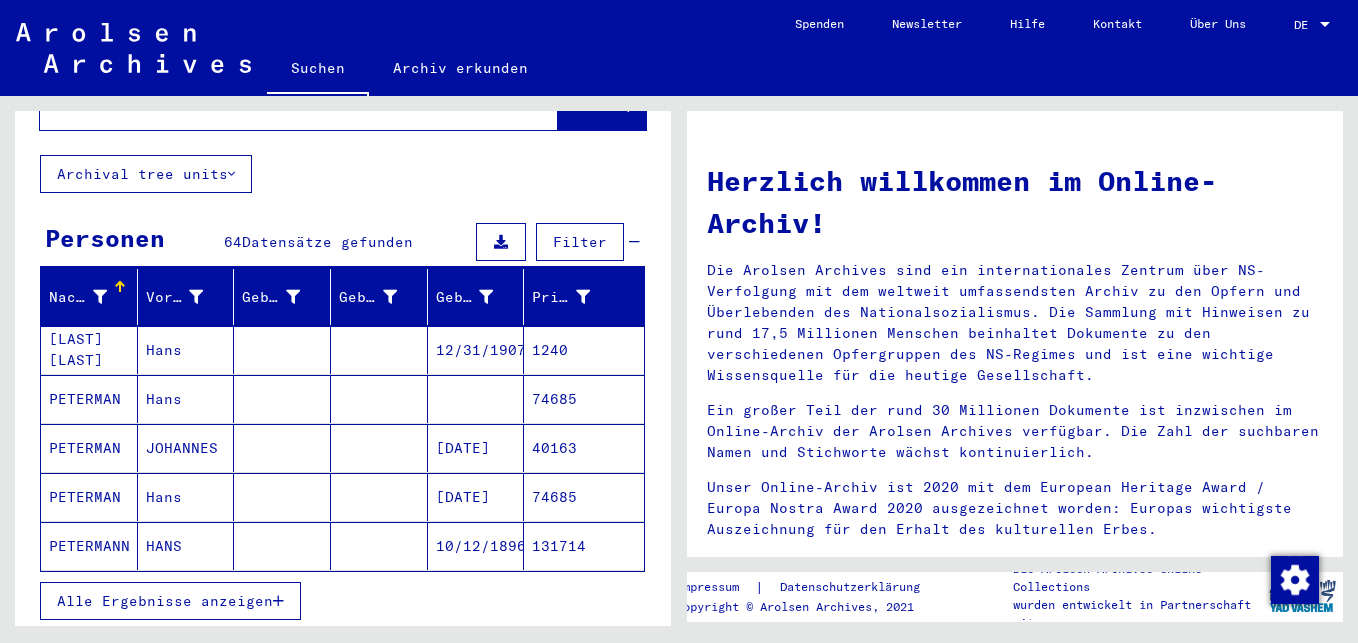 click on "Alle Ergebnisse anzeigen" at bounding box center [165, 601] 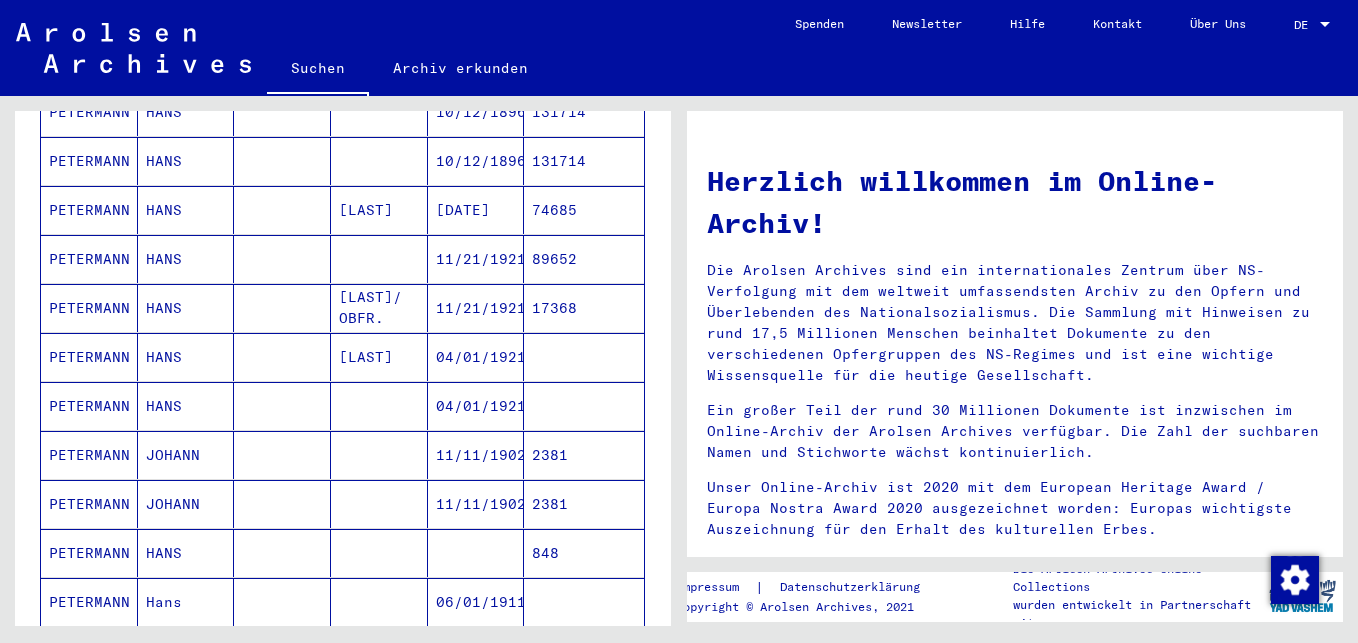 scroll, scrollTop: 600, scrollLeft: 0, axis: vertical 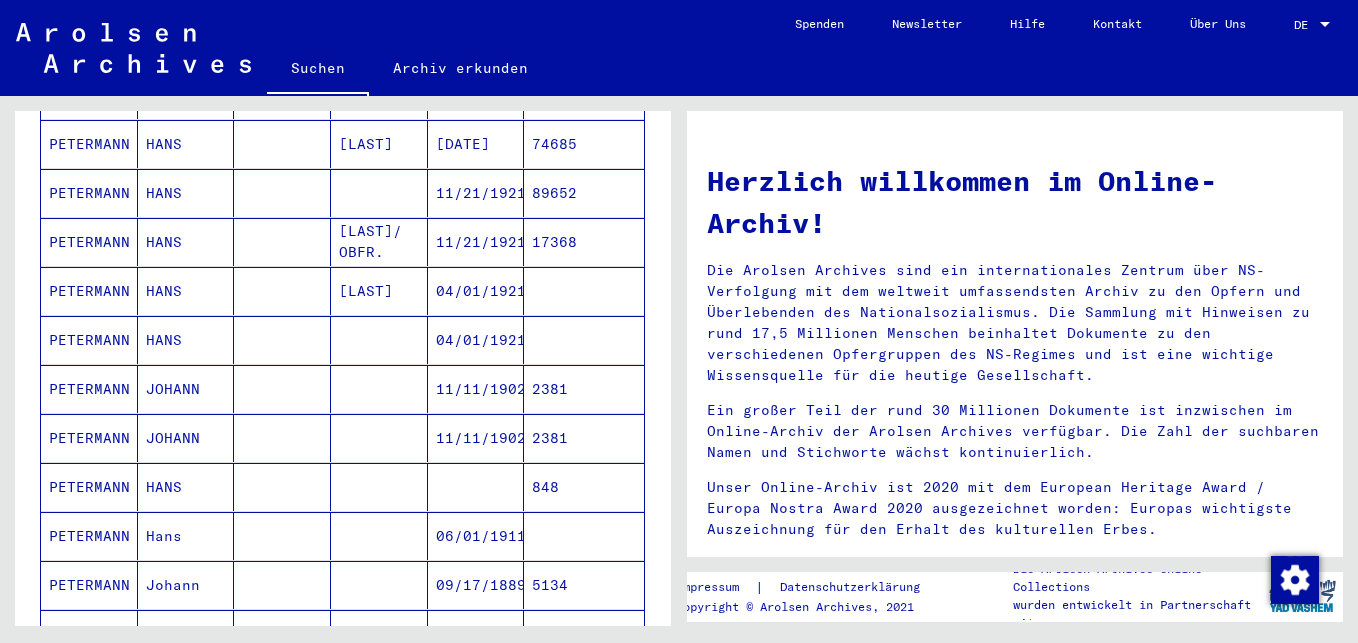 click on "11/11/1902" at bounding box center (476, 438) 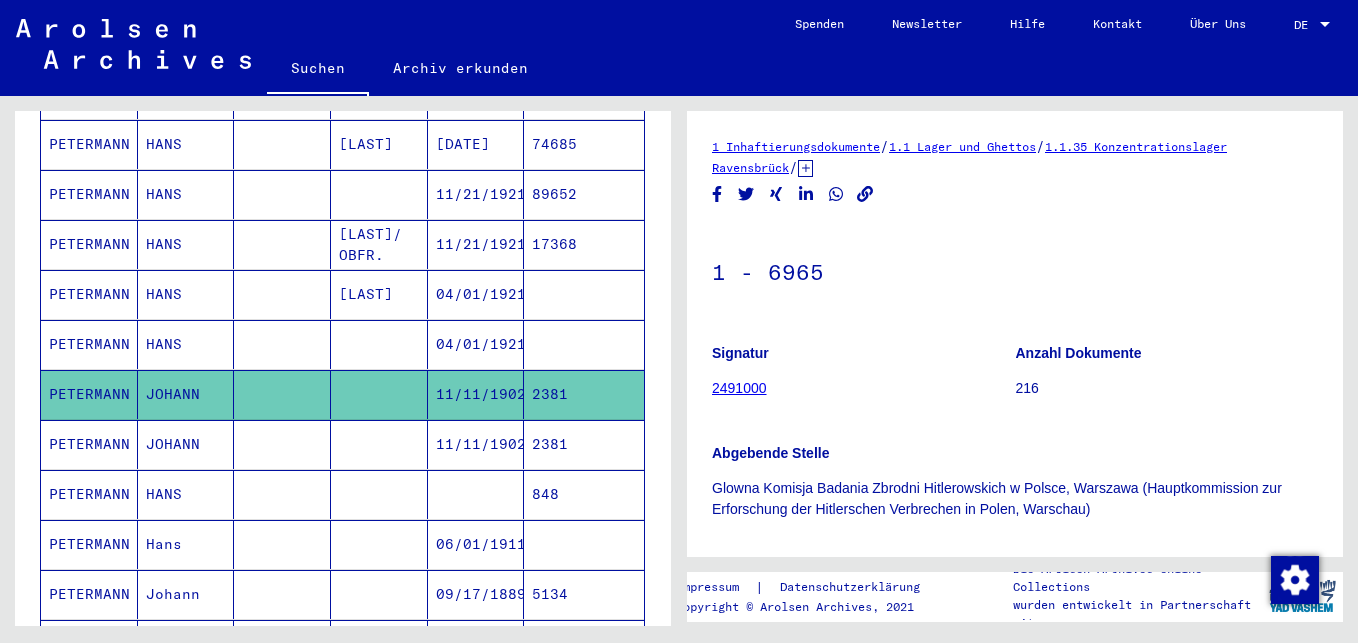 scroll, scrollTop: 0, scrollLeft: 0, axis: both 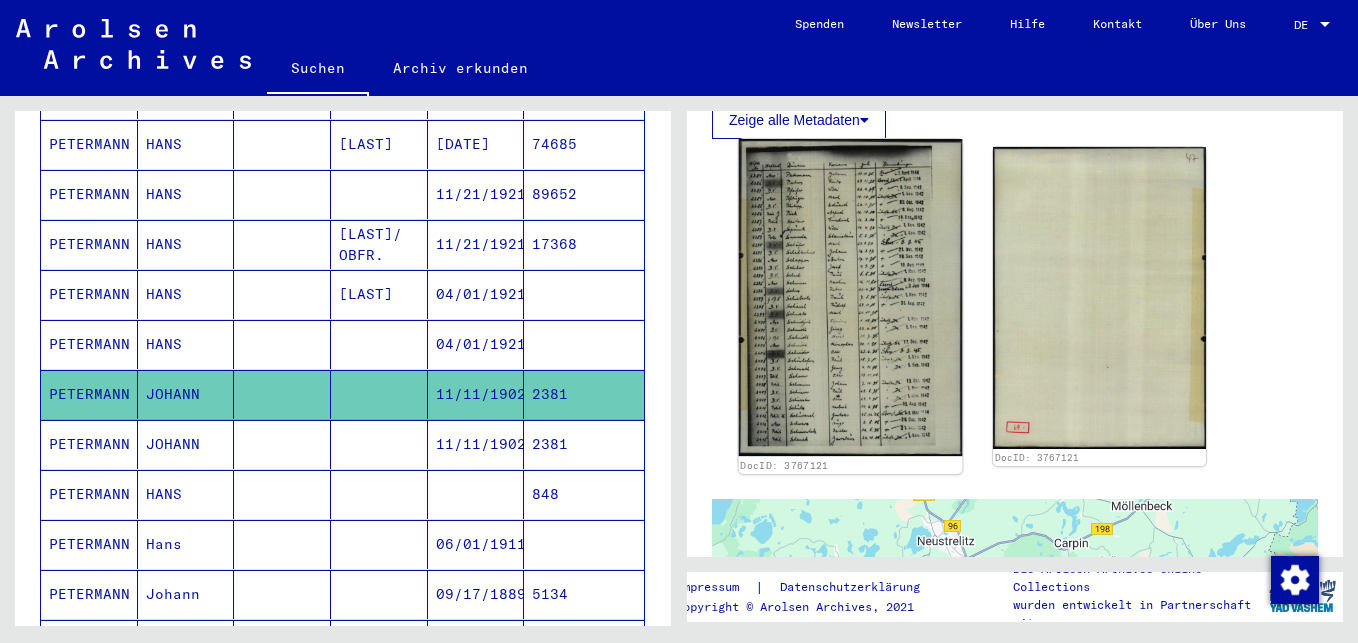 click 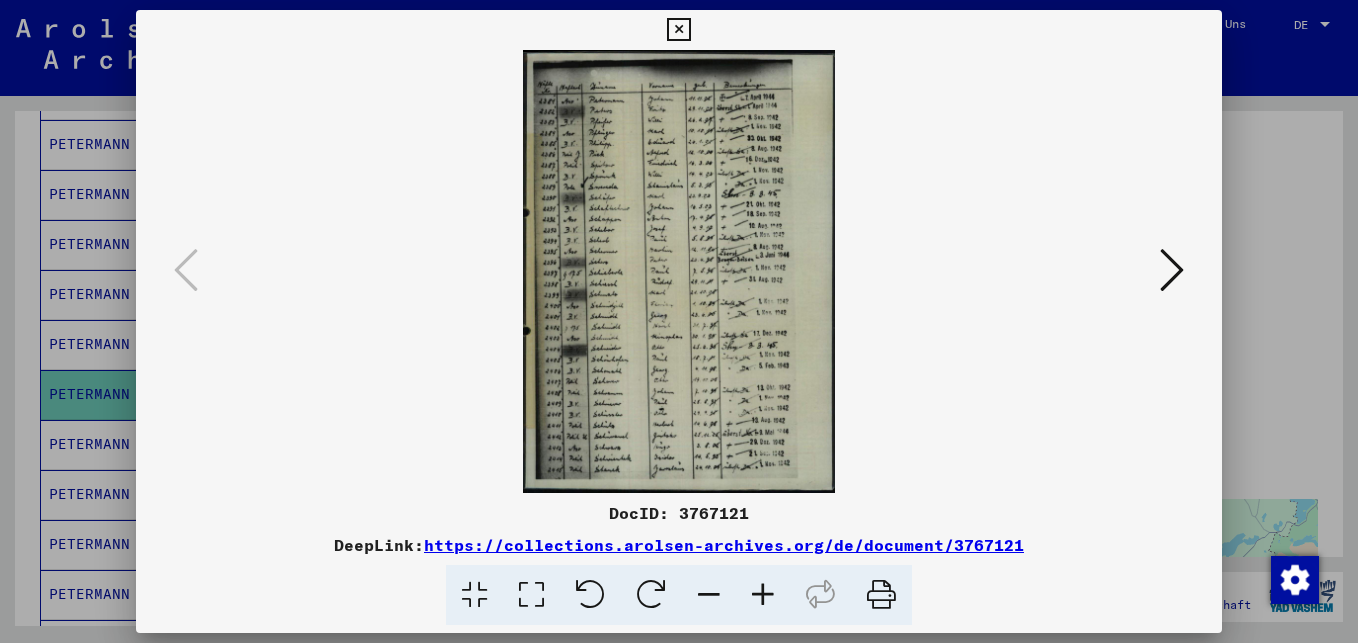 click at bounding box center (763, 595) 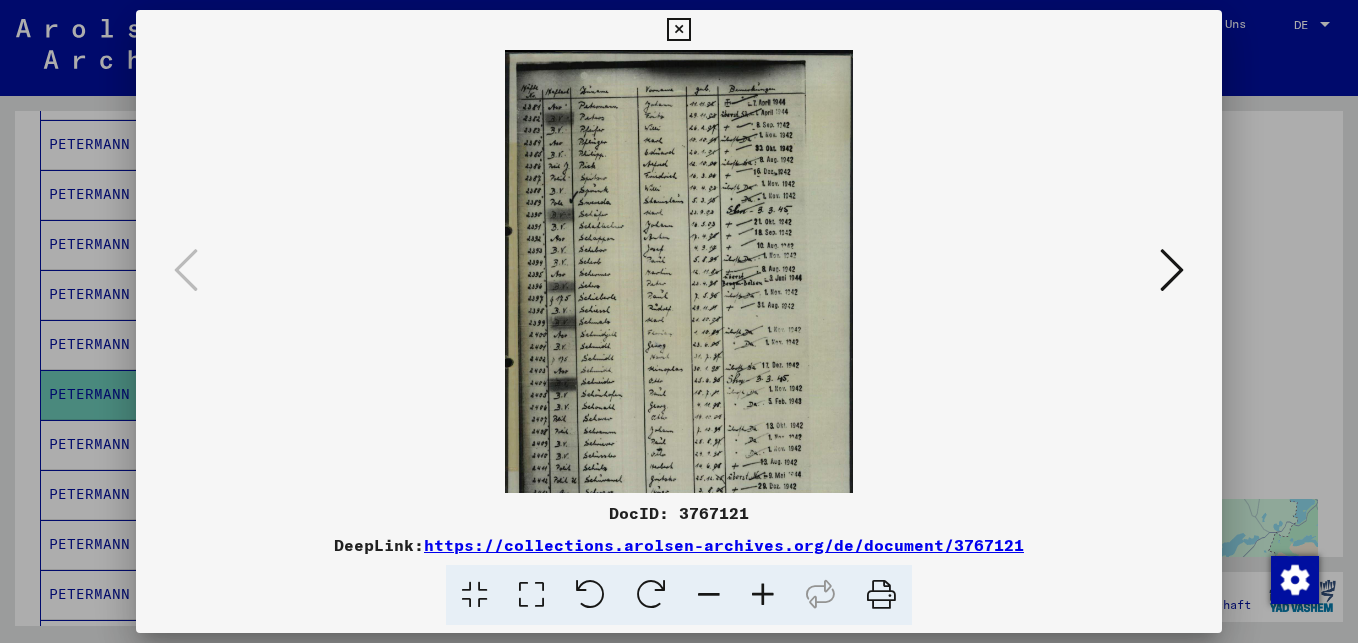 click at bounding box center [763, 595] 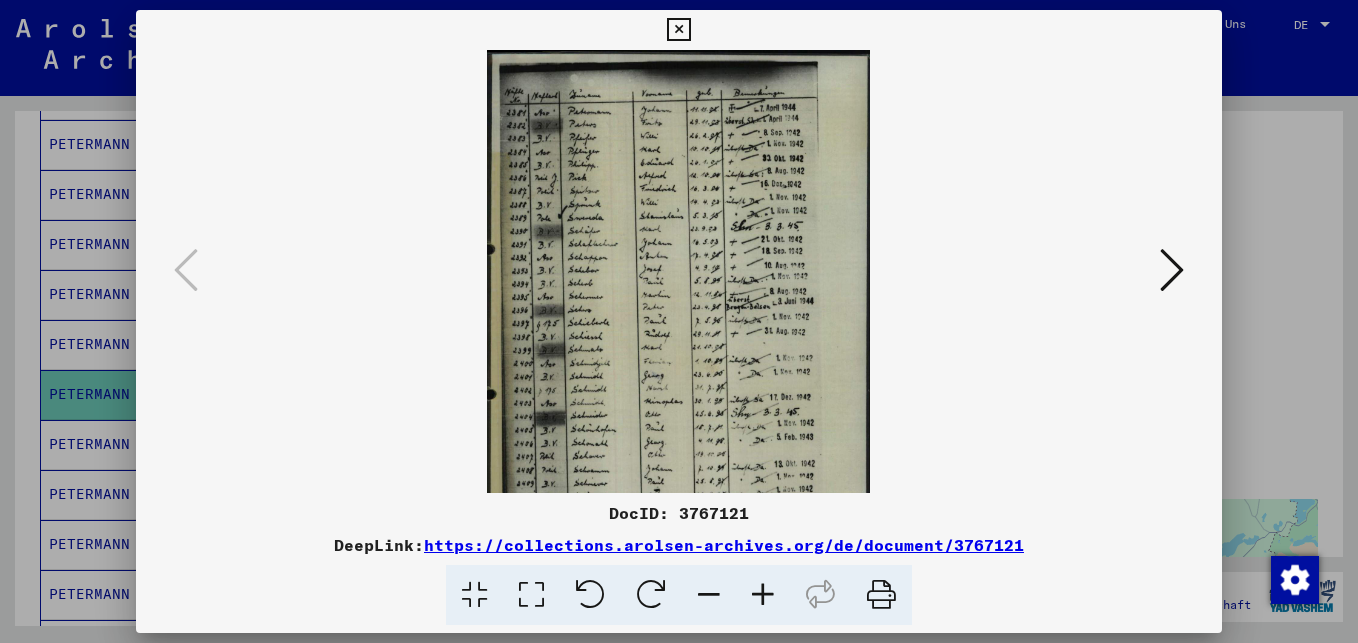 click at bounding box center (763, 595) 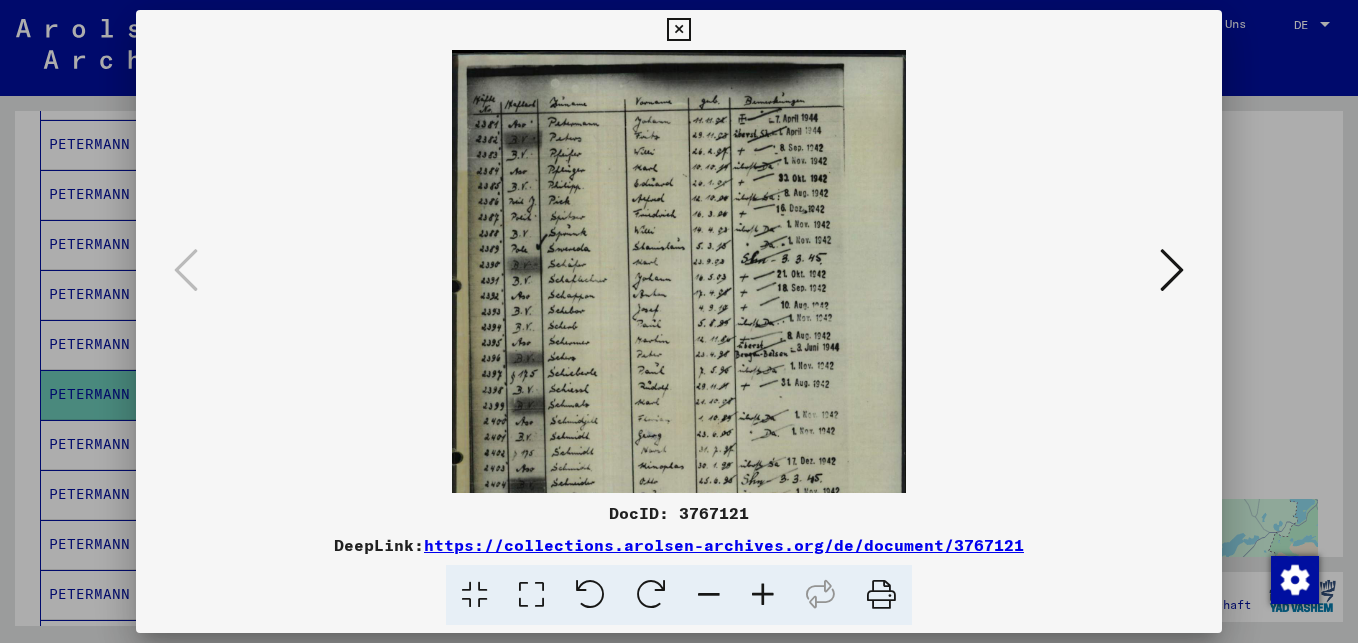 click at bounding box center (763, 595) 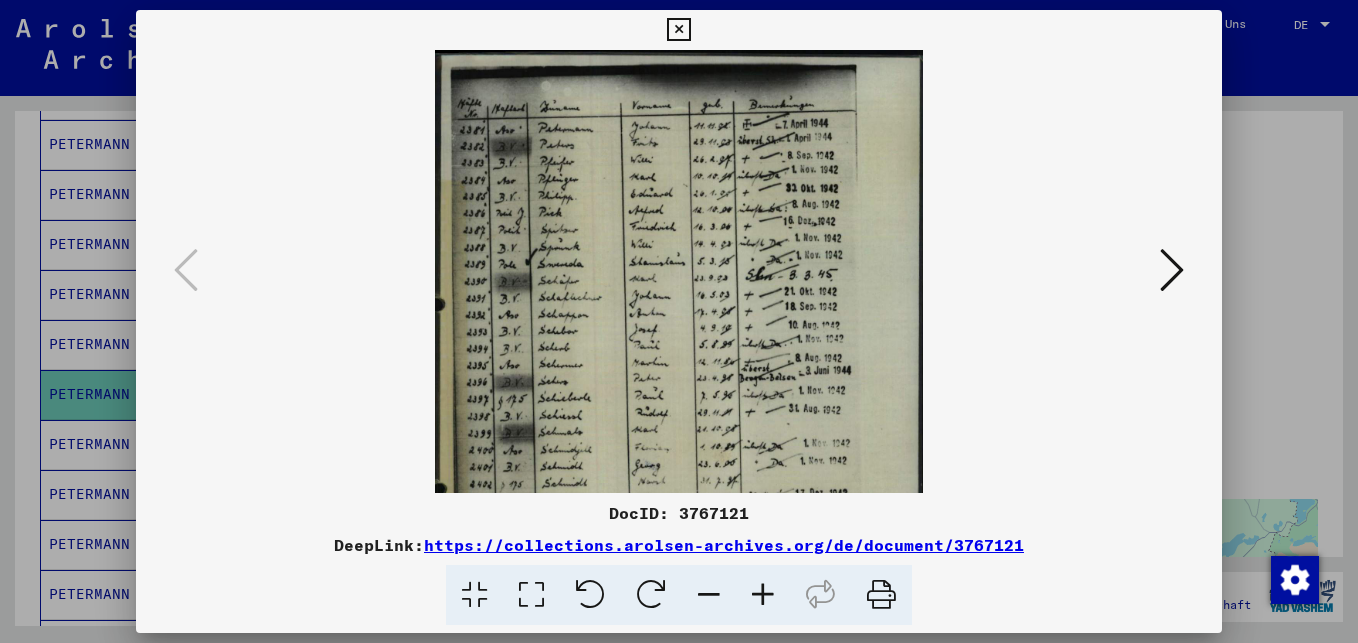 click at bounding box center [763, 595] 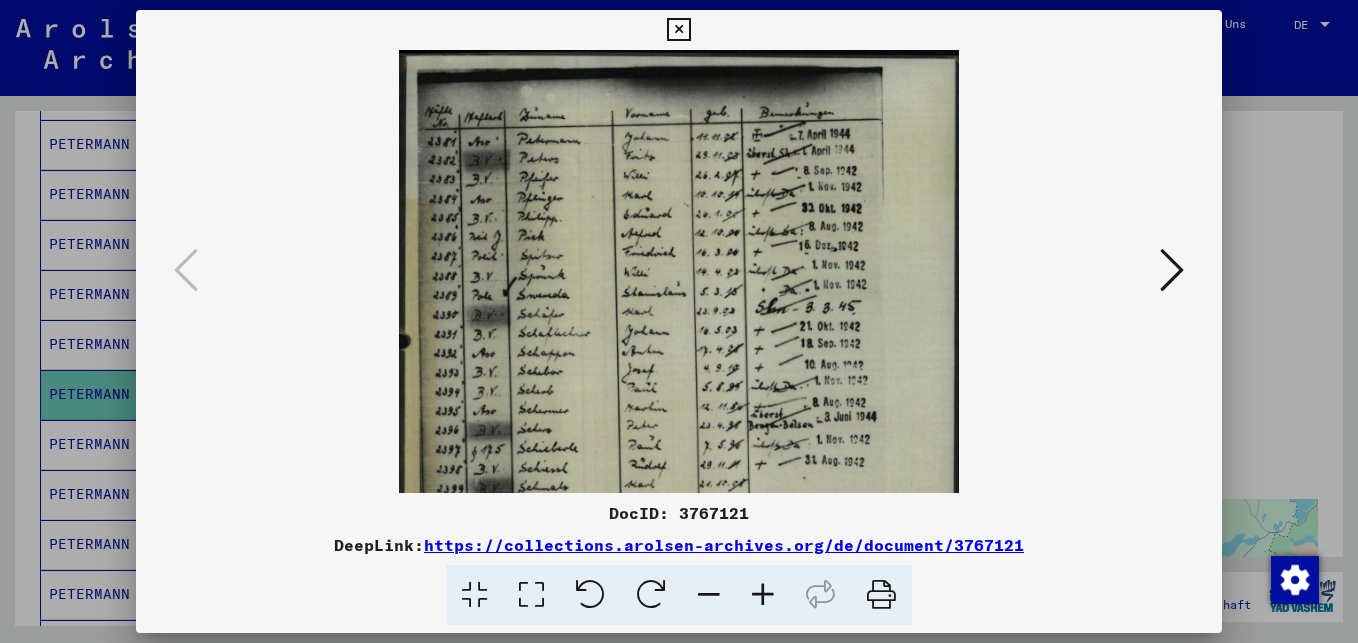 click at bounding box center (763, 595) 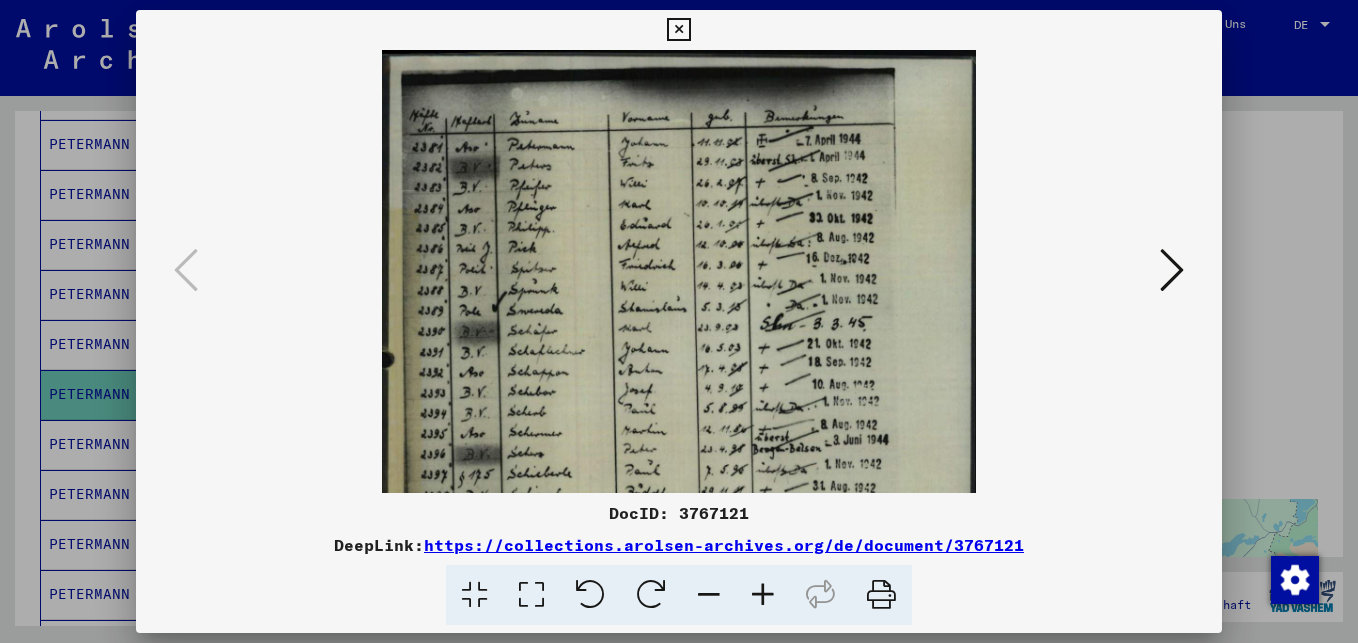 click at bounding box center [763, 595] 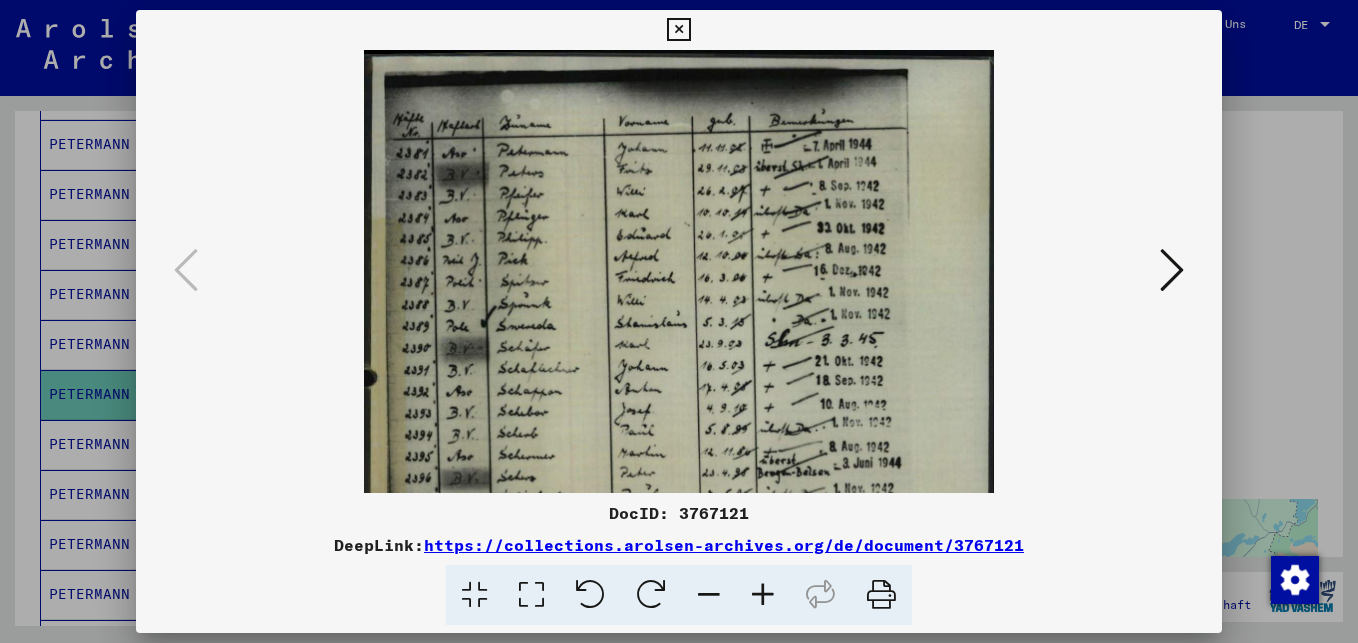 click at bounding box center [763, 595] 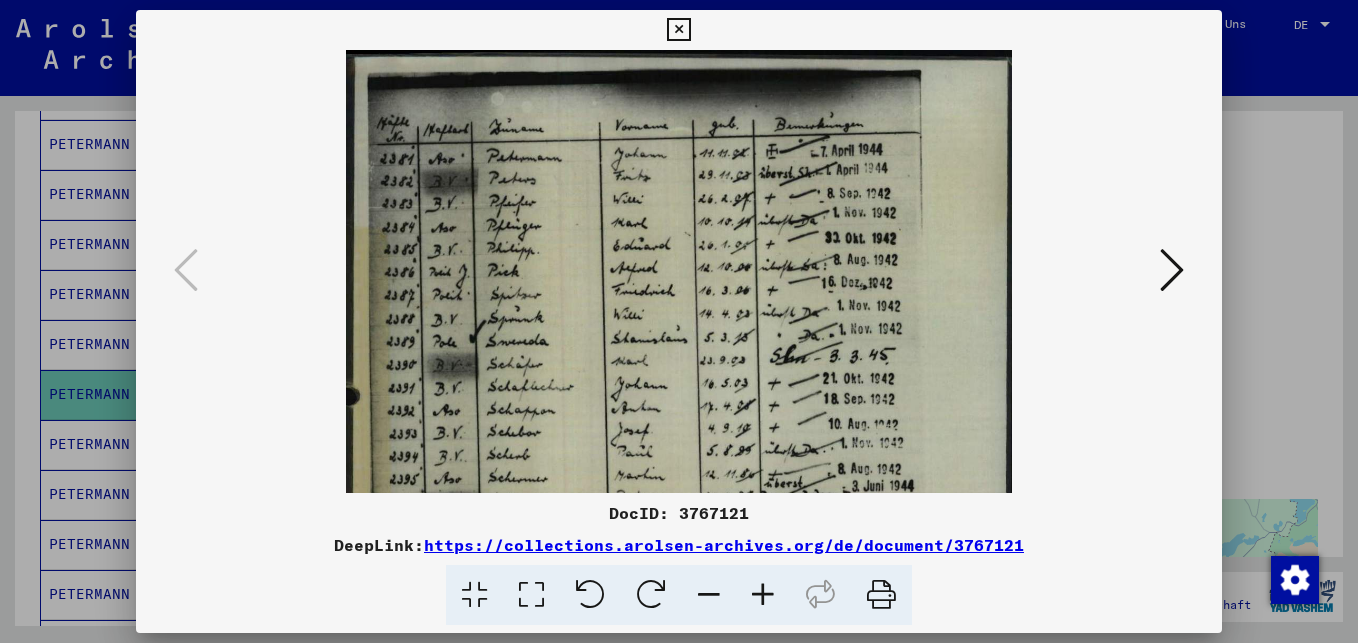 scroll, scrollTop: 0, scrollLeft: 0, axis: both 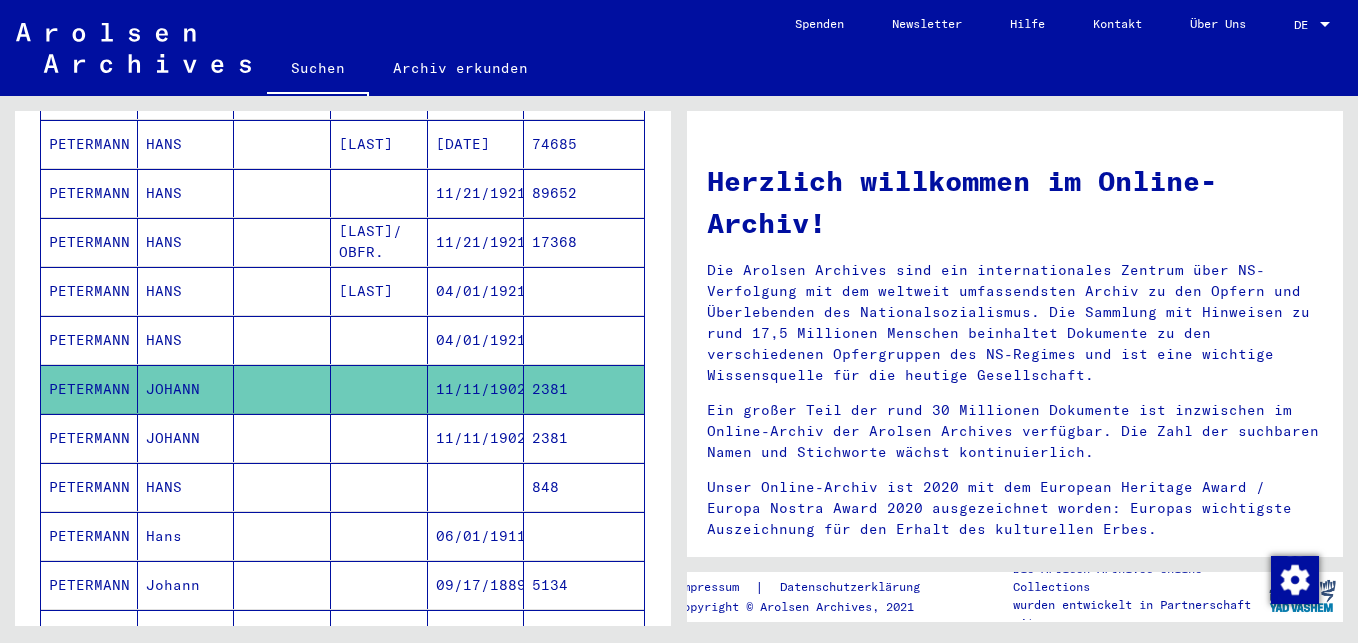 click on "11/11/1902" 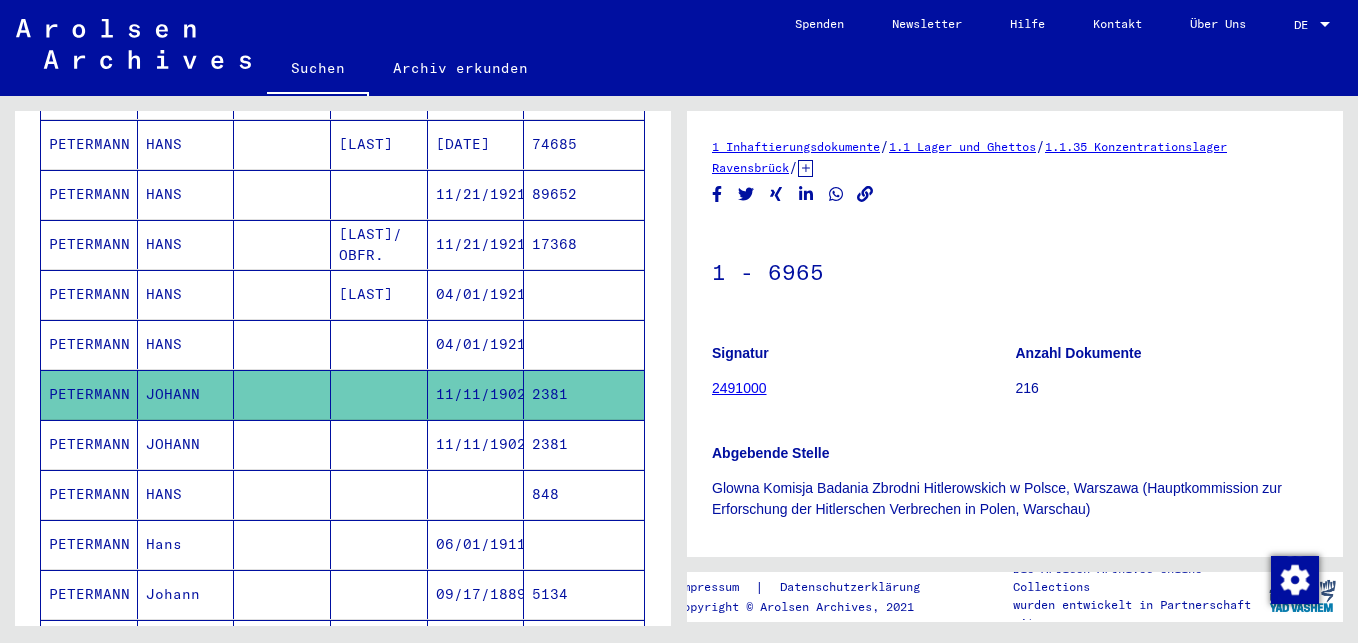 scroll, scrollTop: 0, scrollLeft: 0, axis: both 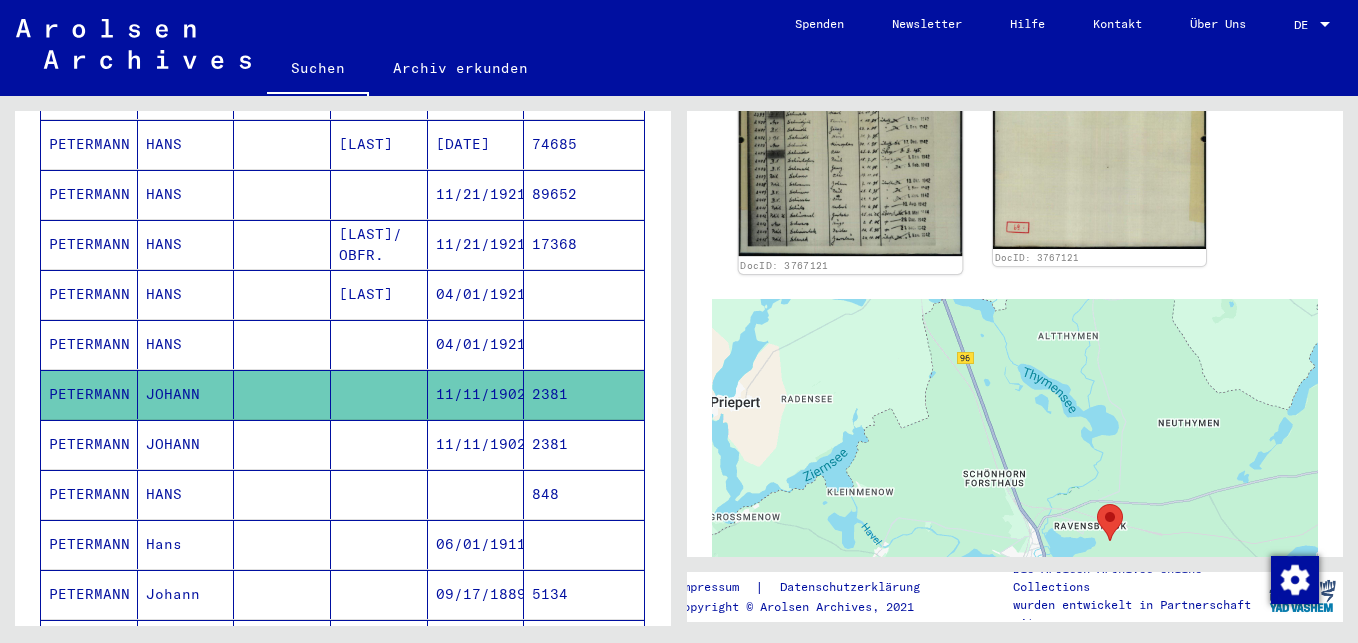 drag, startPoint x: 1001, startPoint y: 464, endPoint x: 942, endPoint y: 157, distance: 312.61798 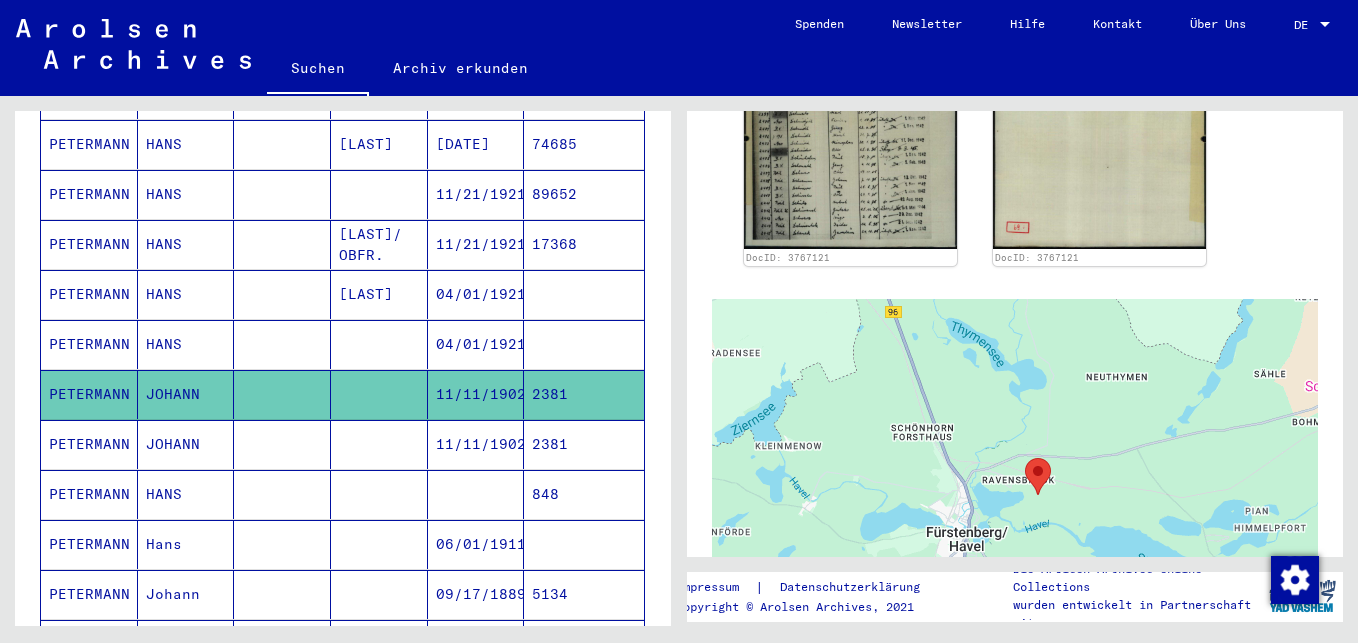 drag, startPoint x: 1066, startPoint y: 445, endPoint x: 1070, endPoint y: 402, distance: 43.185646 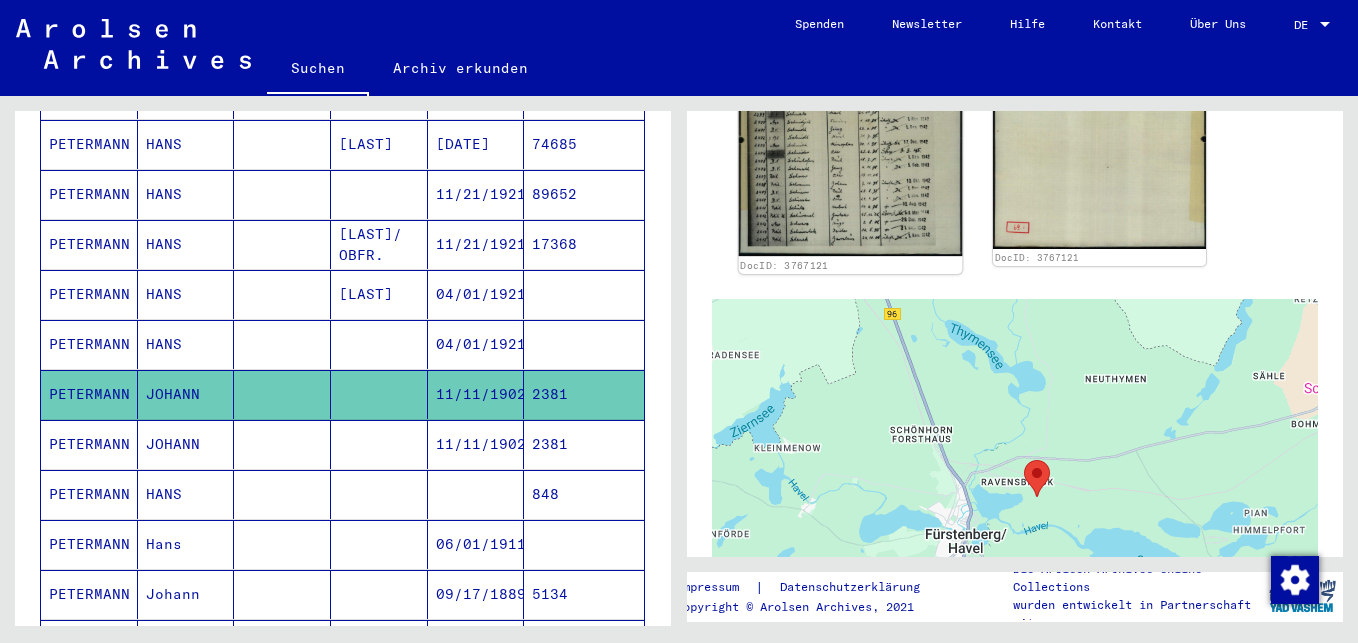 click 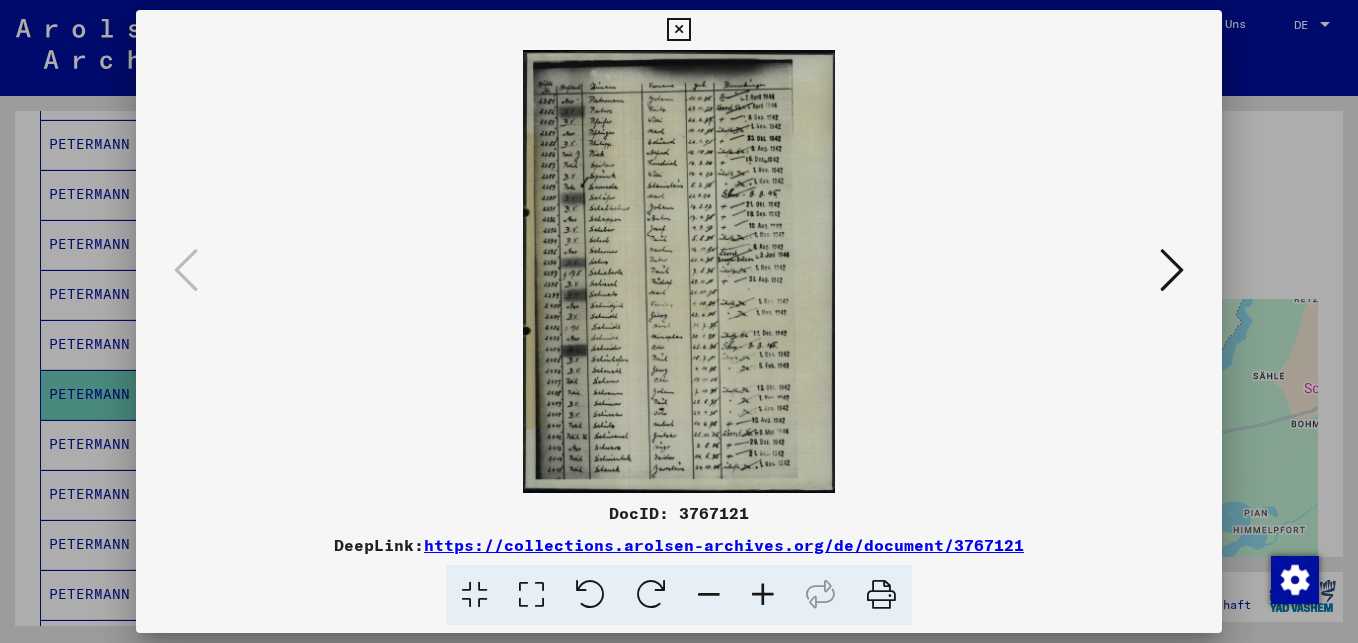 click at bounding box center [1172, 270] 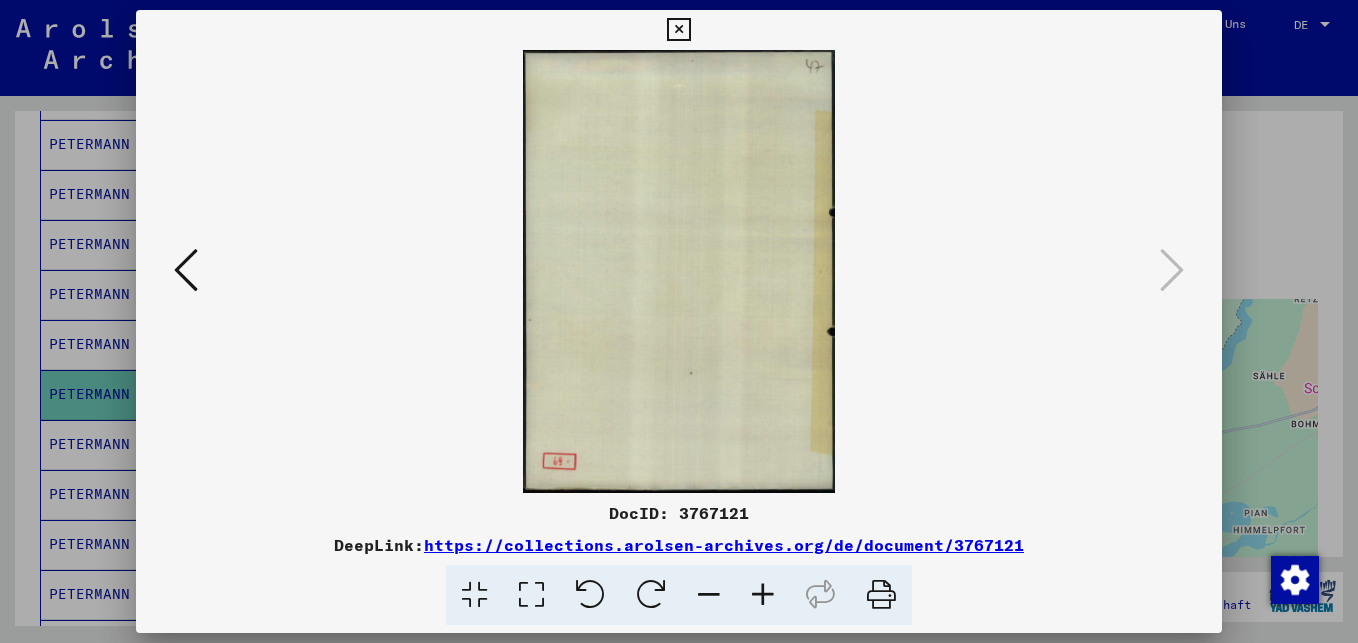 click at bounding box center (186, 270) 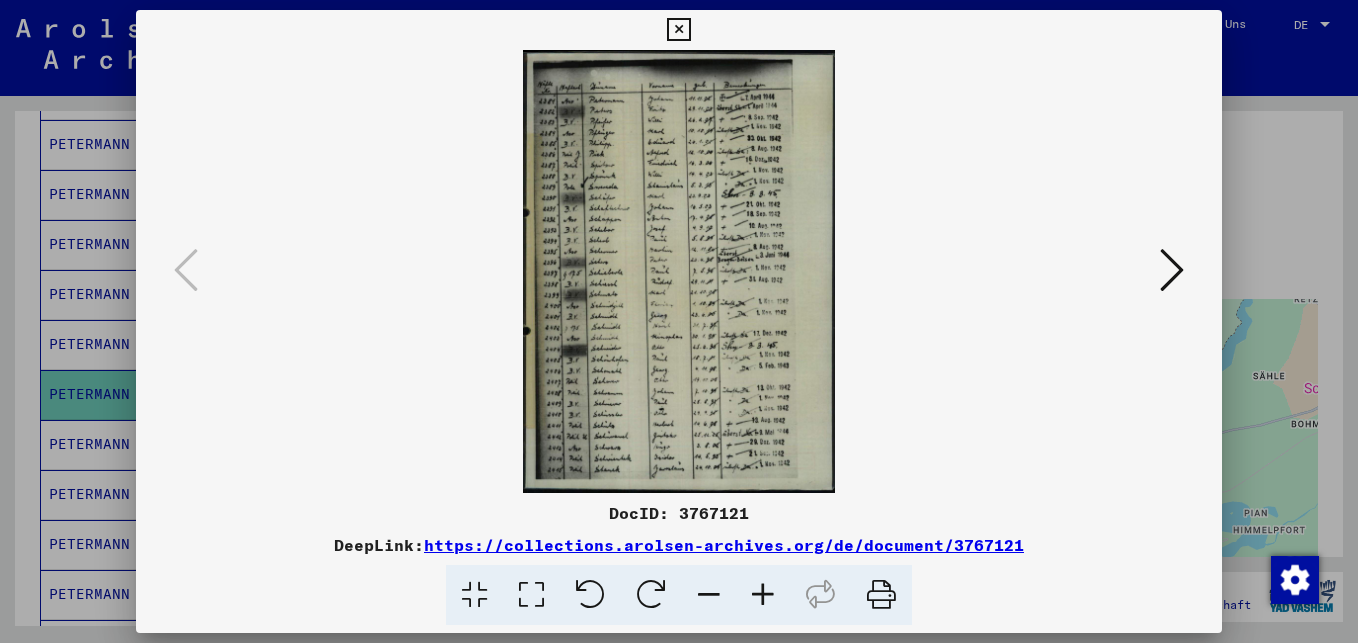 click at bounding box center [678, 30] 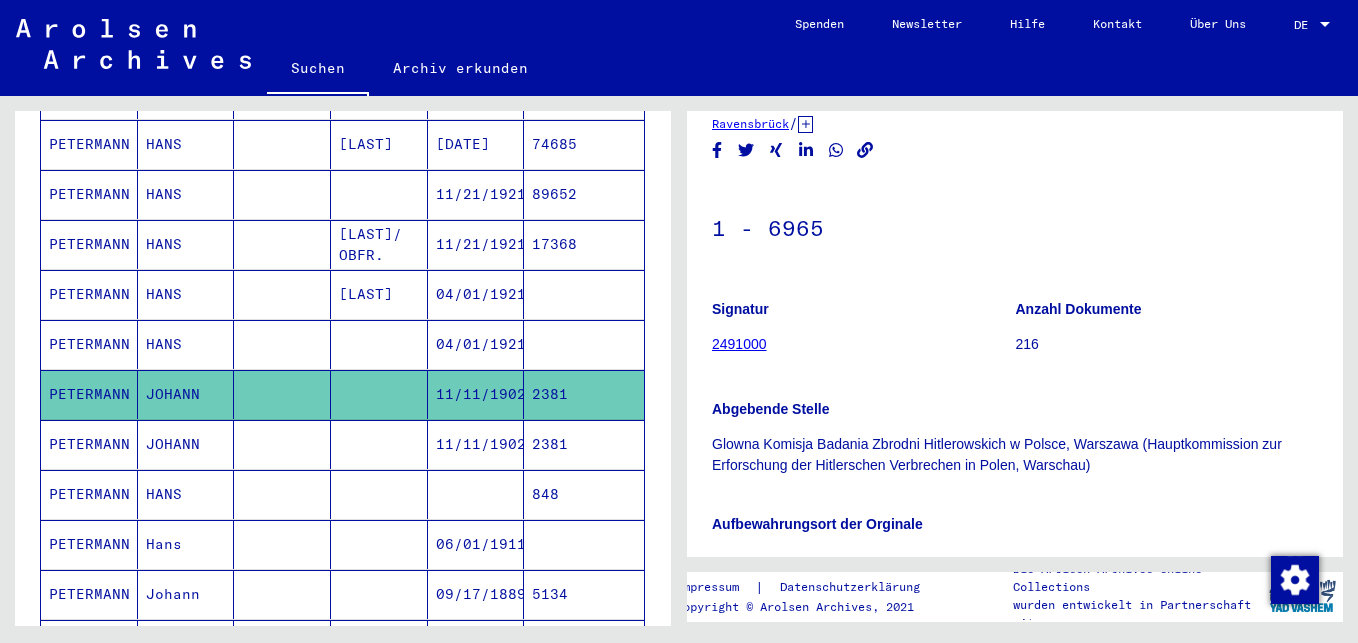 scroll, scrollTop: 0, scrollLeft: 0, axis: both 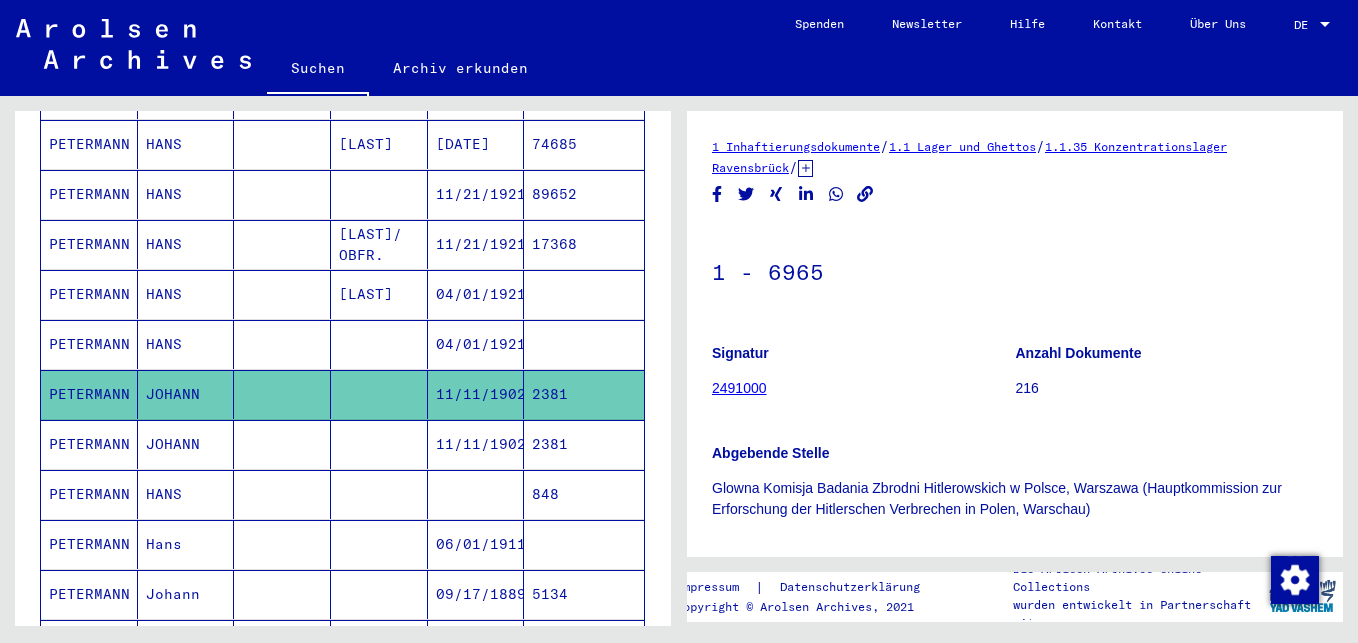 click on "11/11/1902" at bounding box center (476, 494) 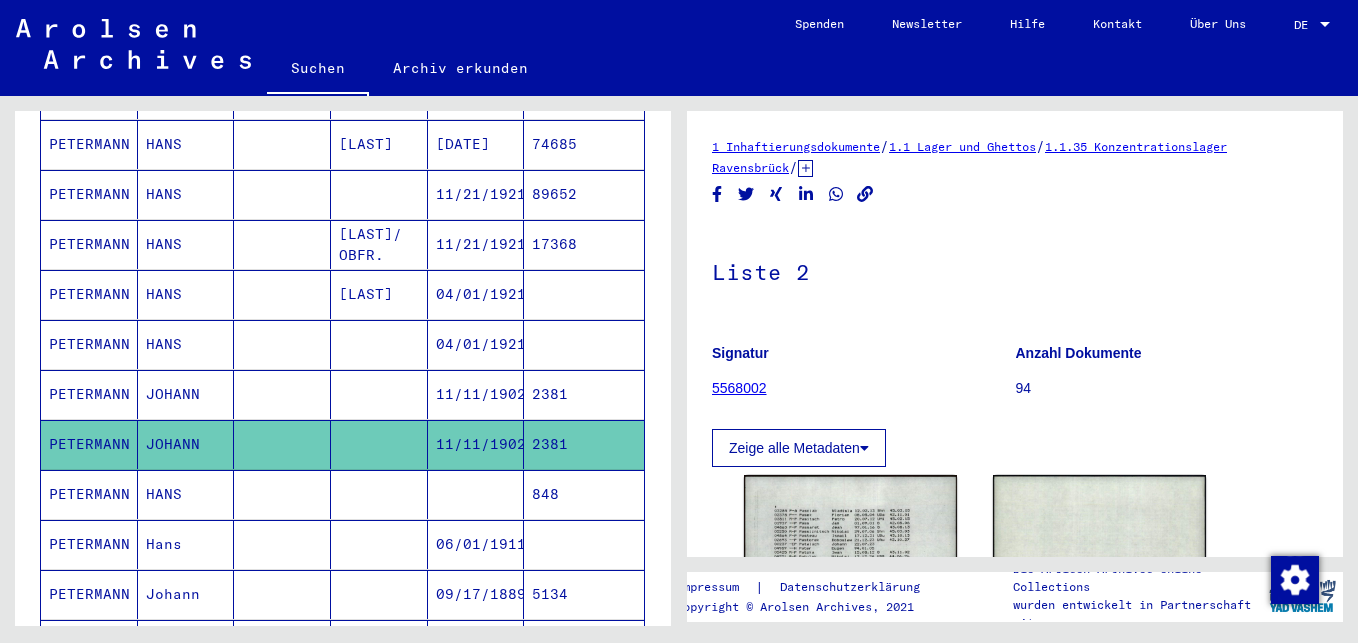 scroll, scrollTop: 0, scrollLeft: 0, axis: both 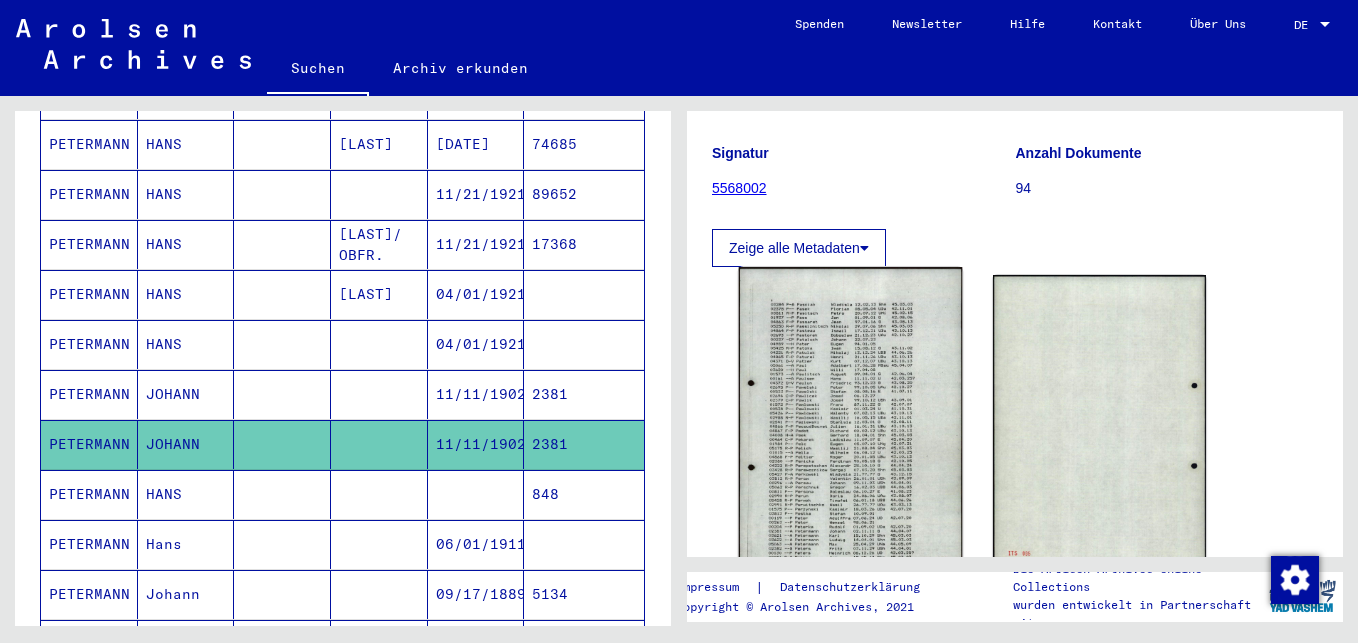 click 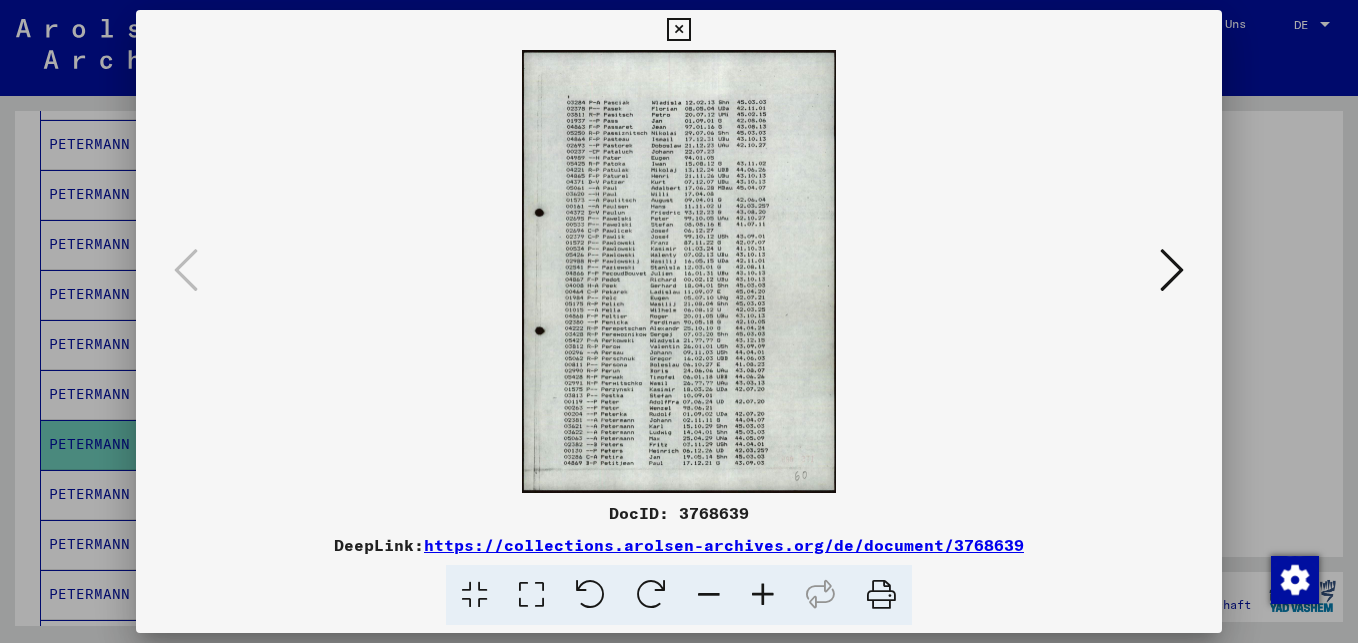 click at bounding box center [763, 595] 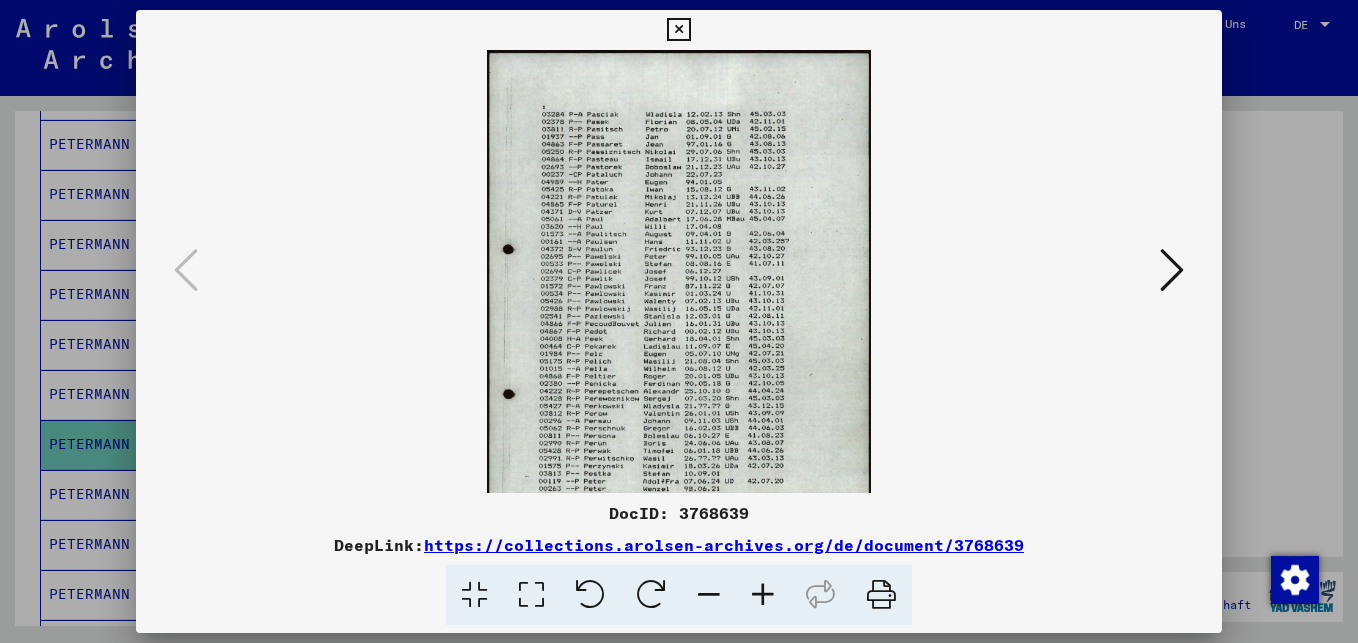 click at bounding box center [763, 595] 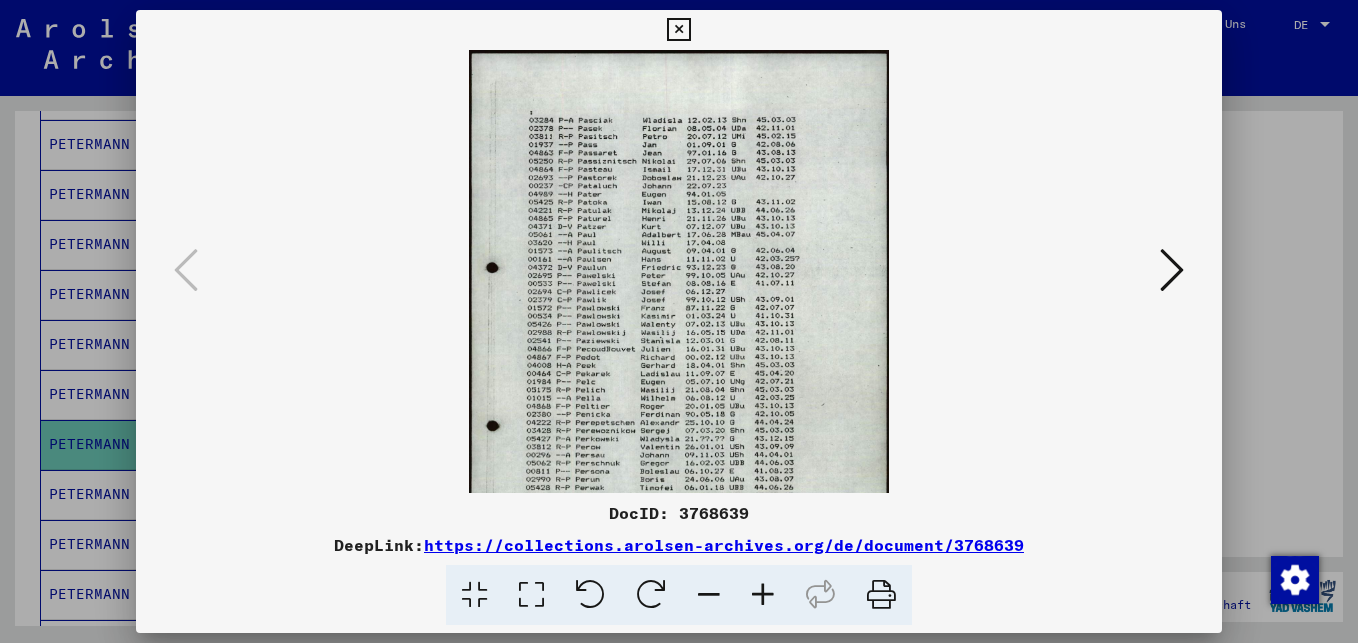 click at bounding box center (763, 595) 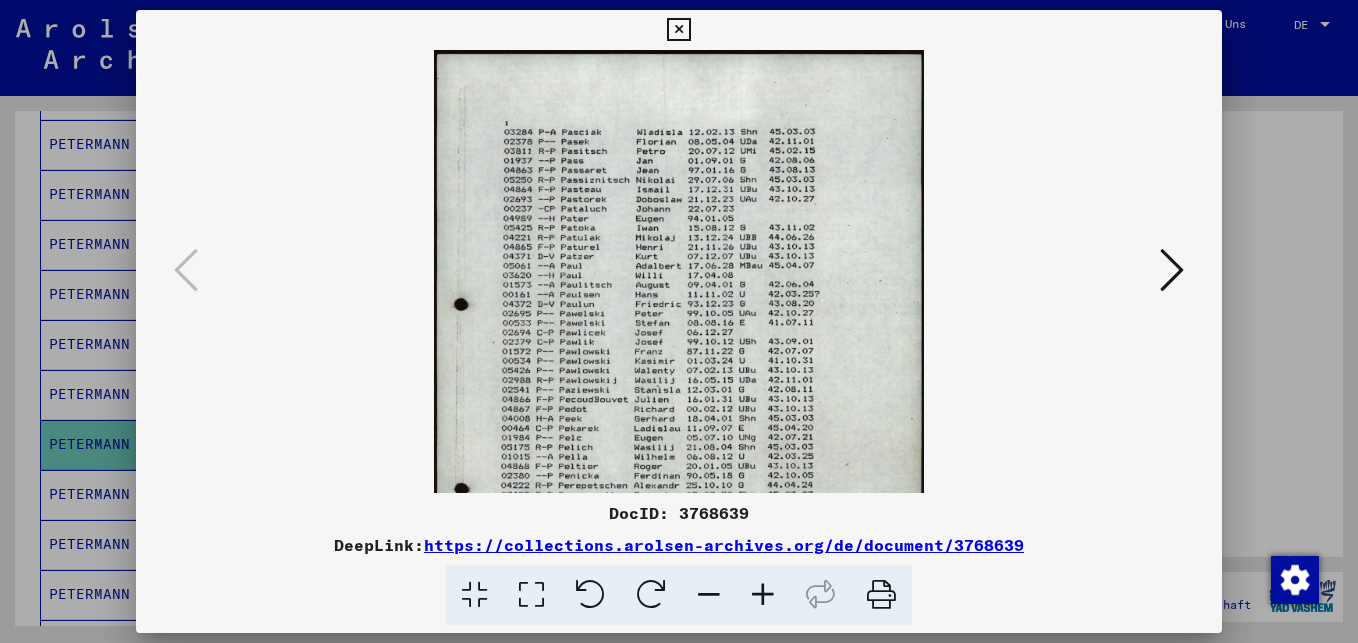 click at bounding box center (763, 595) 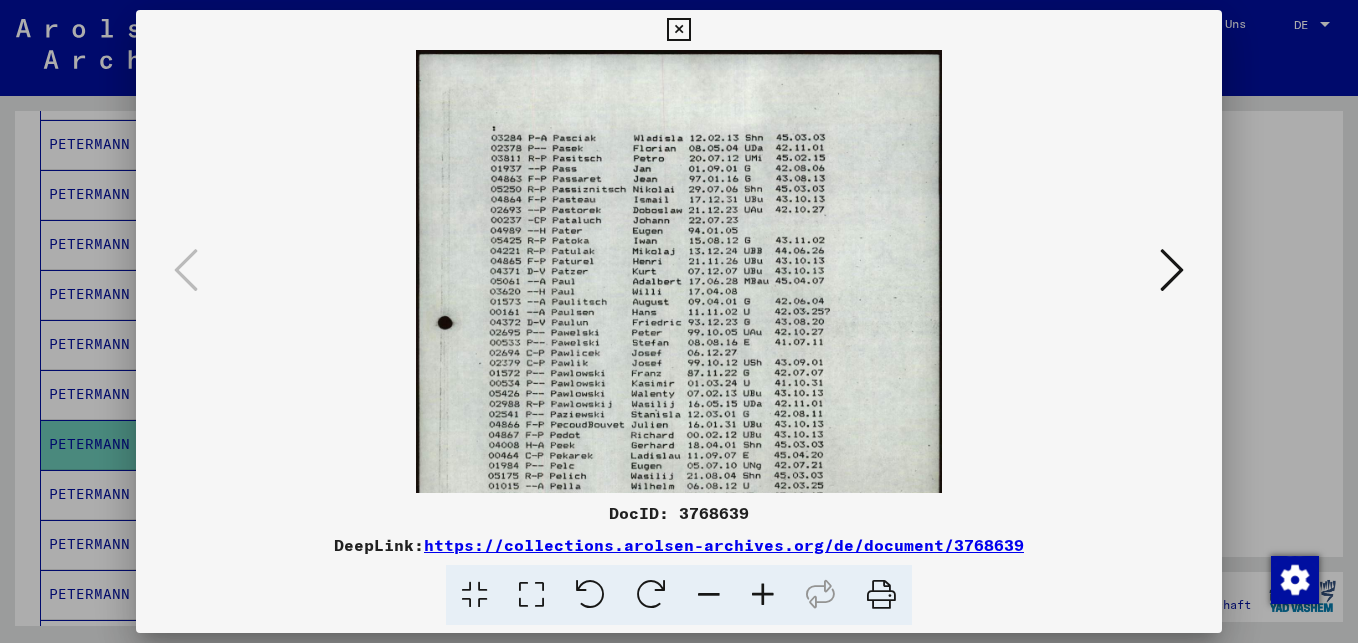 click at bounding box center [763, 595] 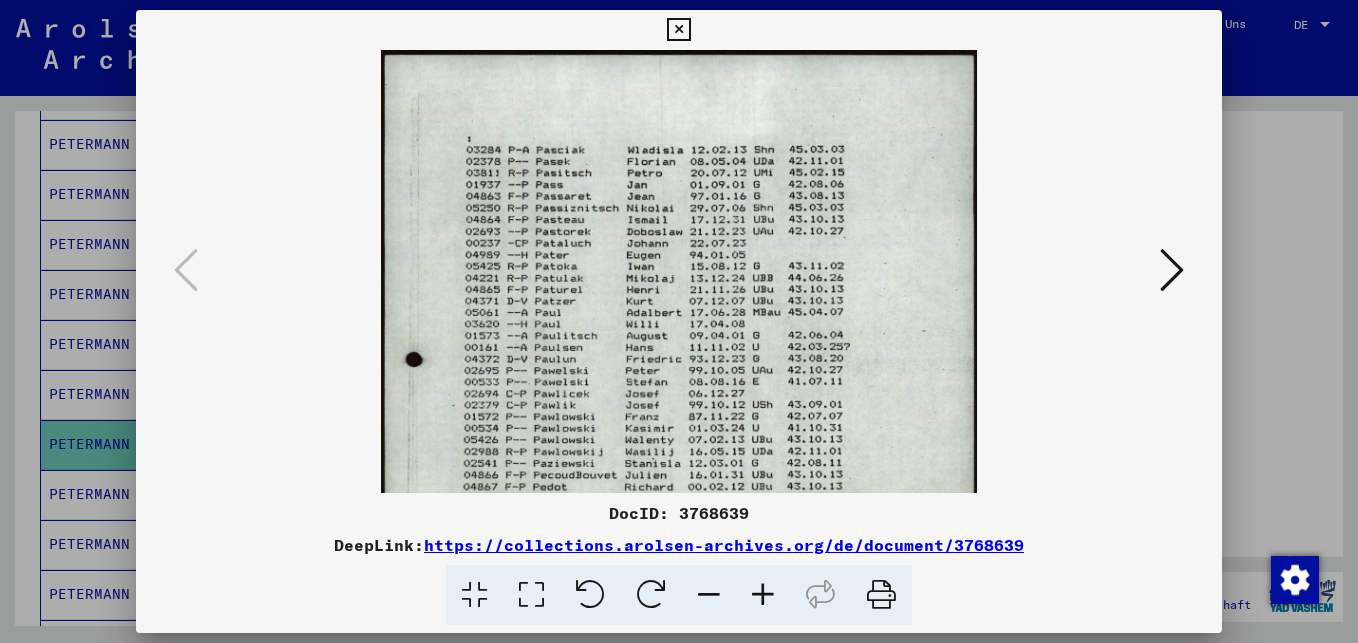click at bounding box center (763, 595) 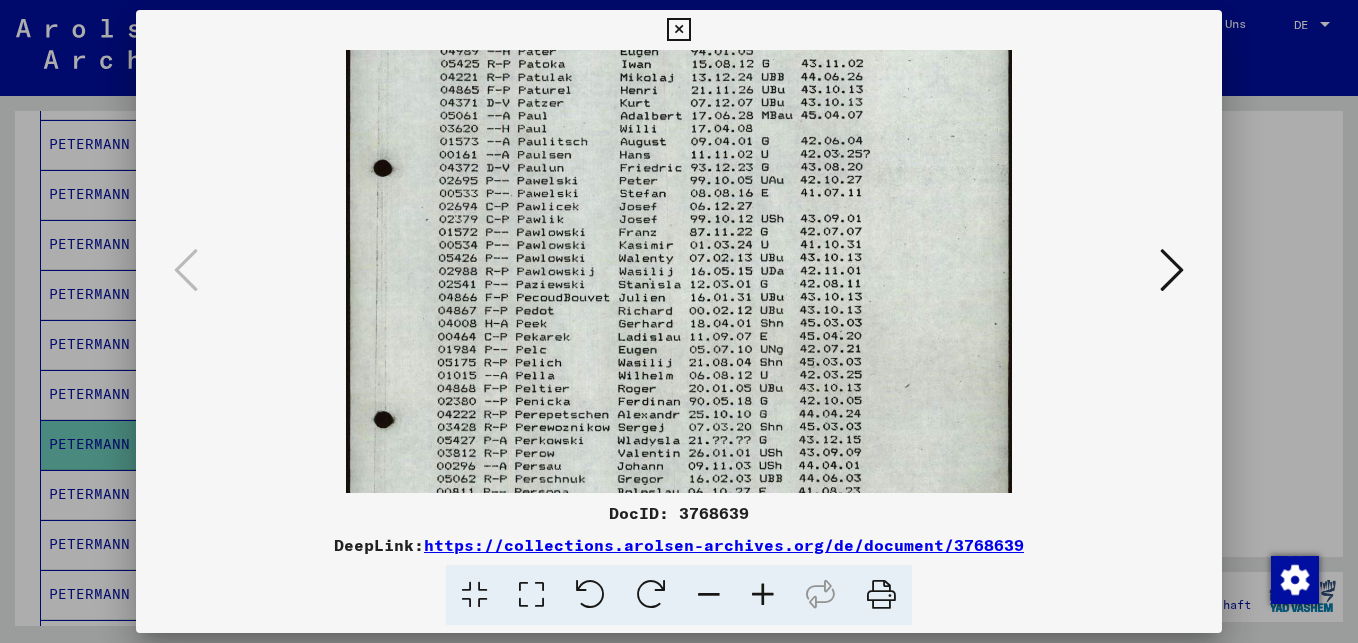 drag, startPoint x: 655, startPoint y: 346, endPoint x: 742, endPoint y: 113, distance: 248.71269 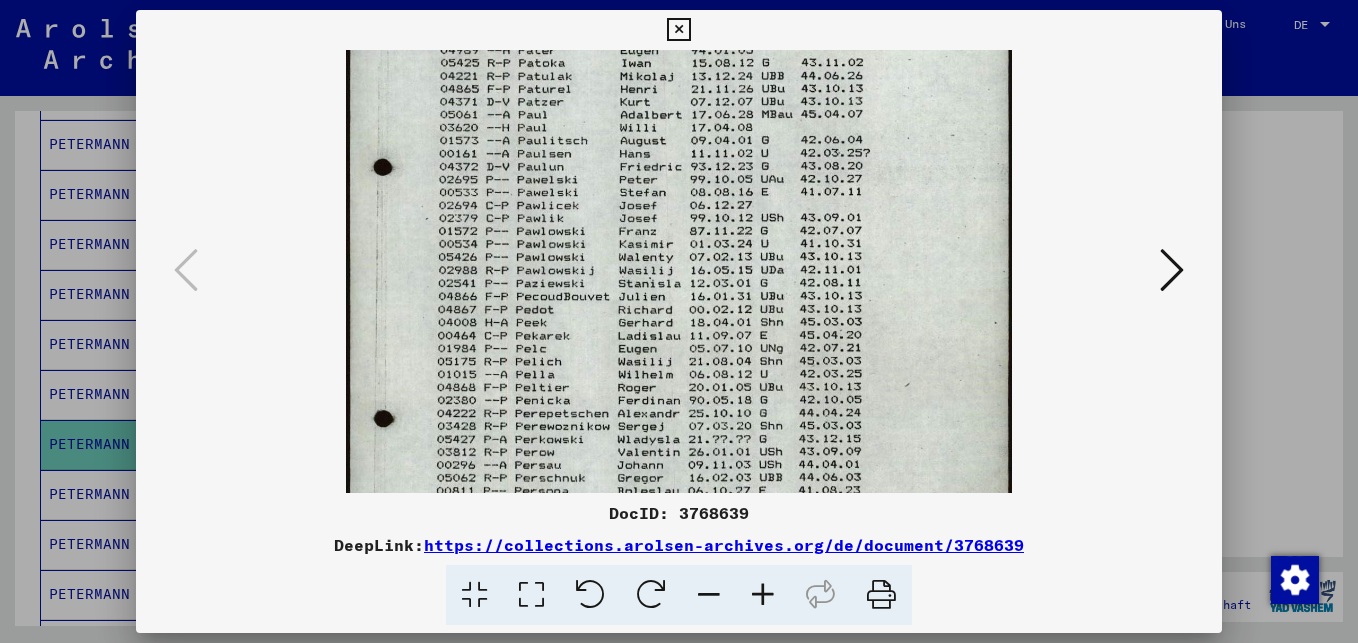 click at bounding box center (679, 292) 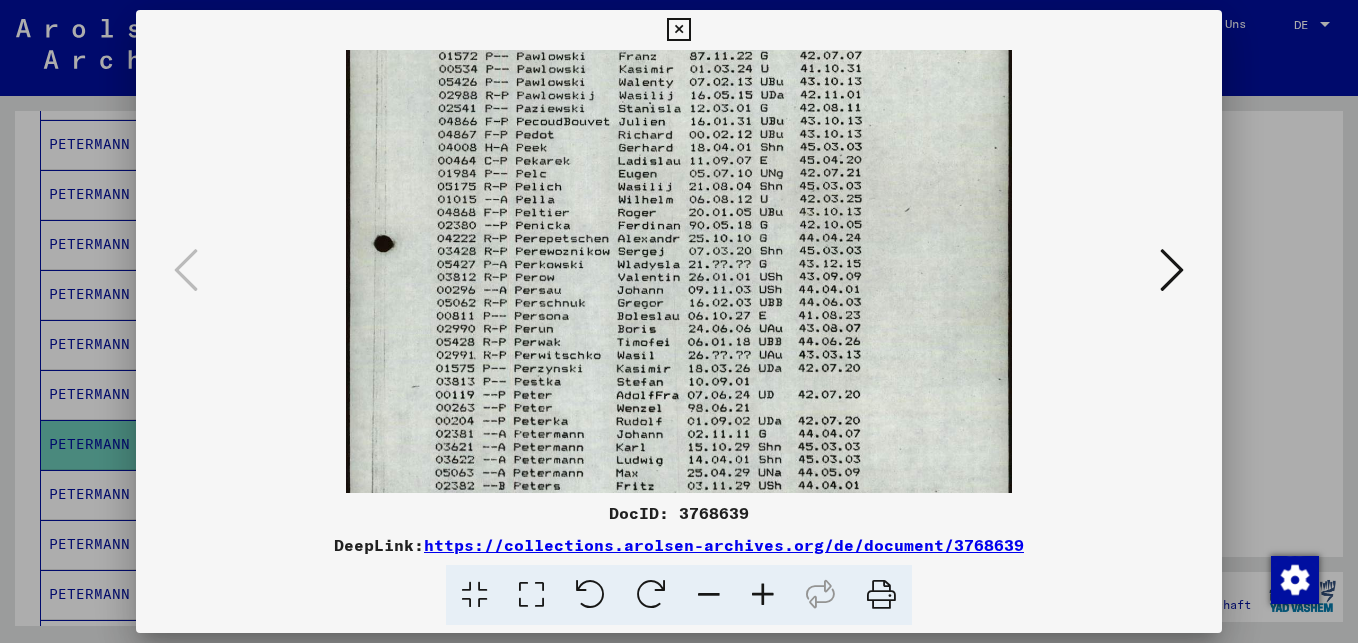 drag, startPoint x: 677, startPoint y: 406, endPoint x: 702, endPoint y: 237, distance: 170.83911 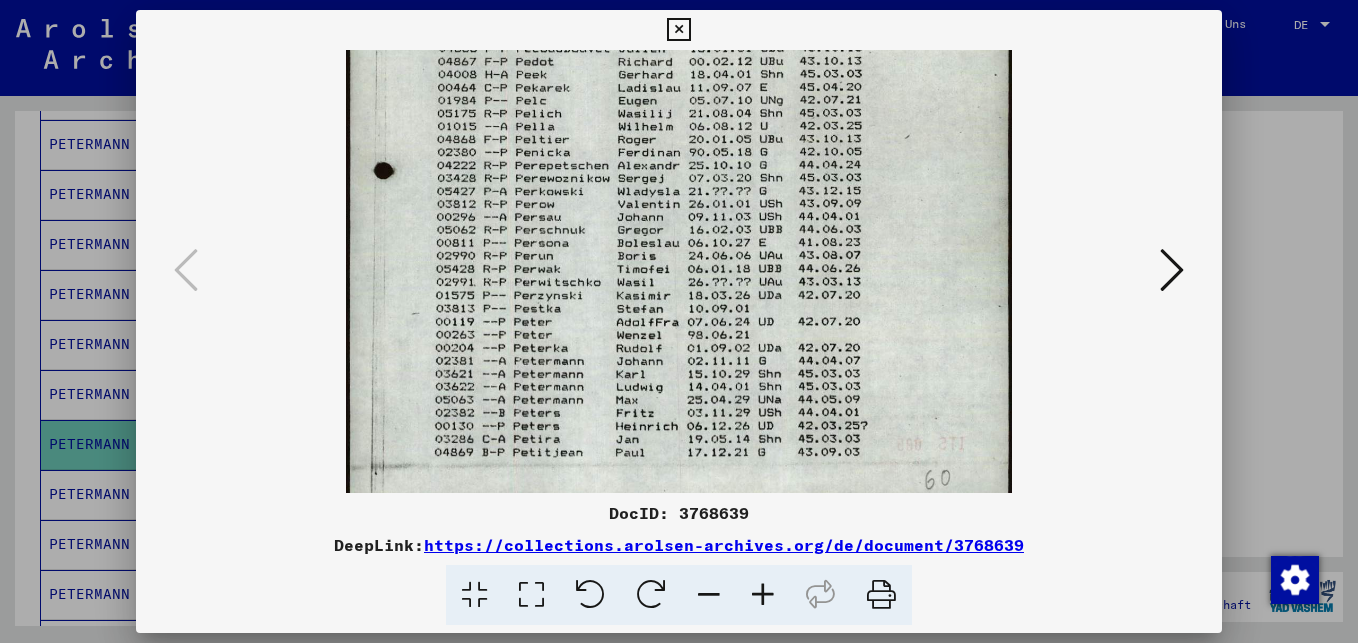 scroll, scrollTop: 486, scrollLeft: 0, axis: vertical 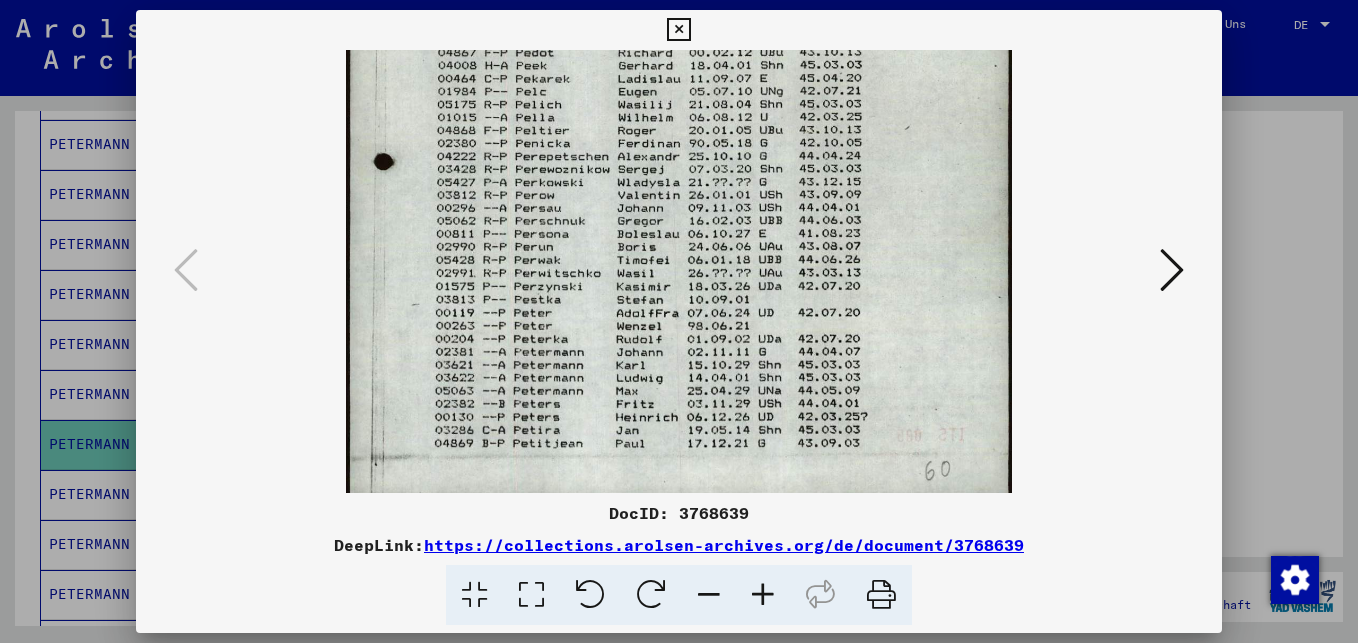 drag, startPoint x: 679, startPoint y: 423, endPoint x: 682, endPoint y: 359, distance: 64.070274 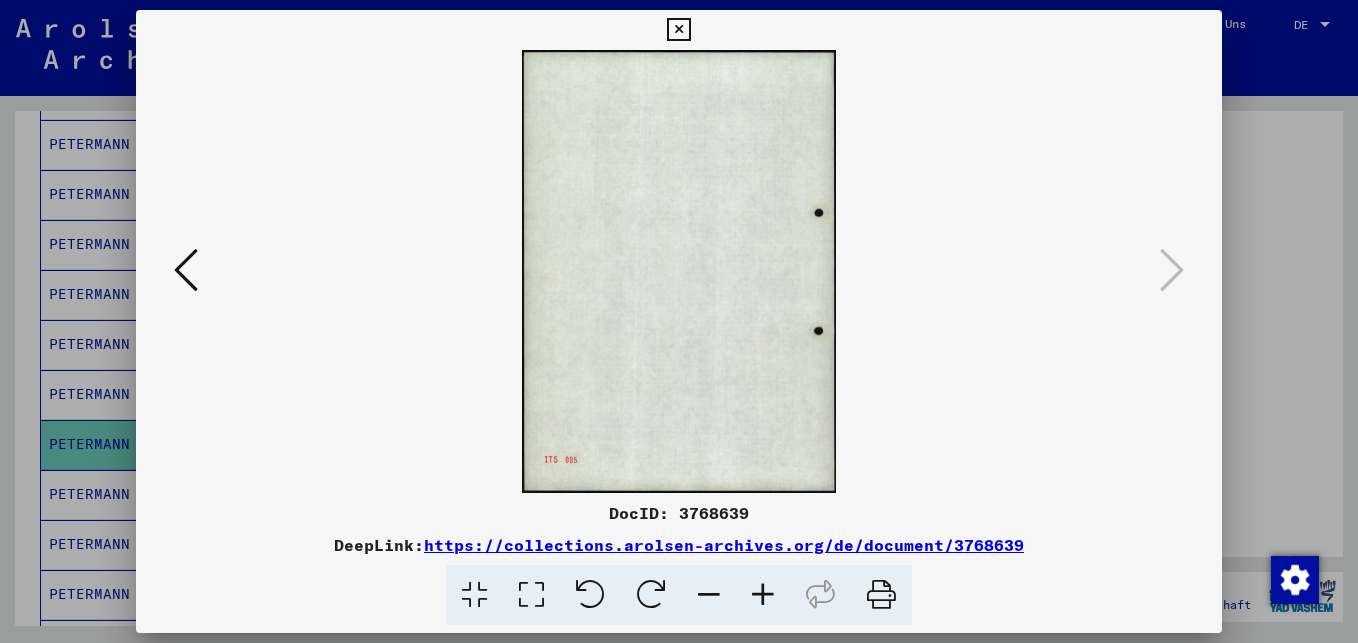 scroll, scrollTop: 0, scrollLeft: 0, axis: both 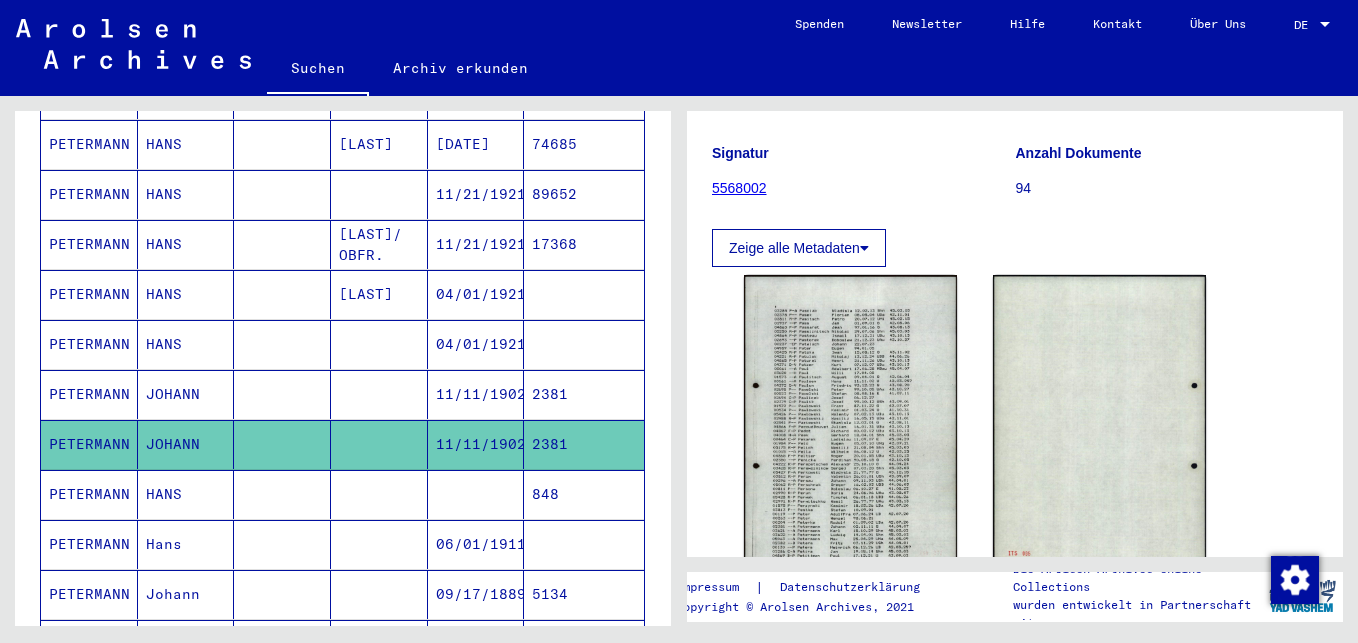 click on "11/11/1902" at bounding box center [476, 444] 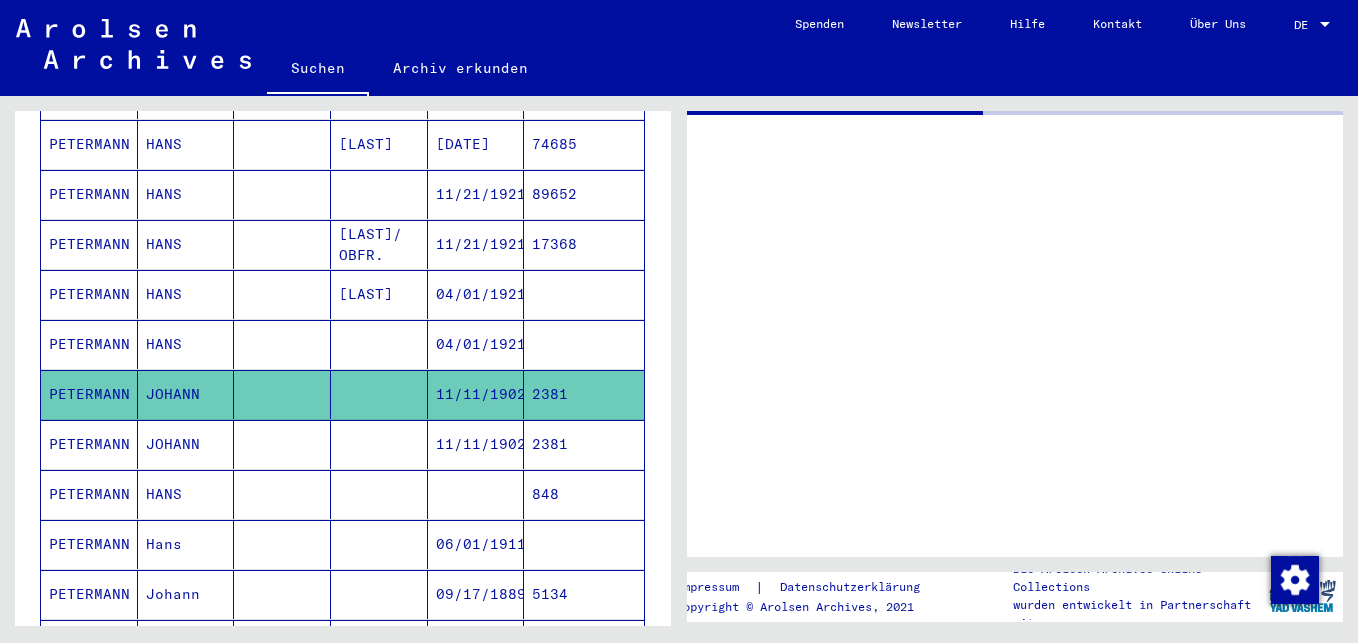 scroll, scrollTop: 0, scrollLeft: 0, axis: both 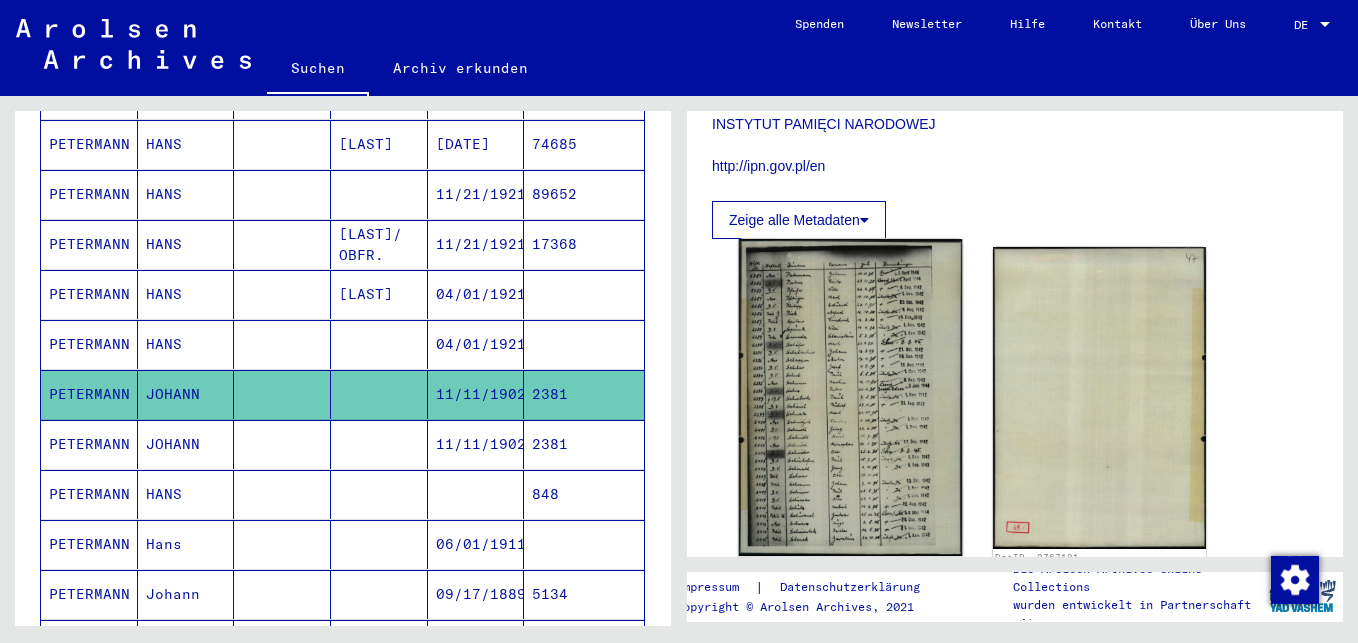 click 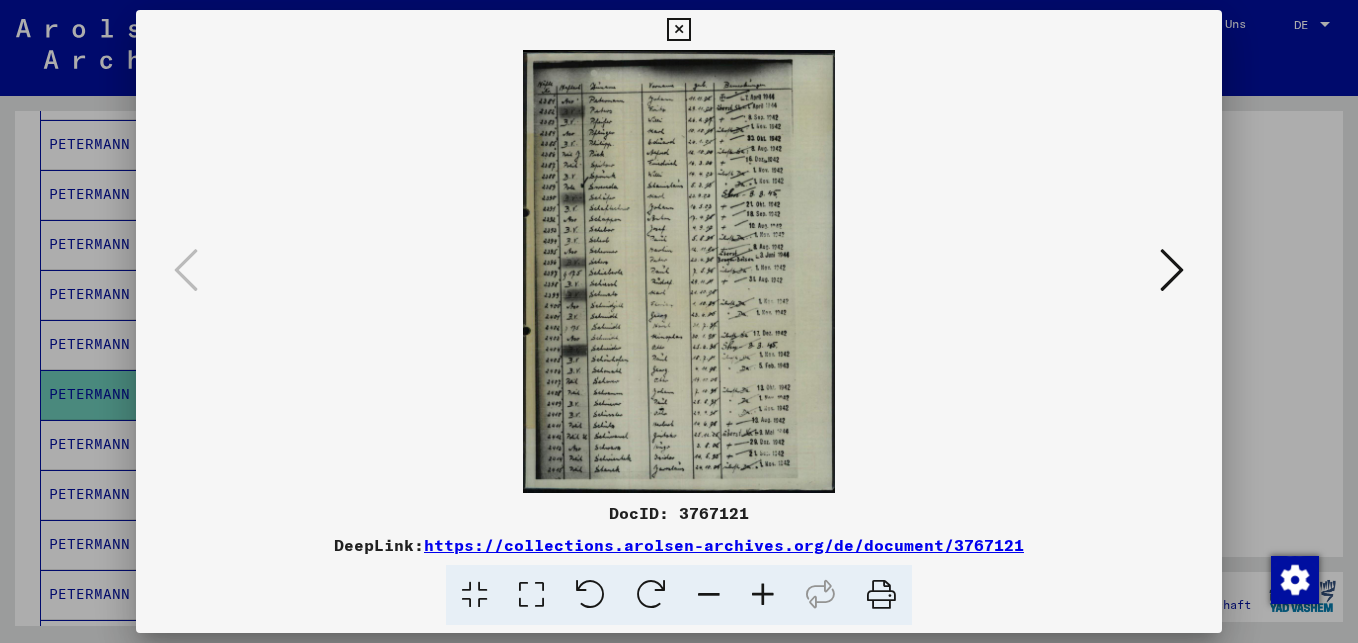 click at bounding box center [763, 595] 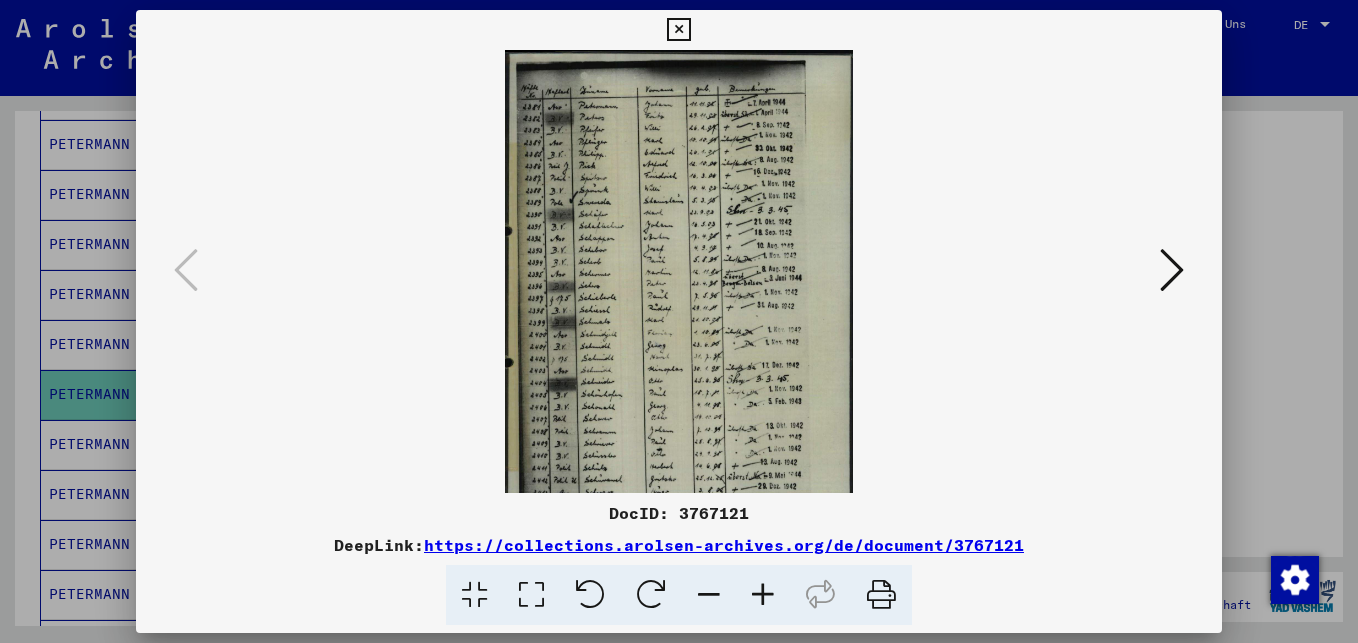 click at bounding box center (763, 595) 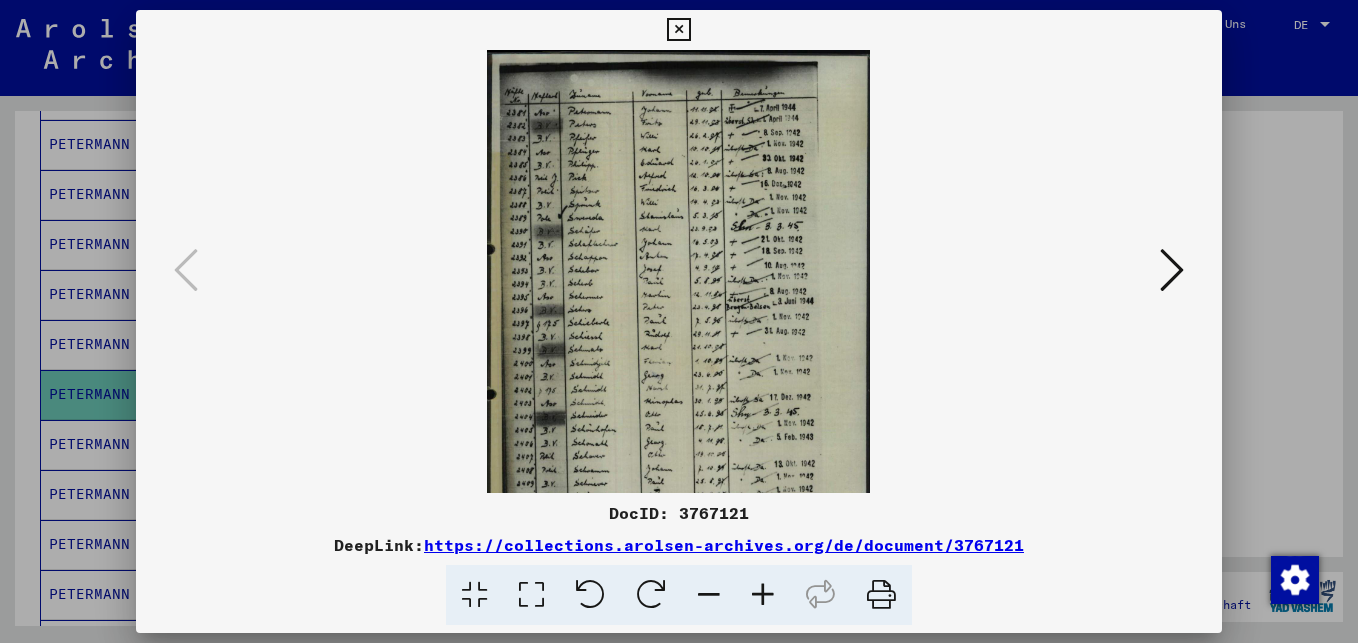 click at bounding box center [763, 595] 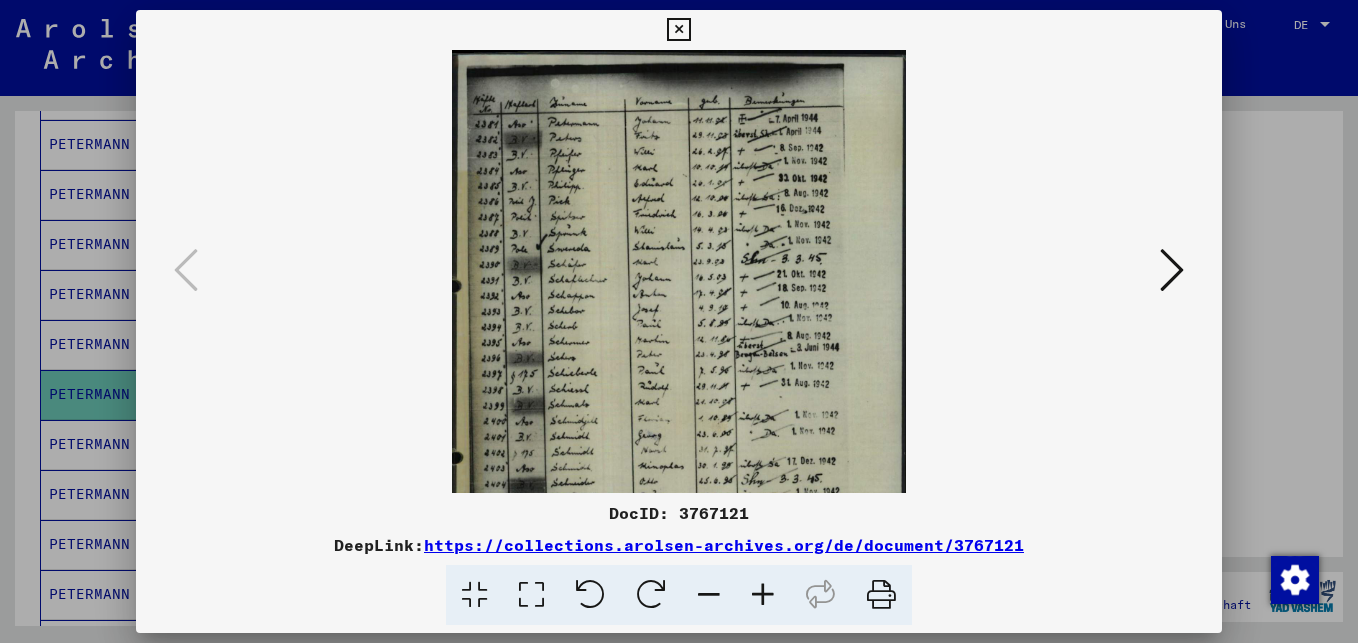 click at bounding box center (763, 595) 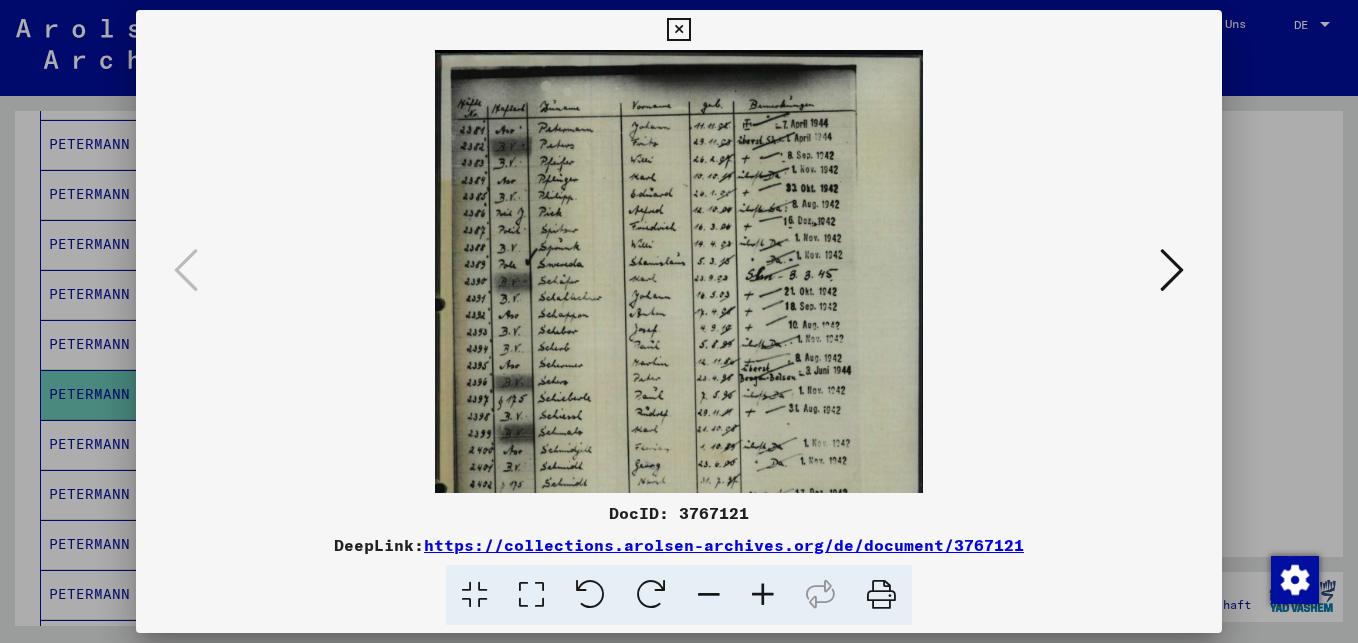 click at bounding box center [763, 595] 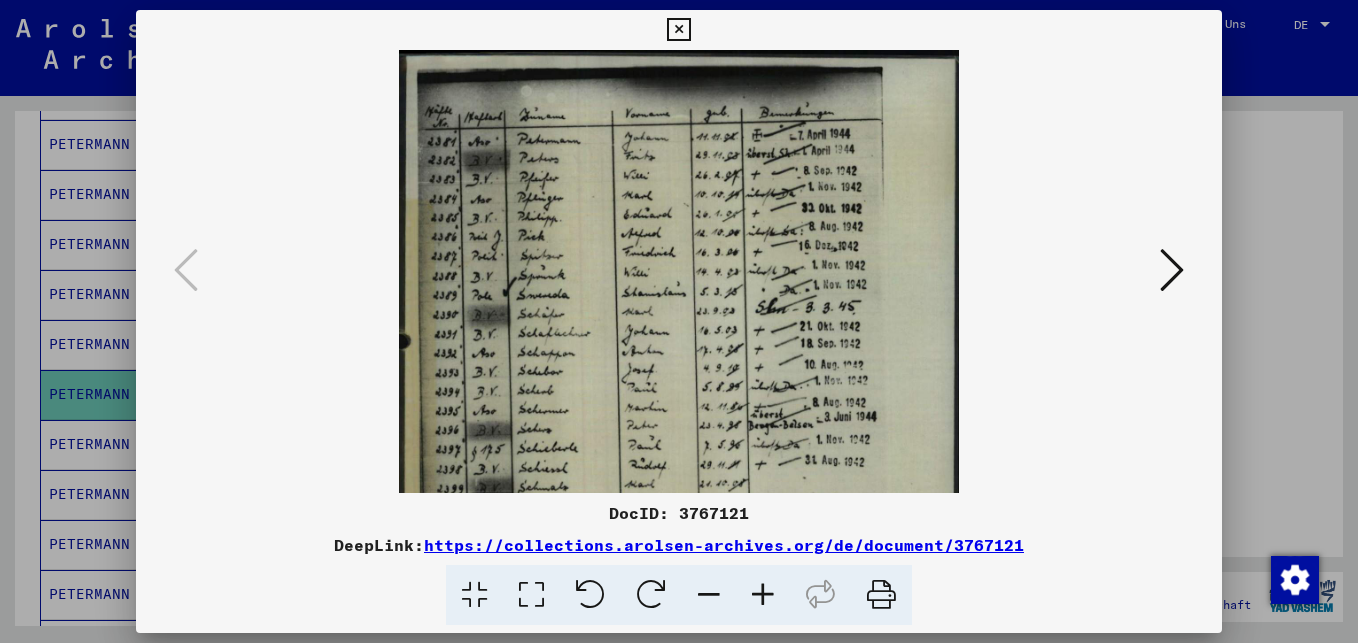 click at bounding box center (763, 595) 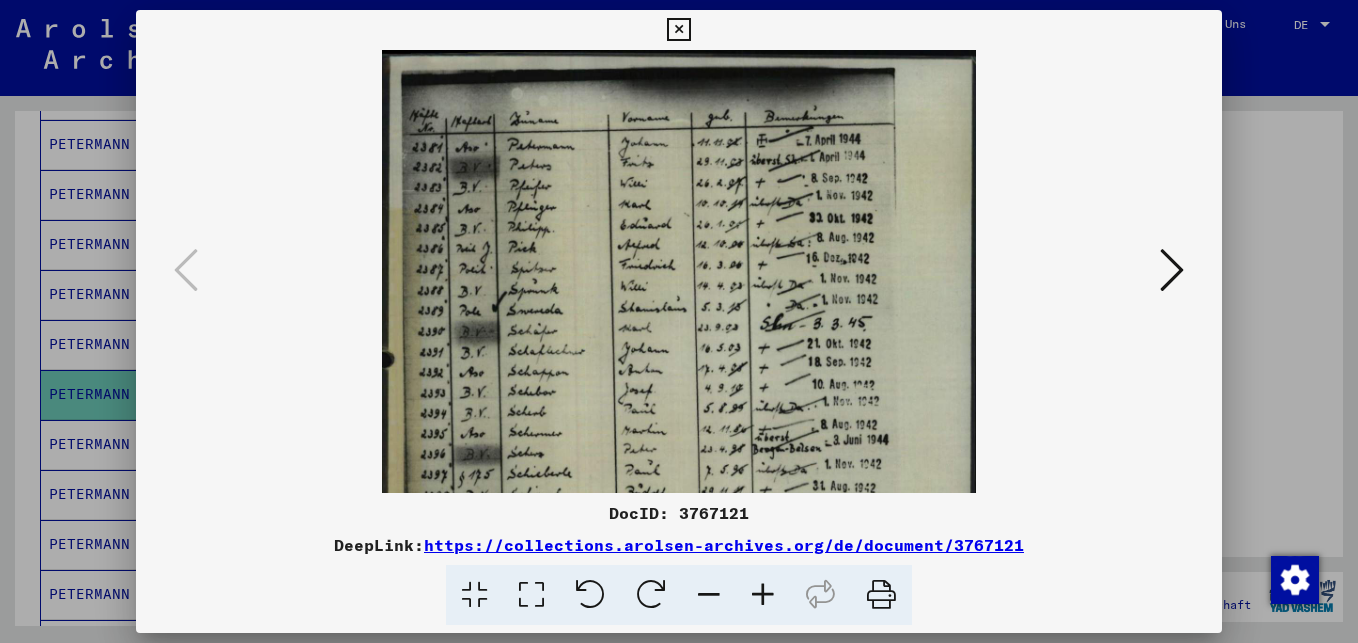 click at bounding box center (763, 595) 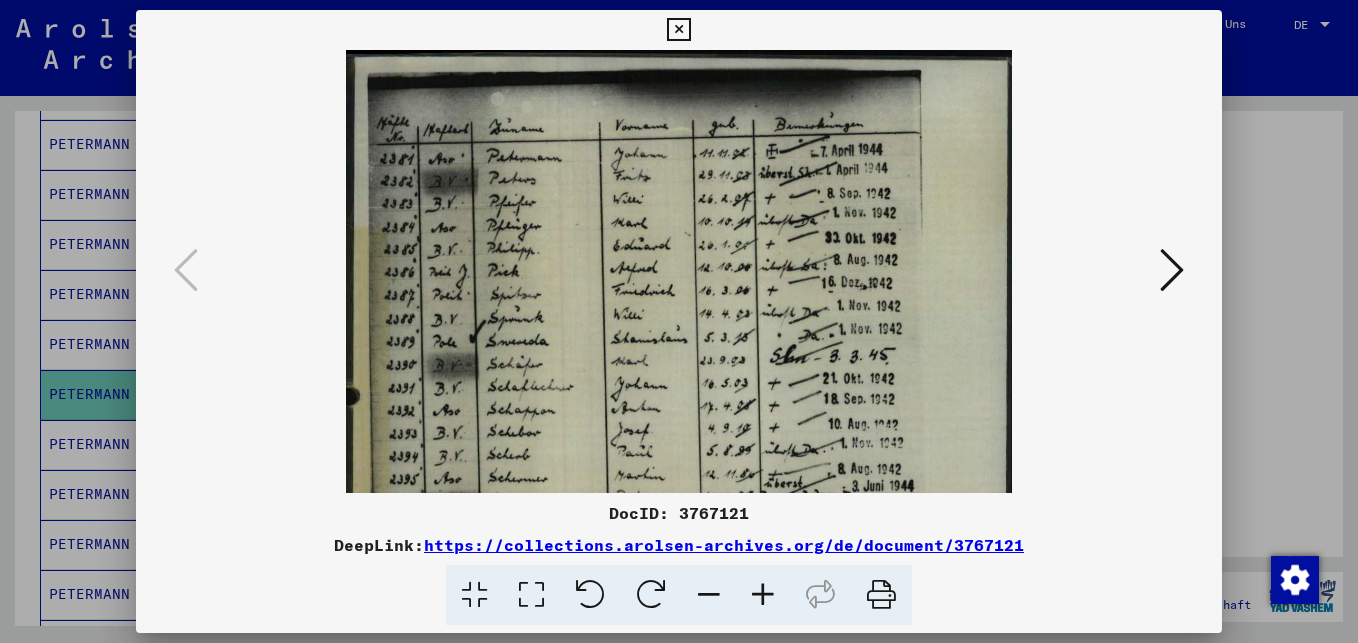 click at bounding box center (763, 595) 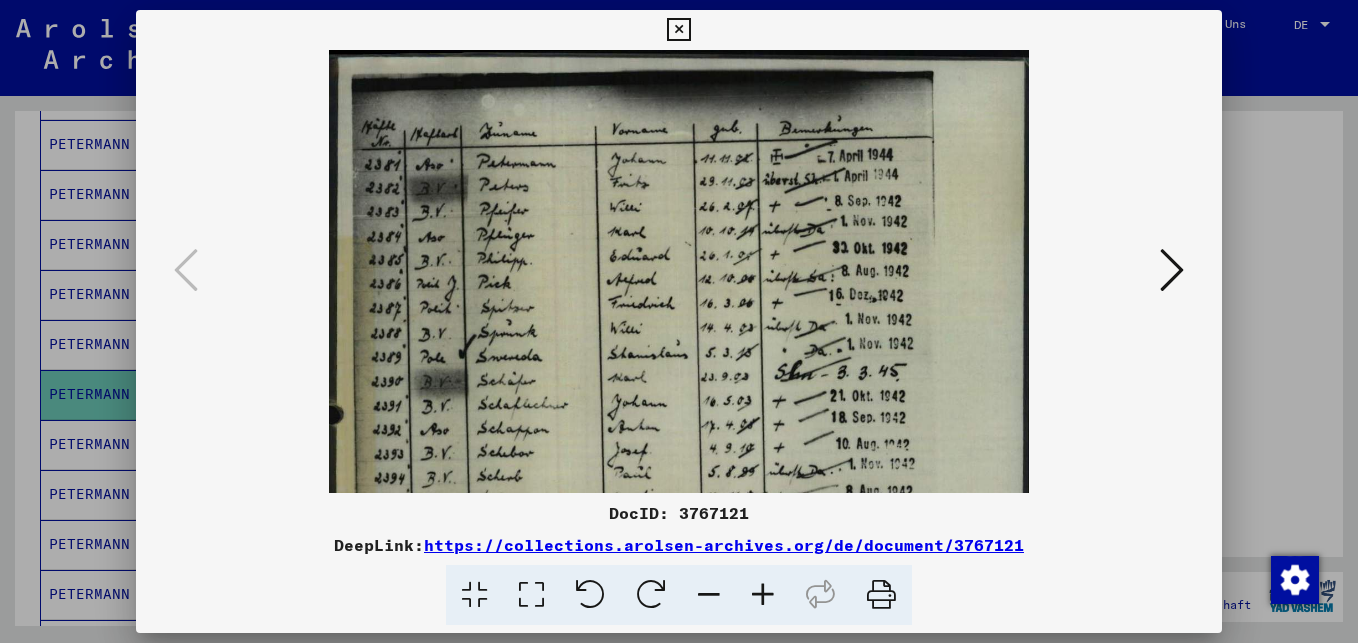 click at bounding box center [678, 30] 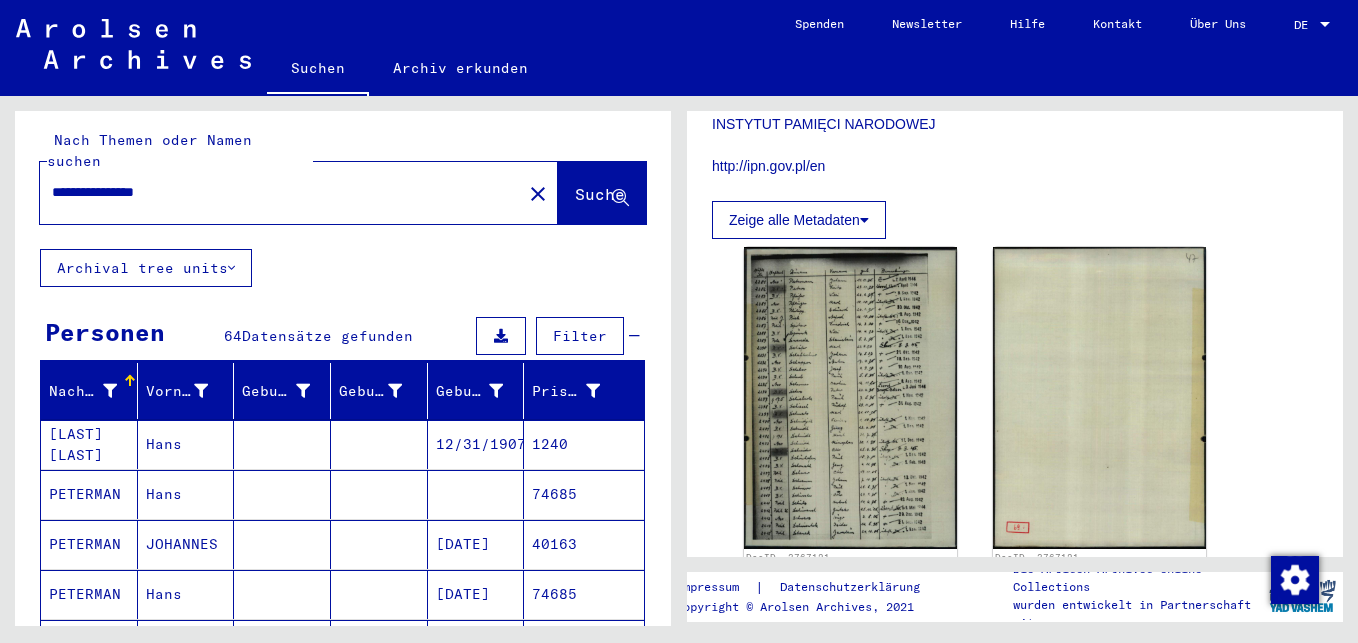 scroll, scrollTop: 0, scrollLeft: 0, axis: both 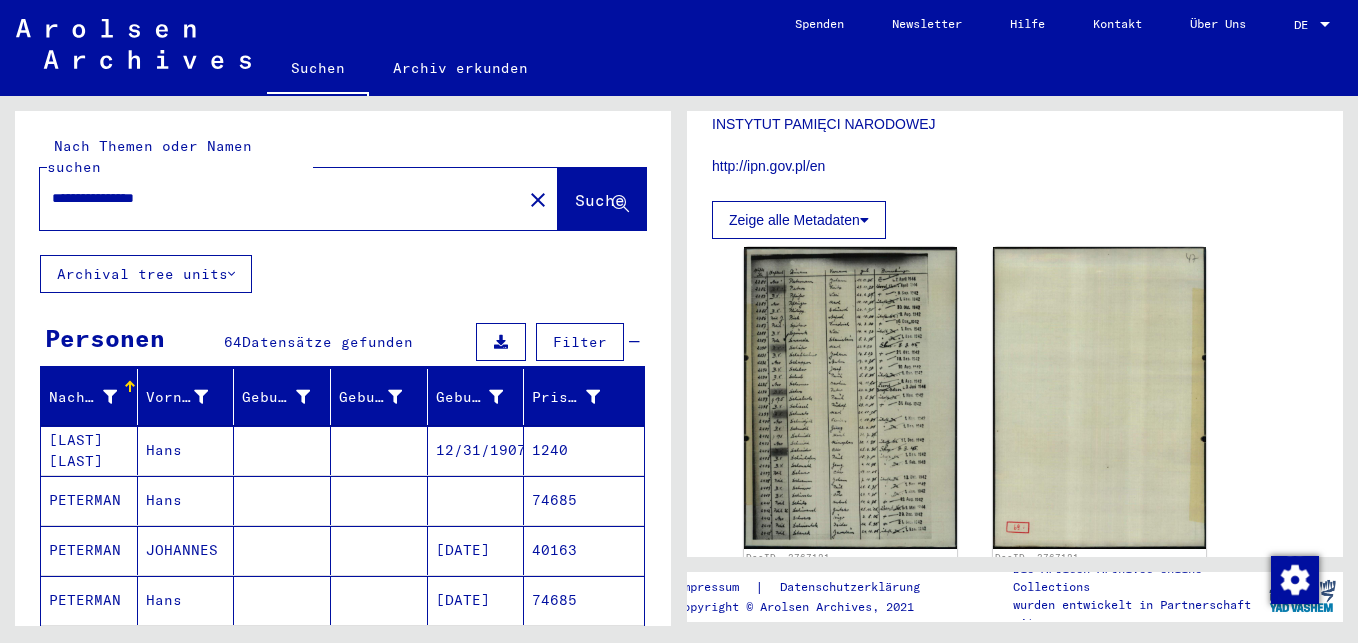 click on "**********" at bounding box center (281, 198) 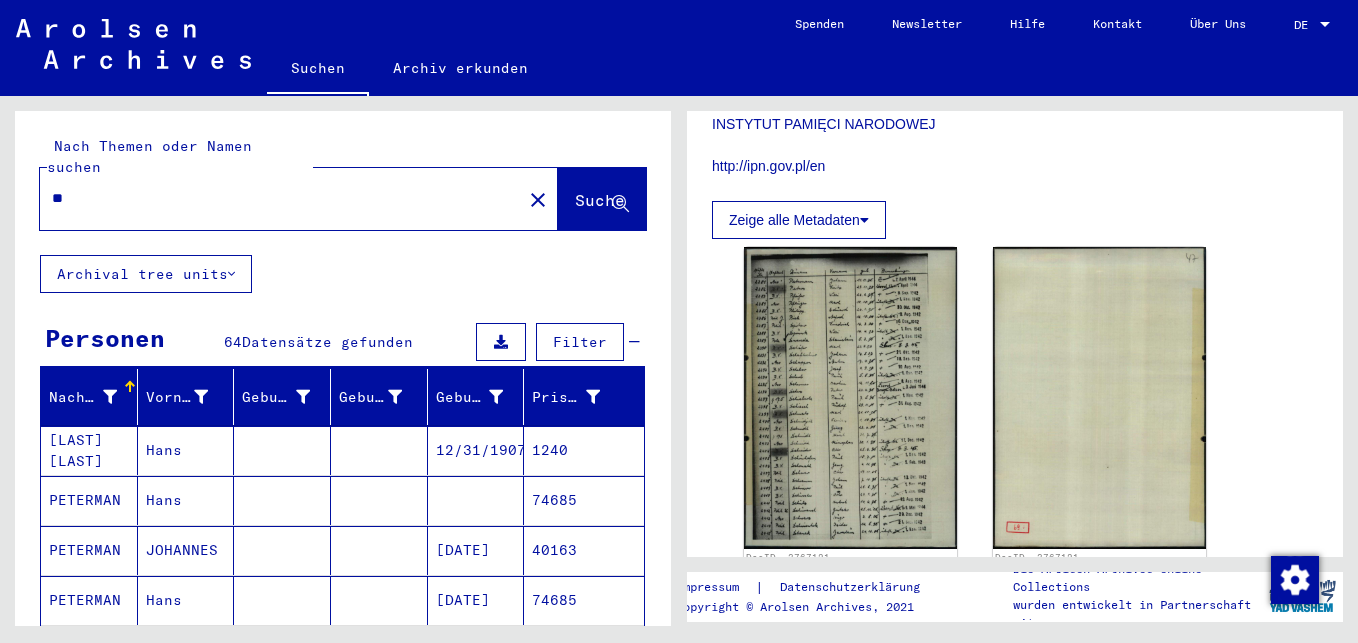 type on "*" 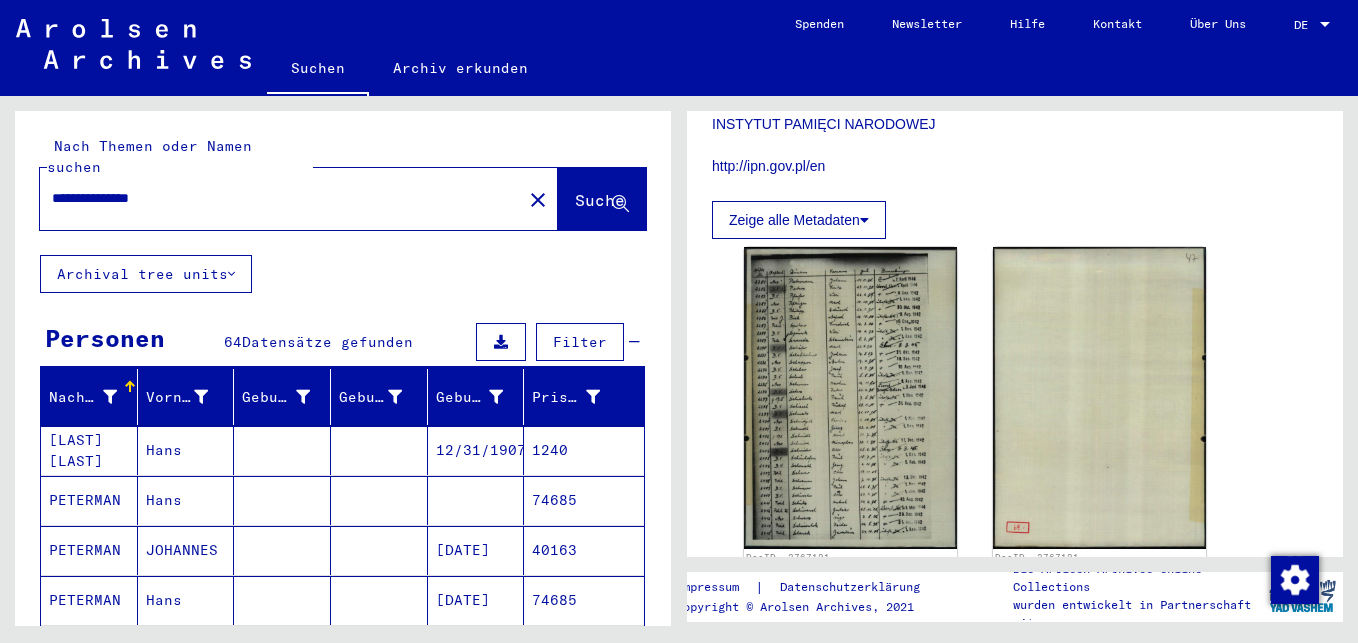 type on "**********" 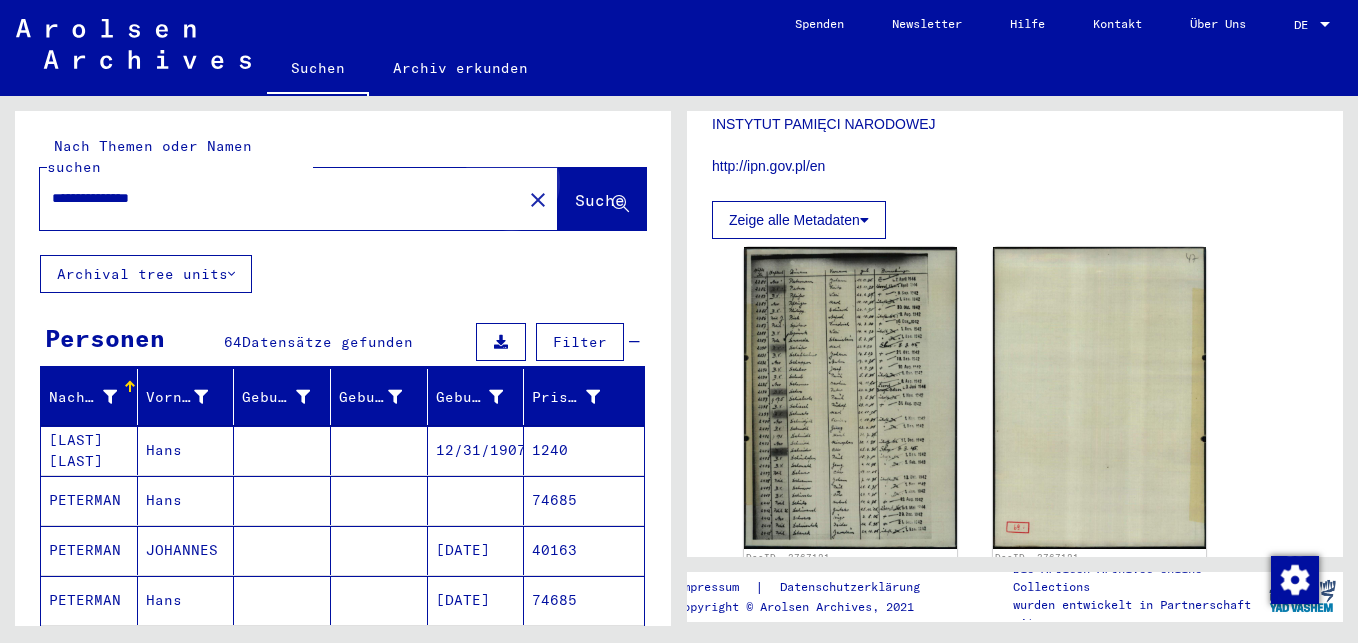 click on "Suche" 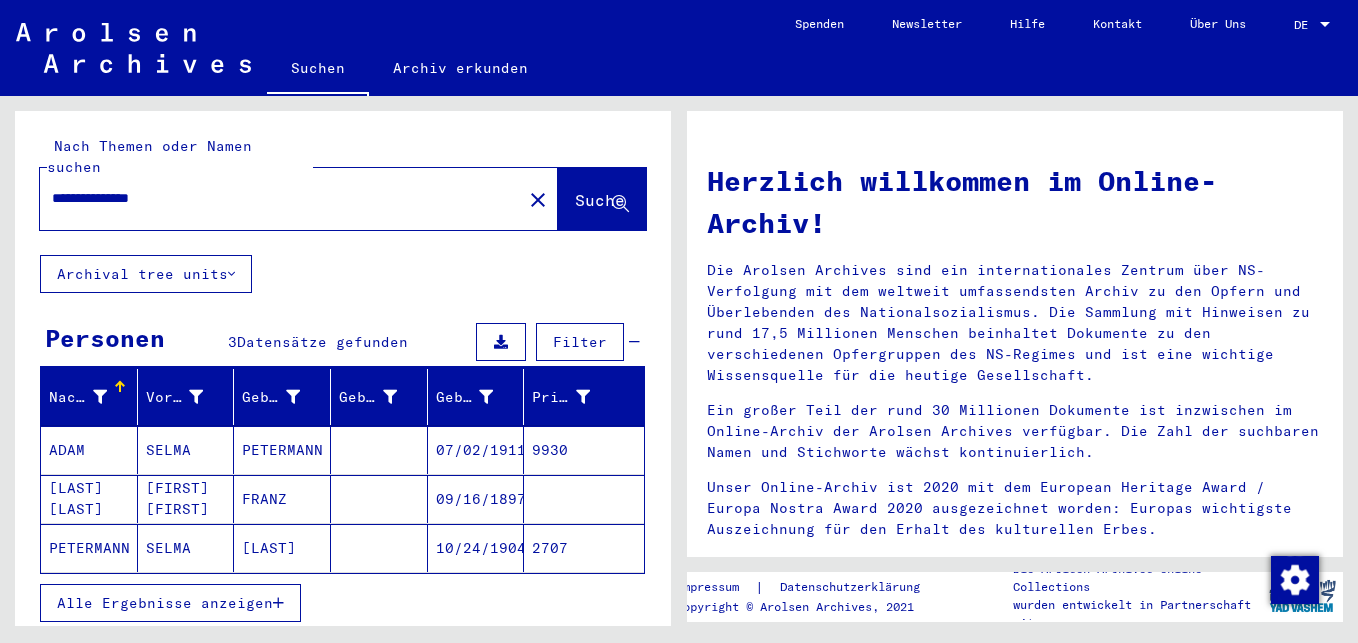 click on "10/24/1904" 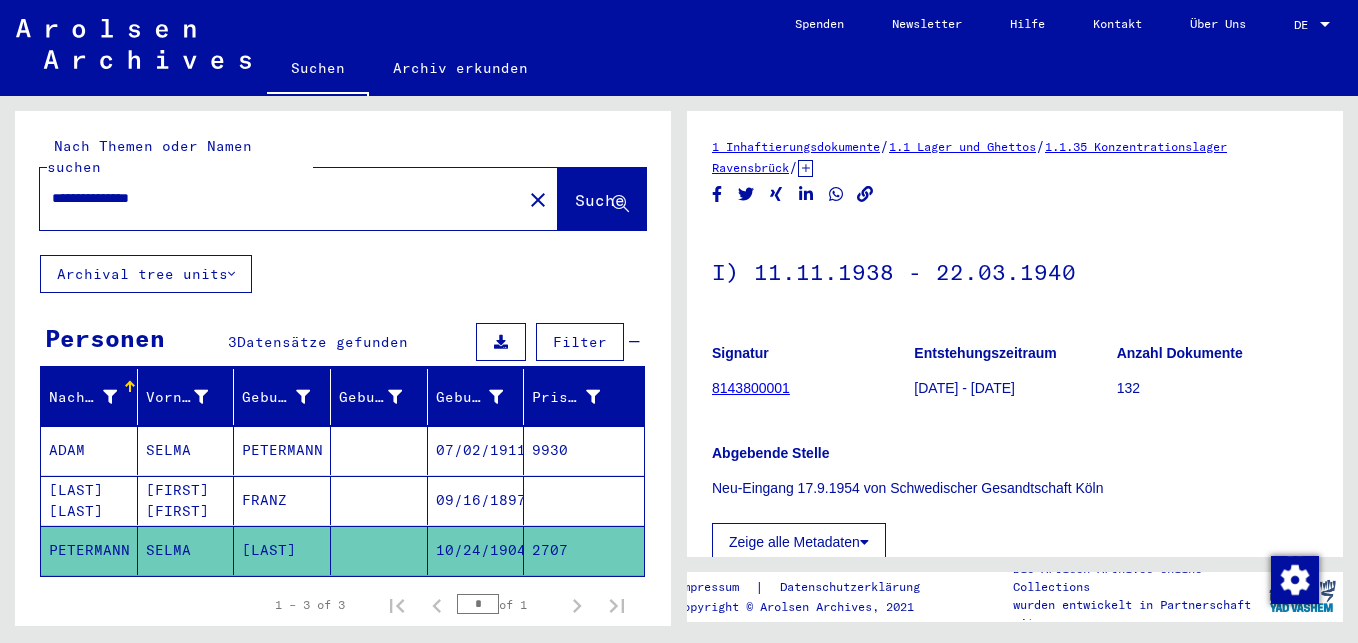 scroll, scrollTop: 0, scrollLeft: 0, axis: both 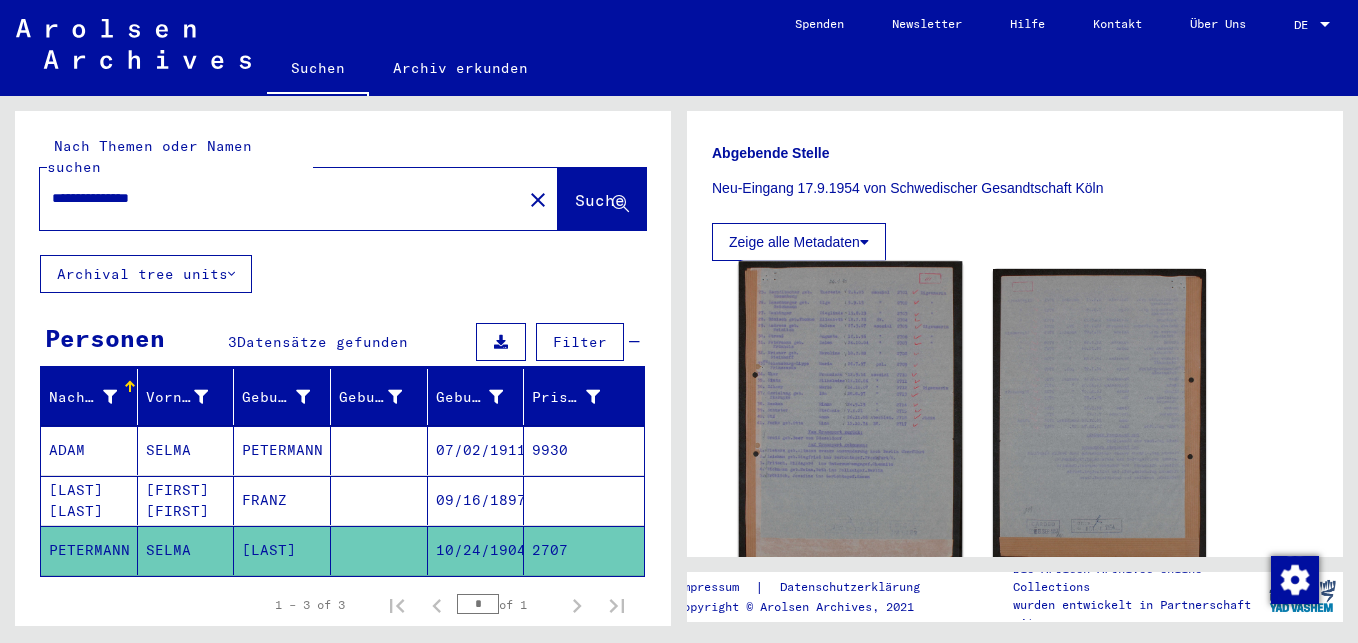 click 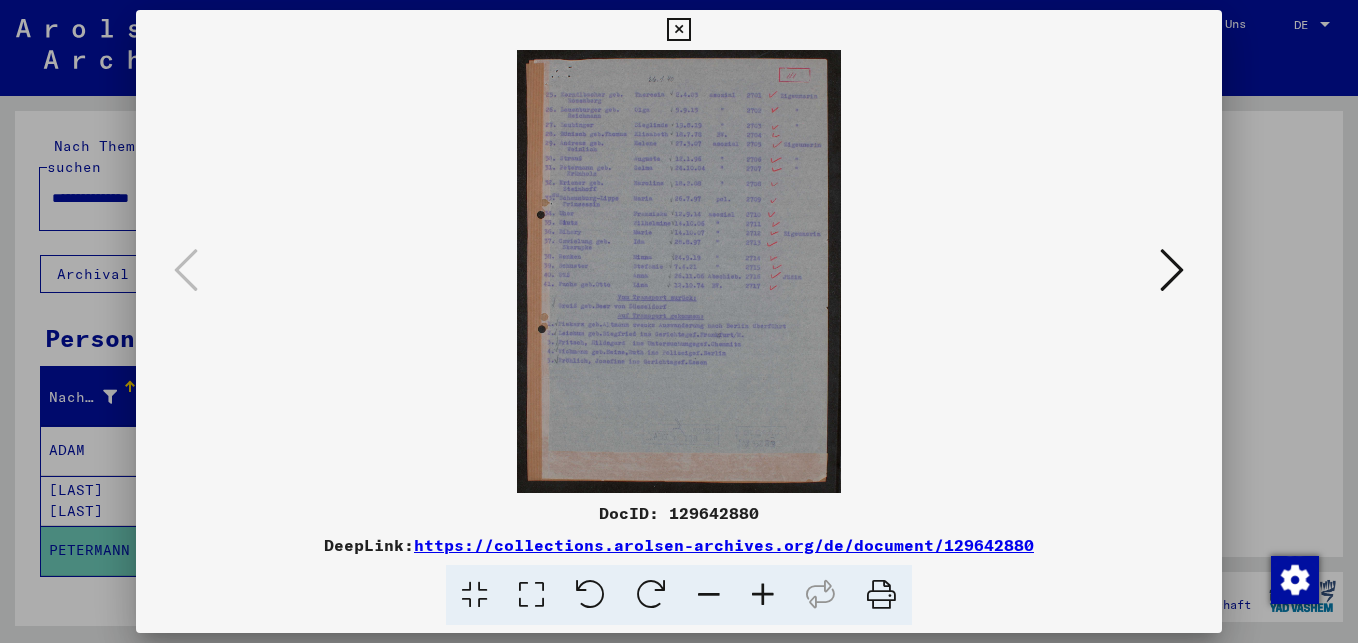 click at bounding box center [763, 595] 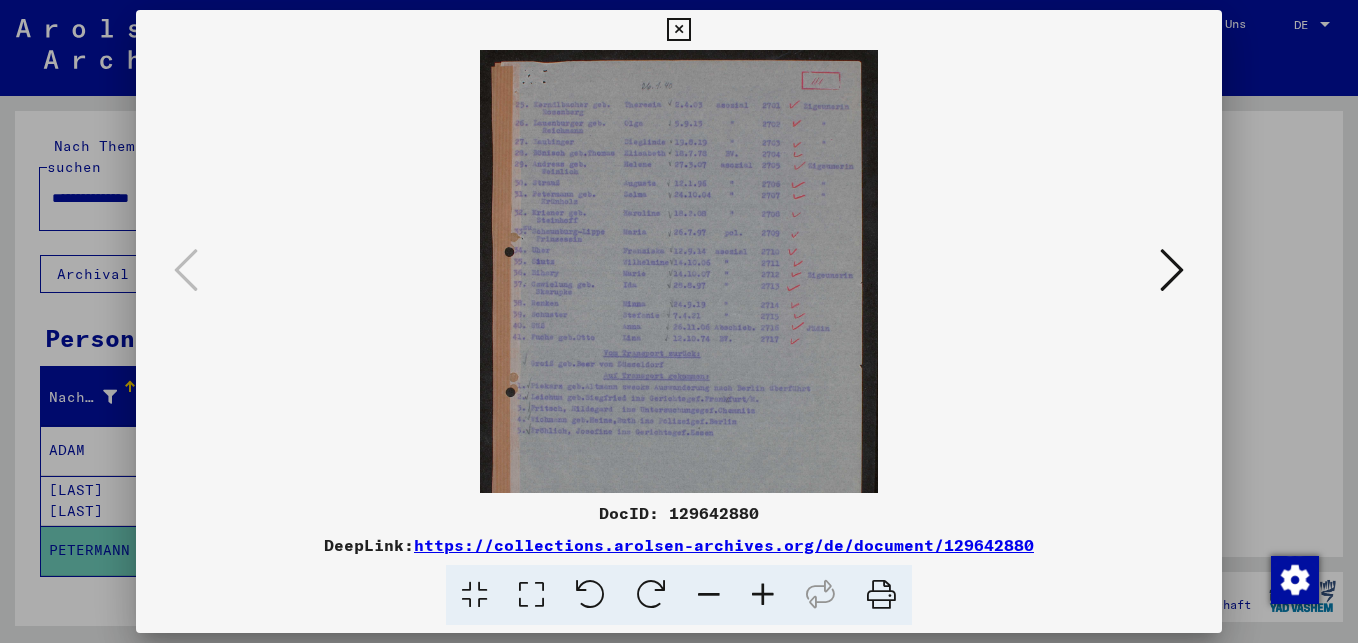 click at bounding box center [763, 595] 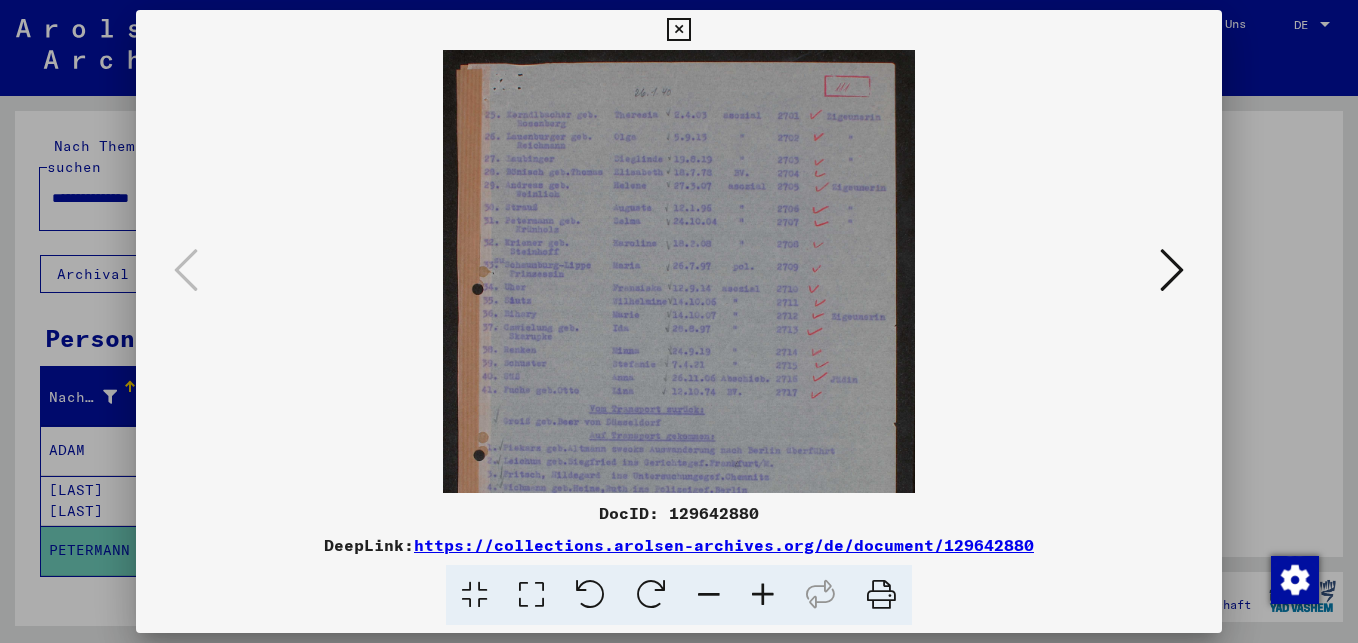 click at bounding box center [763, 595] 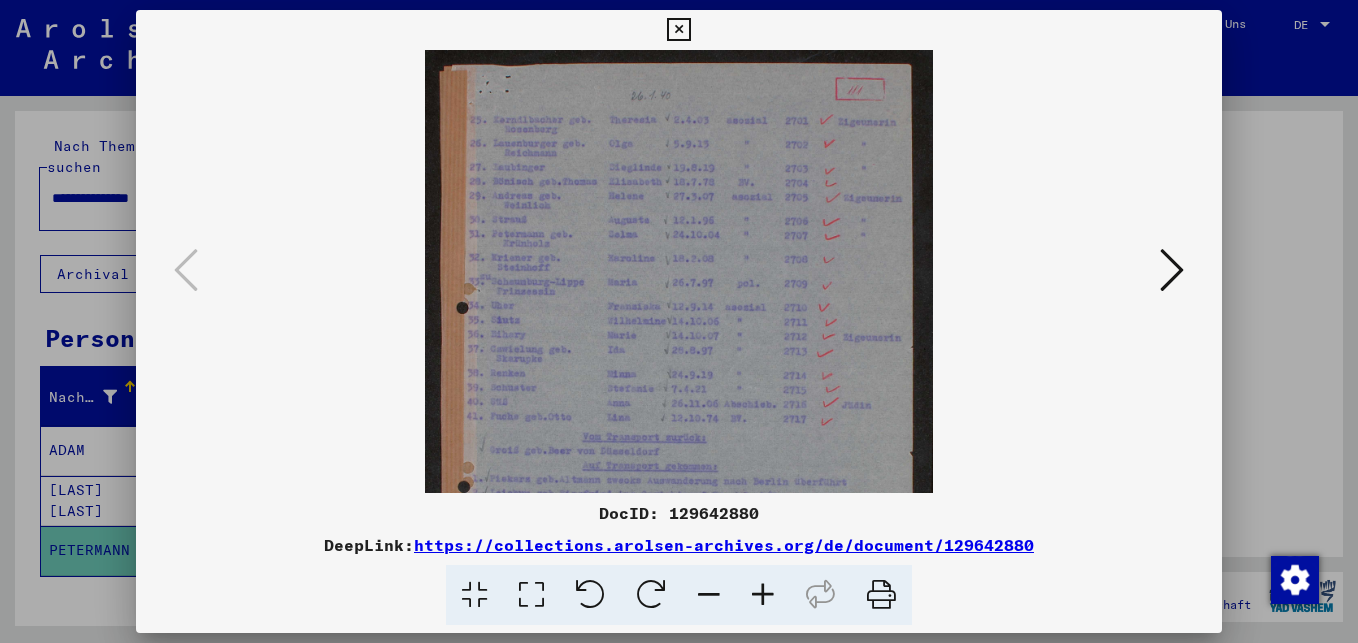 click at bounding box center [763, 595] 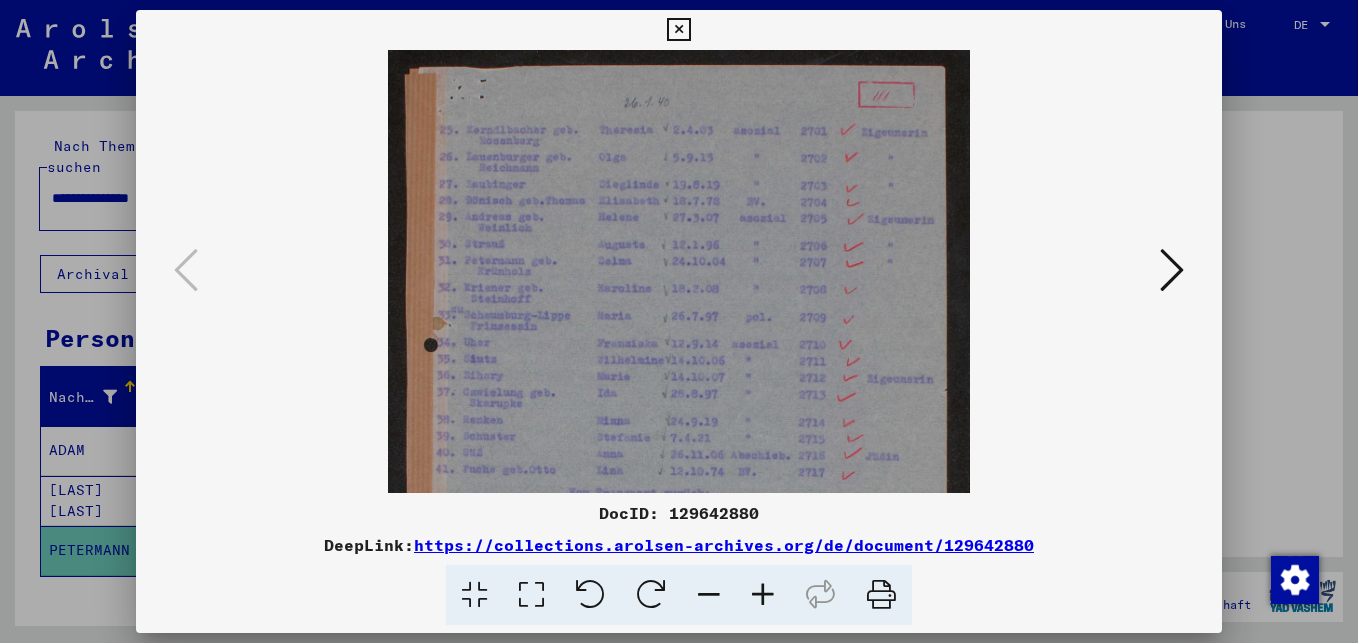 click at bounding box center (763, 595) 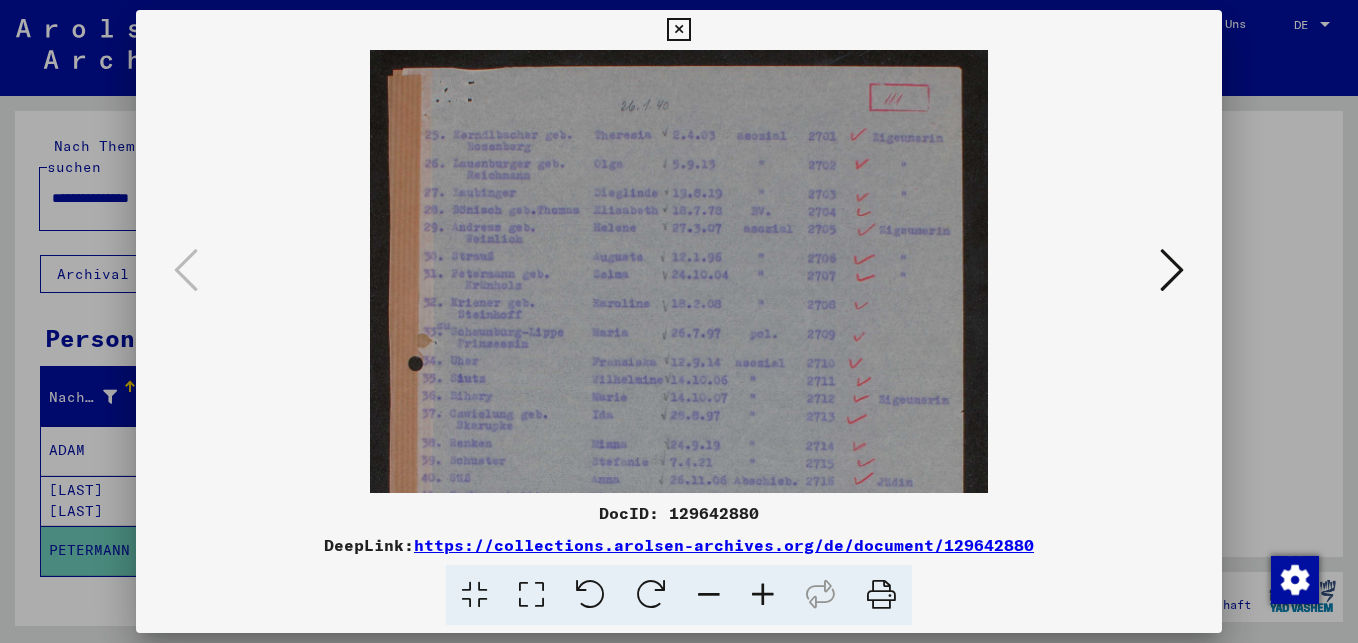 click at bounding box center [763, 595] 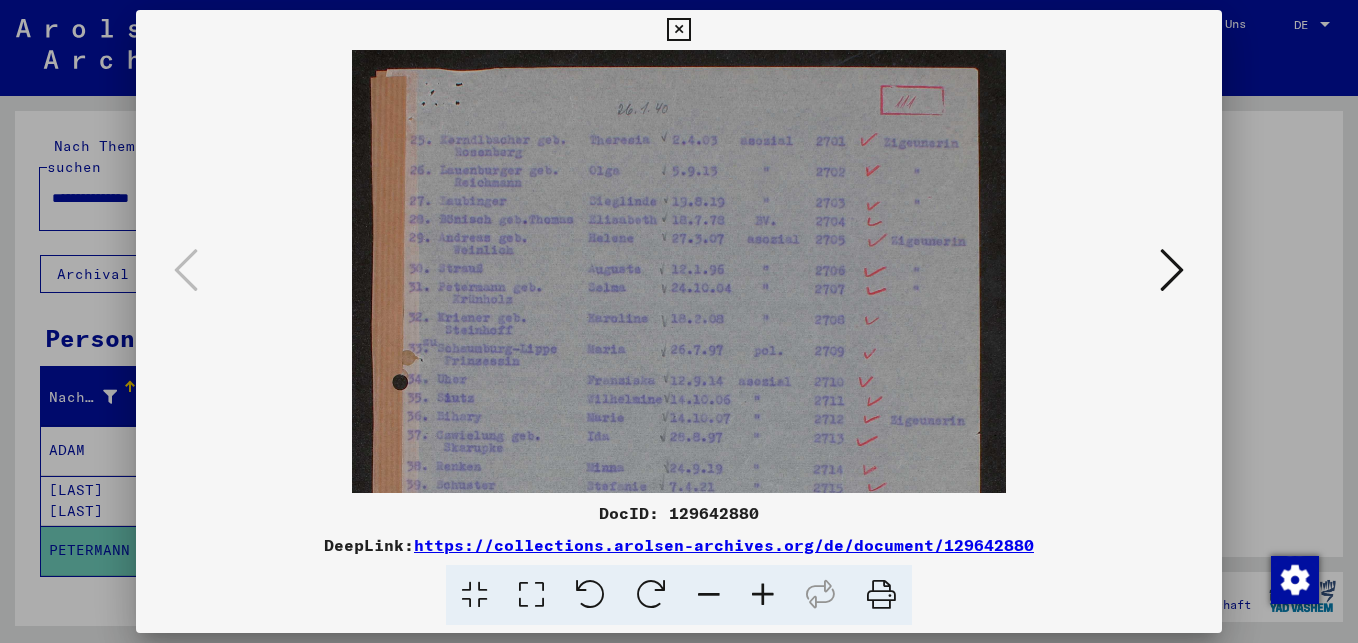 click at bounding box center [763, 595] 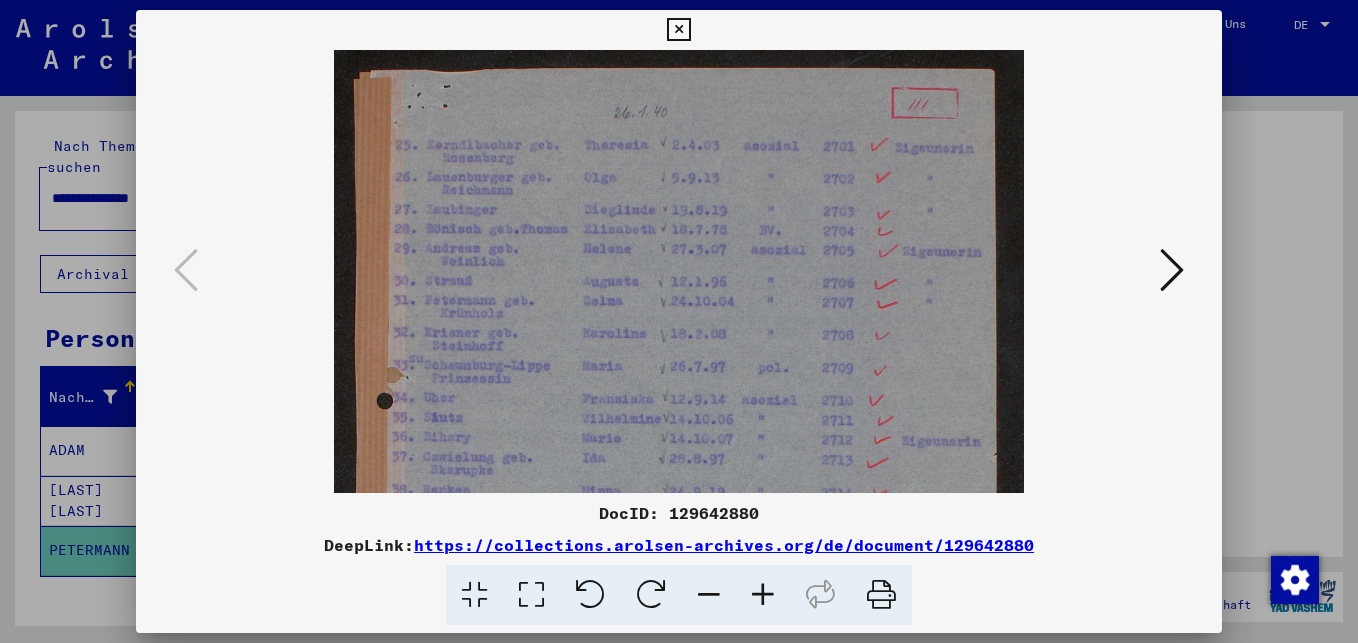 click at bounding box center [709, 595] 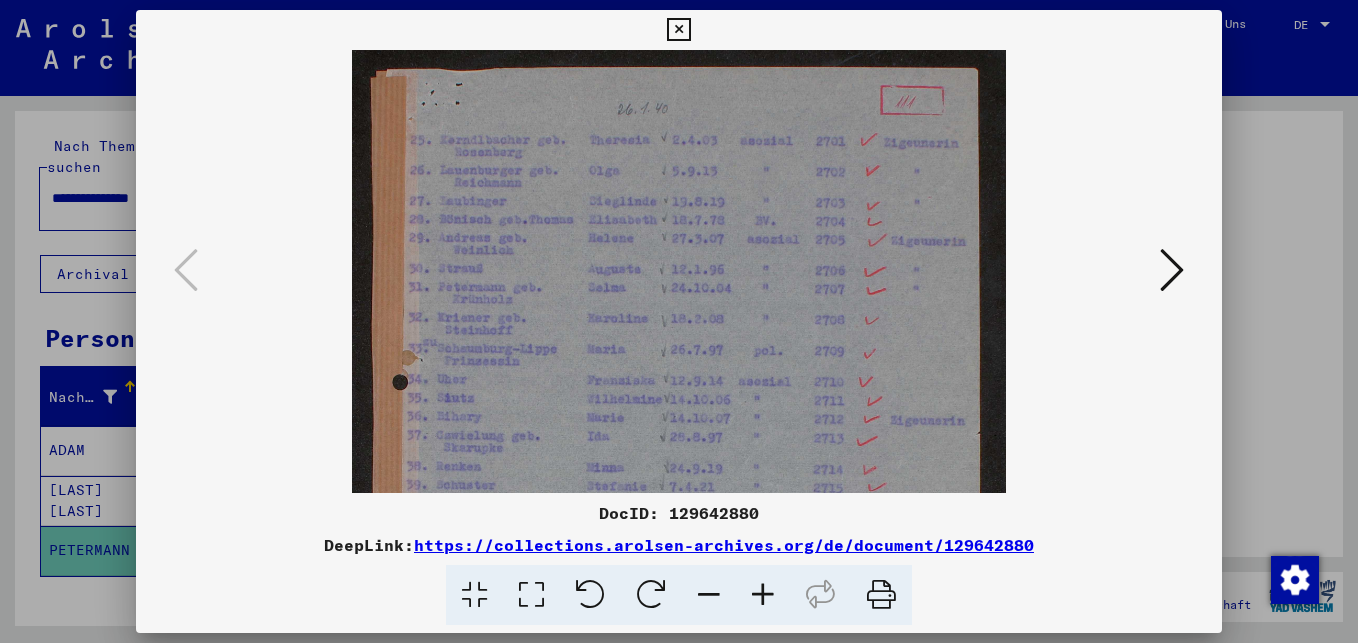 click at bounding box center [709, 595] 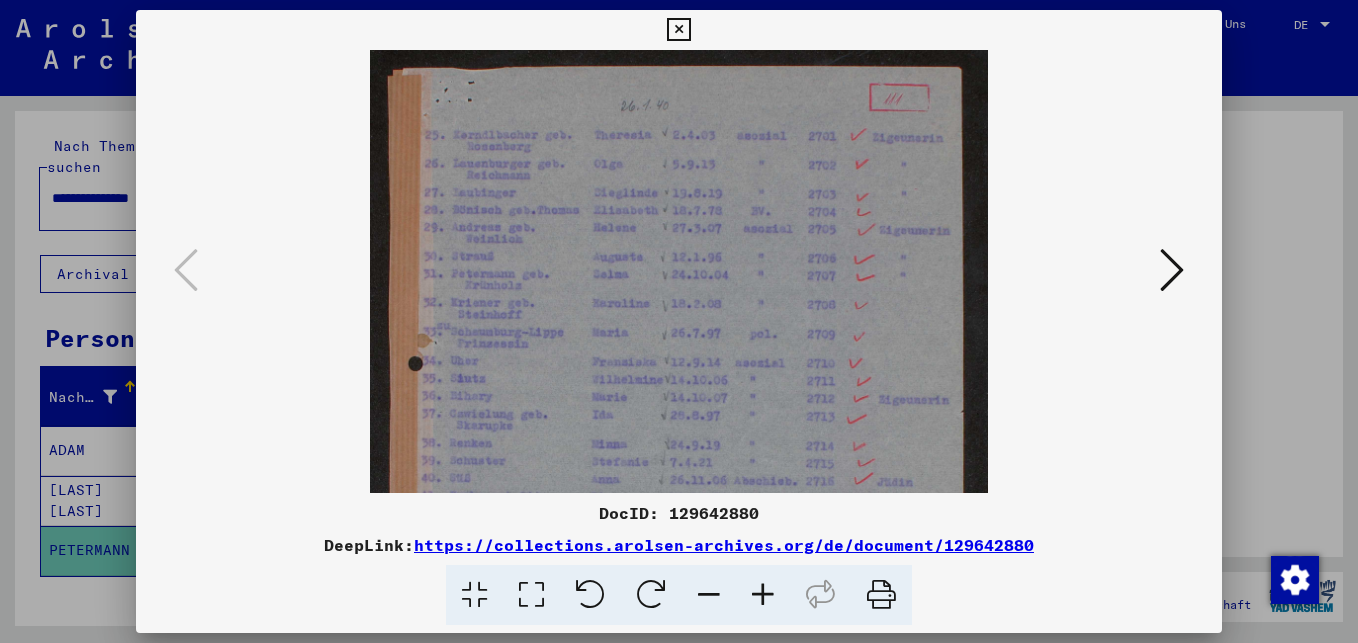 click at bounding box center [709, 595] 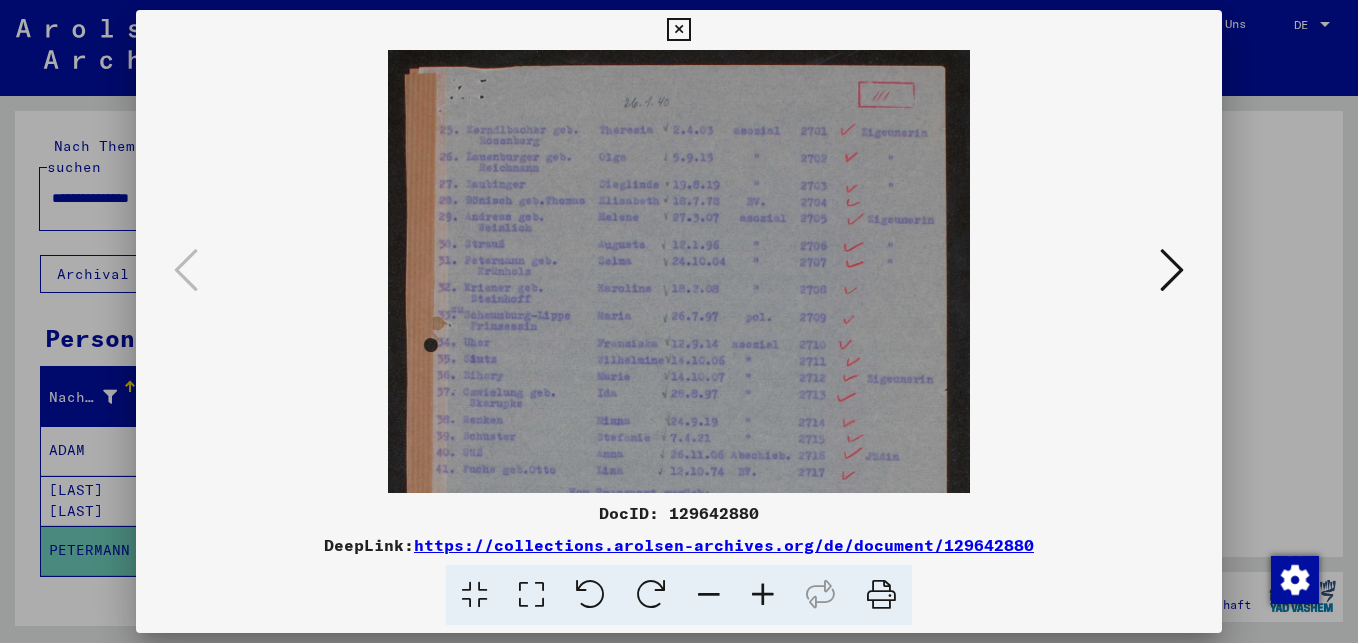 click at bounding box center [709, 595] 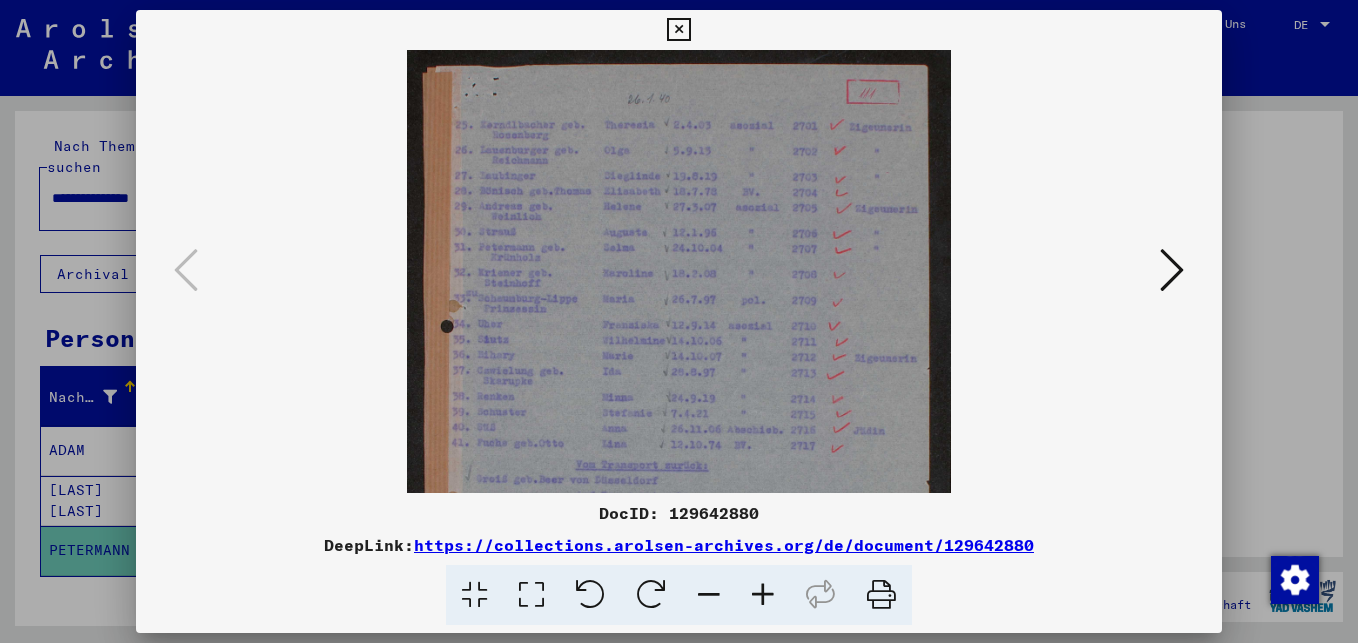 click at bounding box center (709, 595) 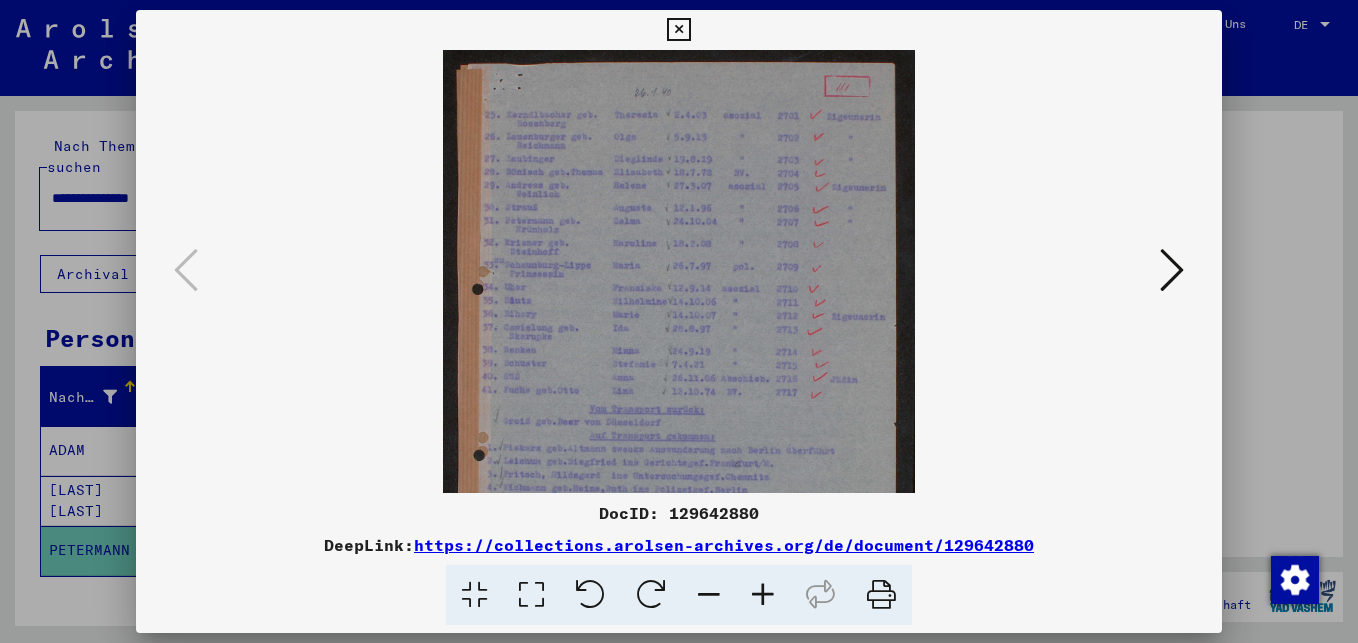 click at bounding box center [709, 595] 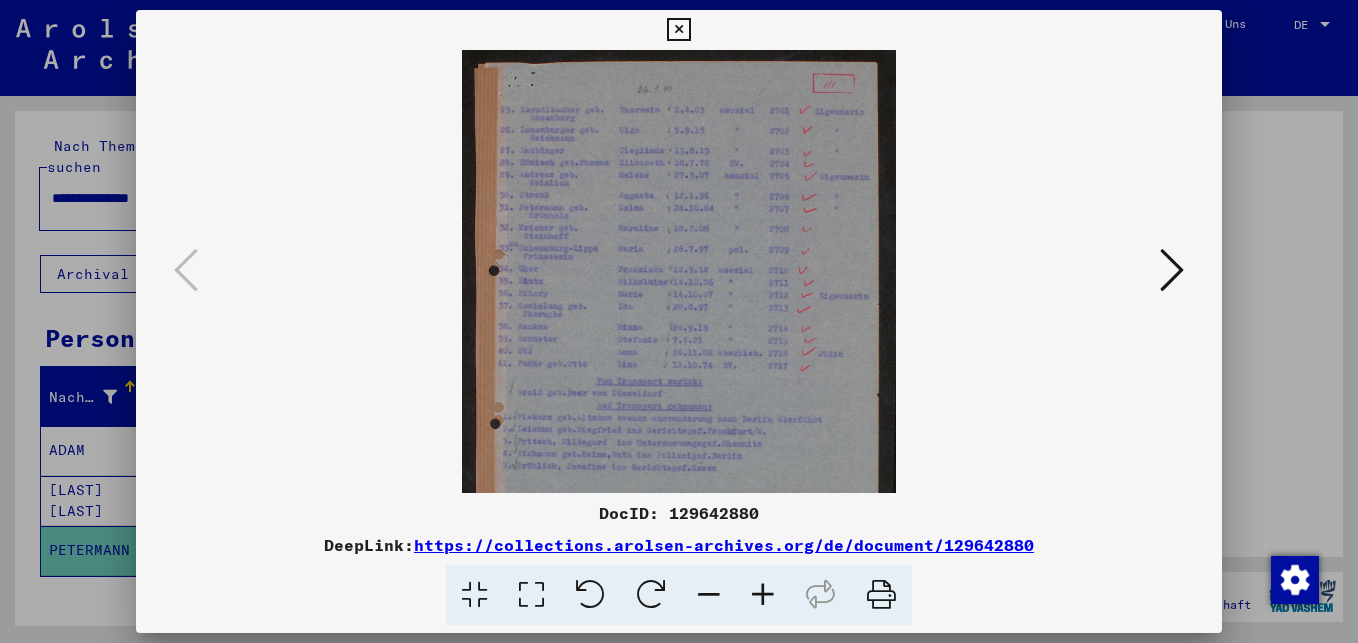 click at bounding box center [709, 595] 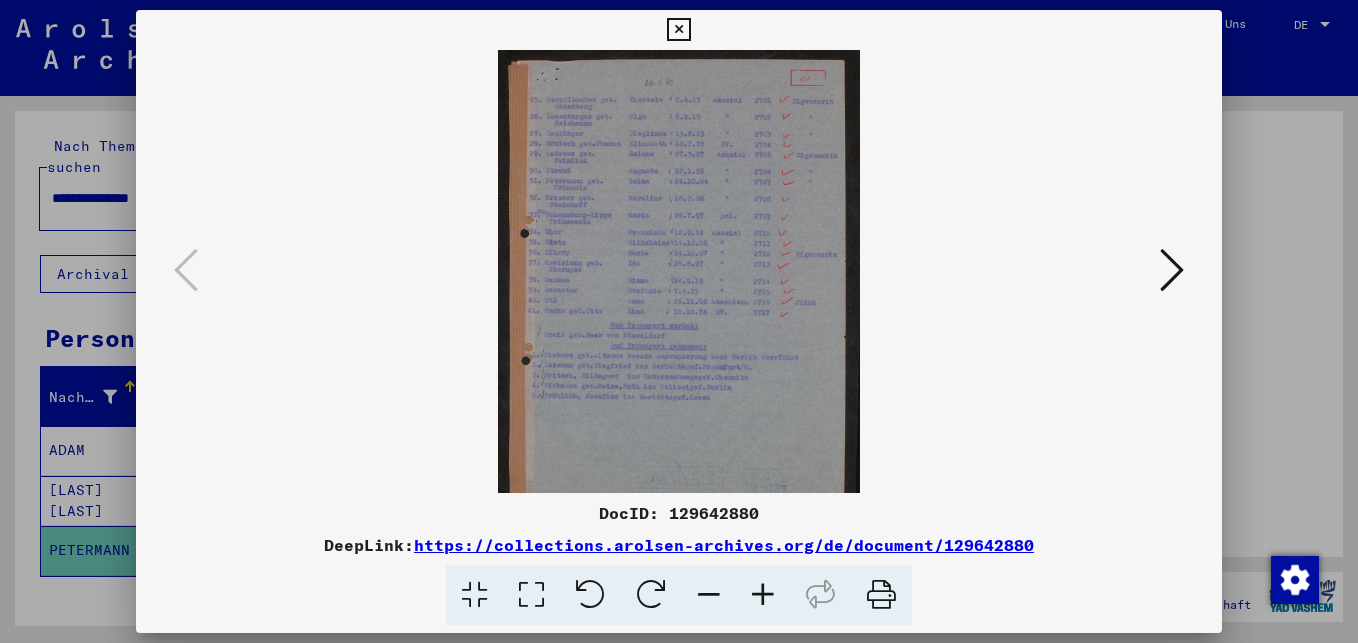 click at bounding box center [709, 595] 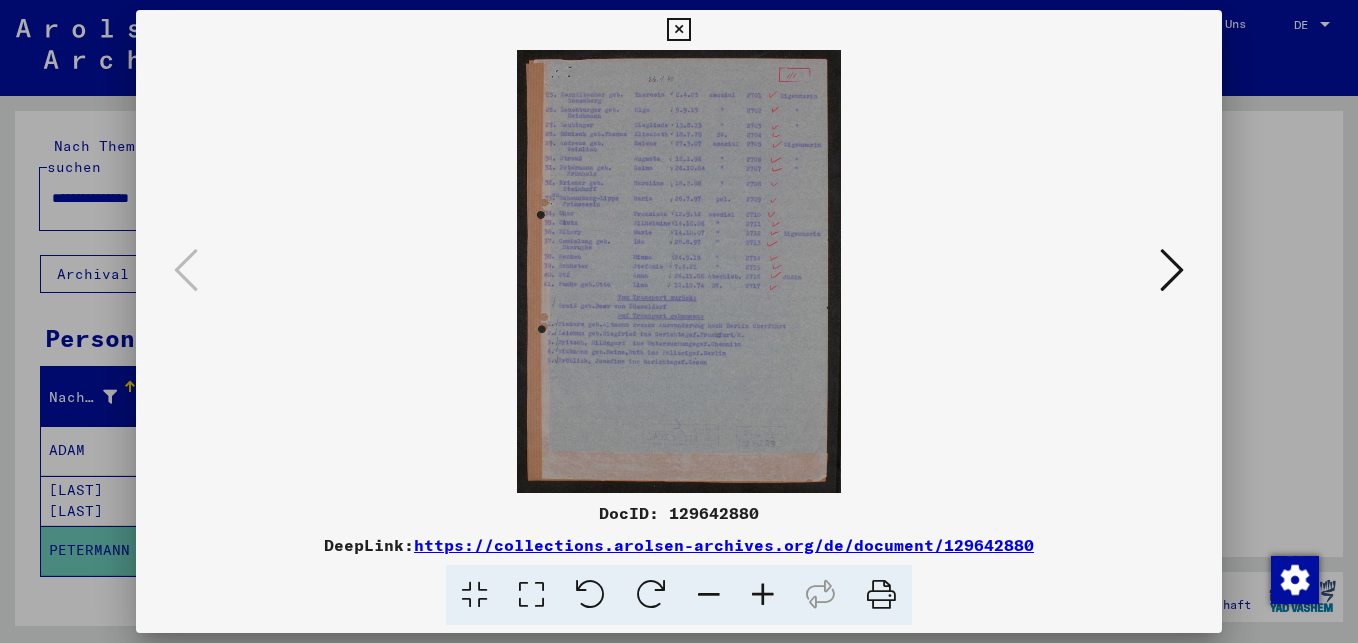 click at bounding box center [709, 595] 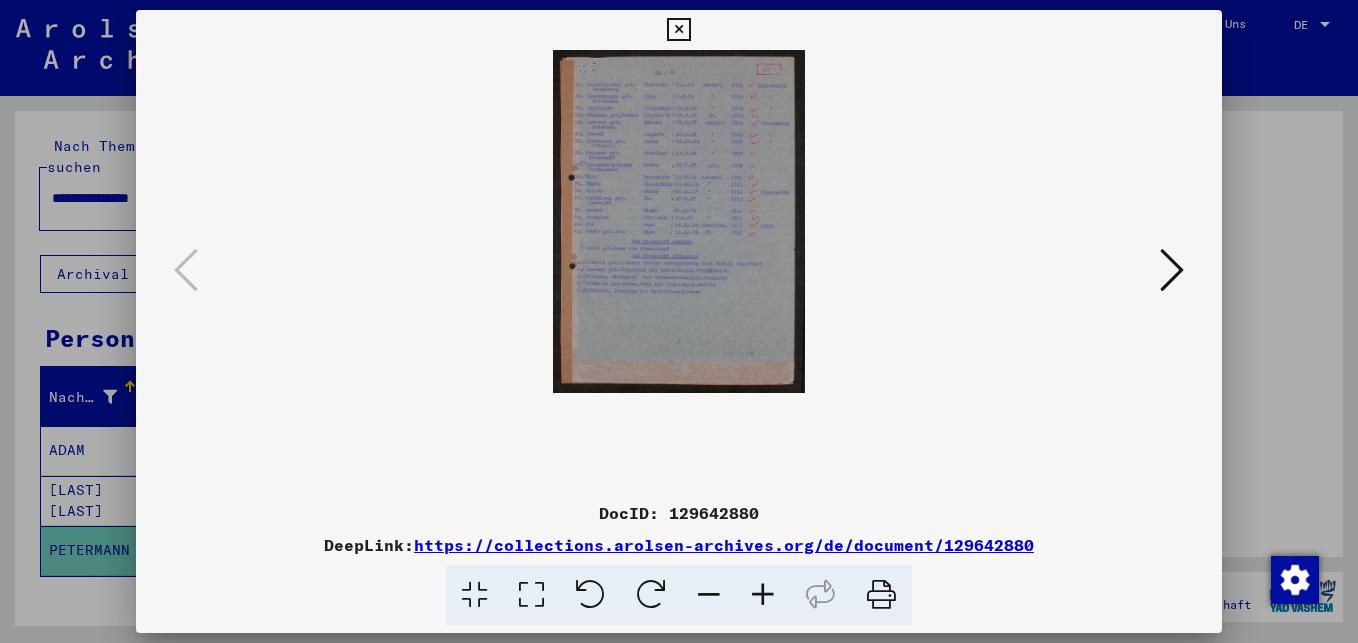 click at bounding box center [709, 595] 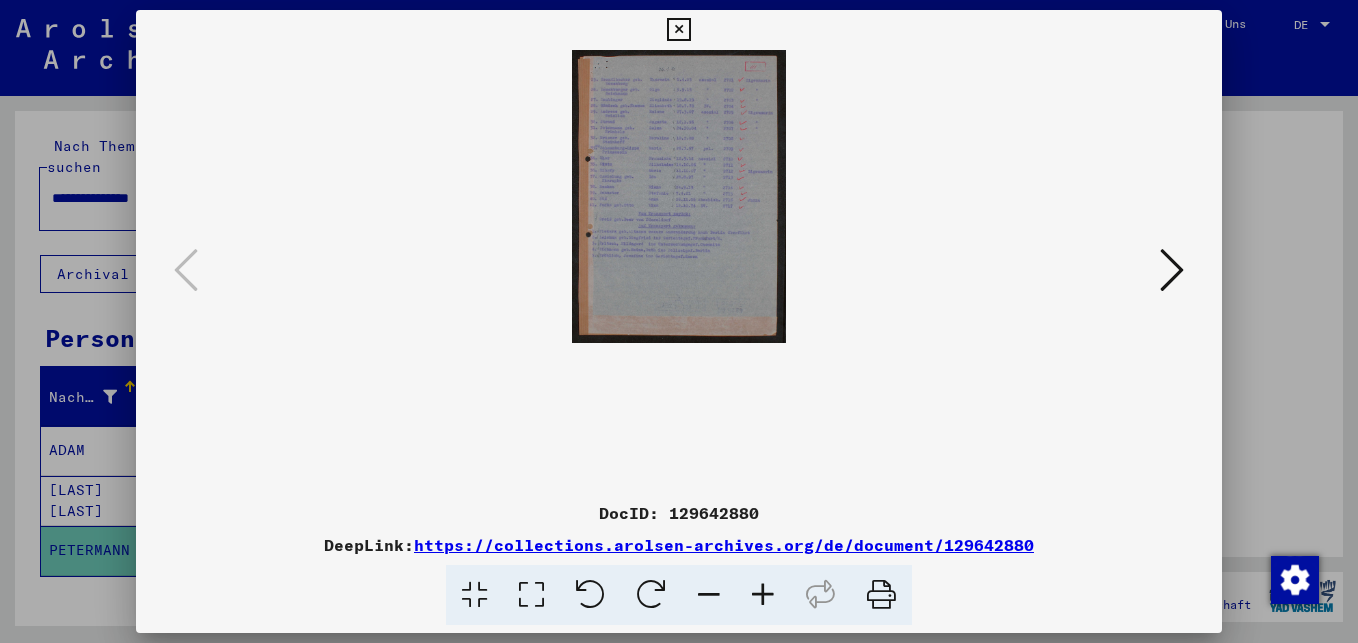 click at bounding box center (678, 30) 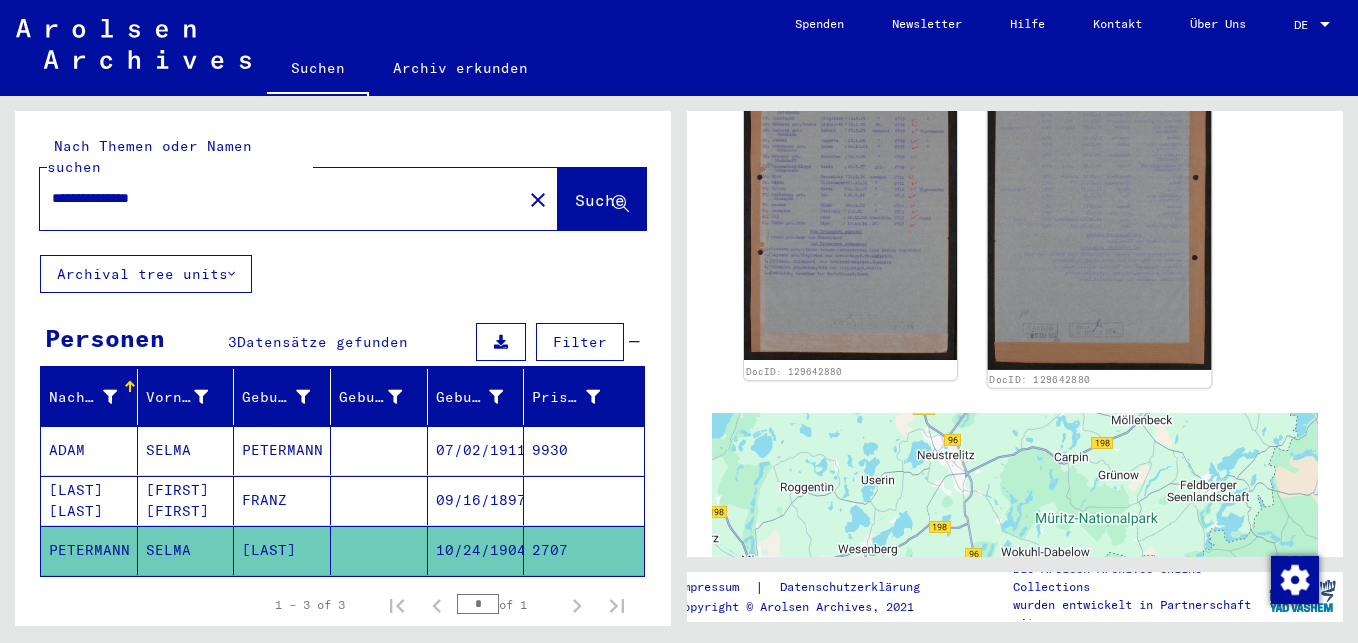 scroll, scrollTop: 400, scrollLeft: 0, axis: vertical 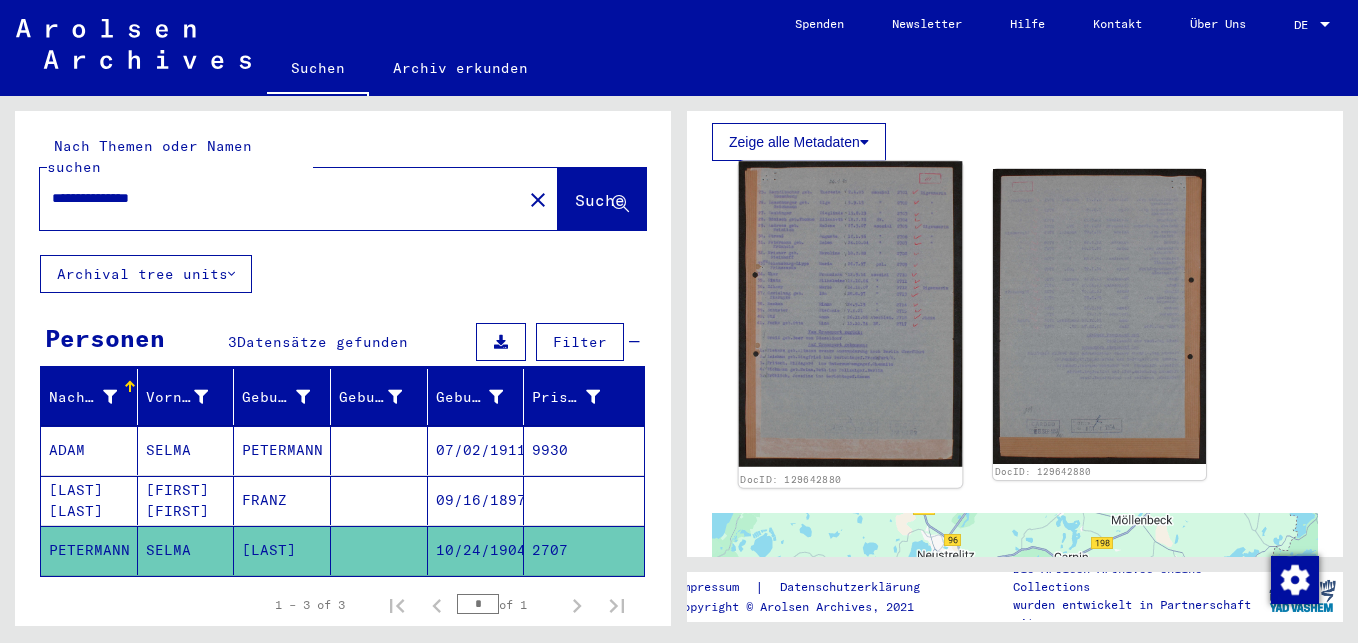 click 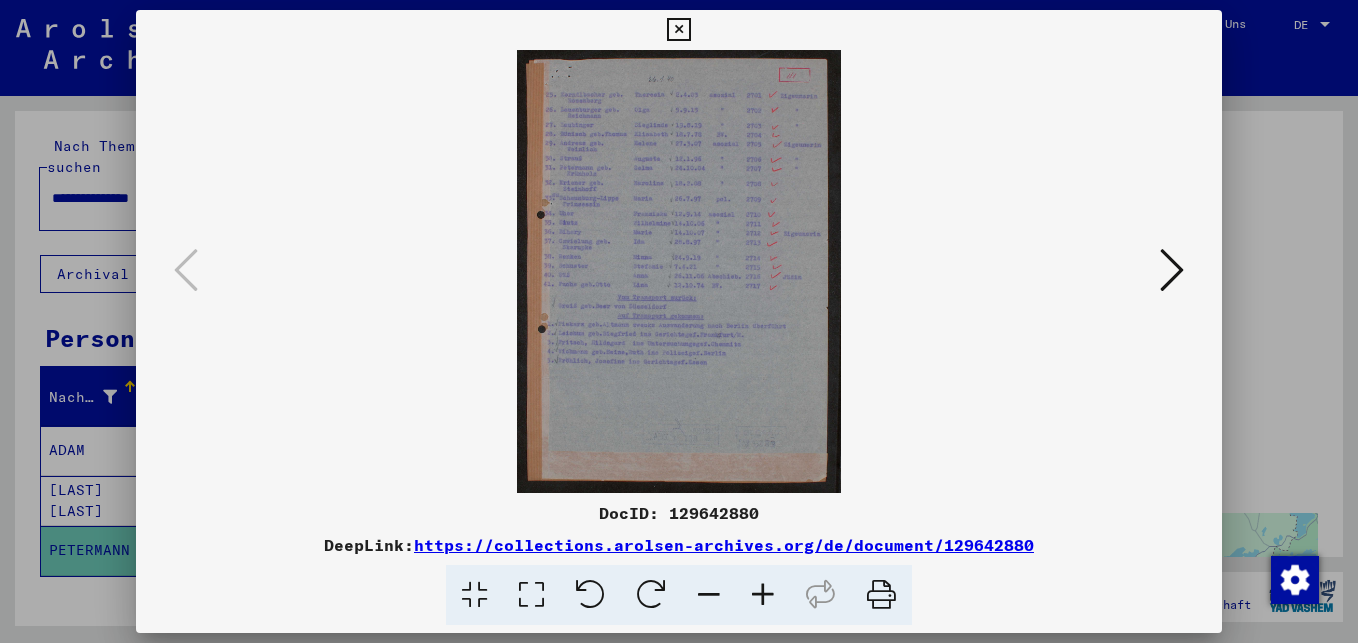 click at bounding box center [881, 595] 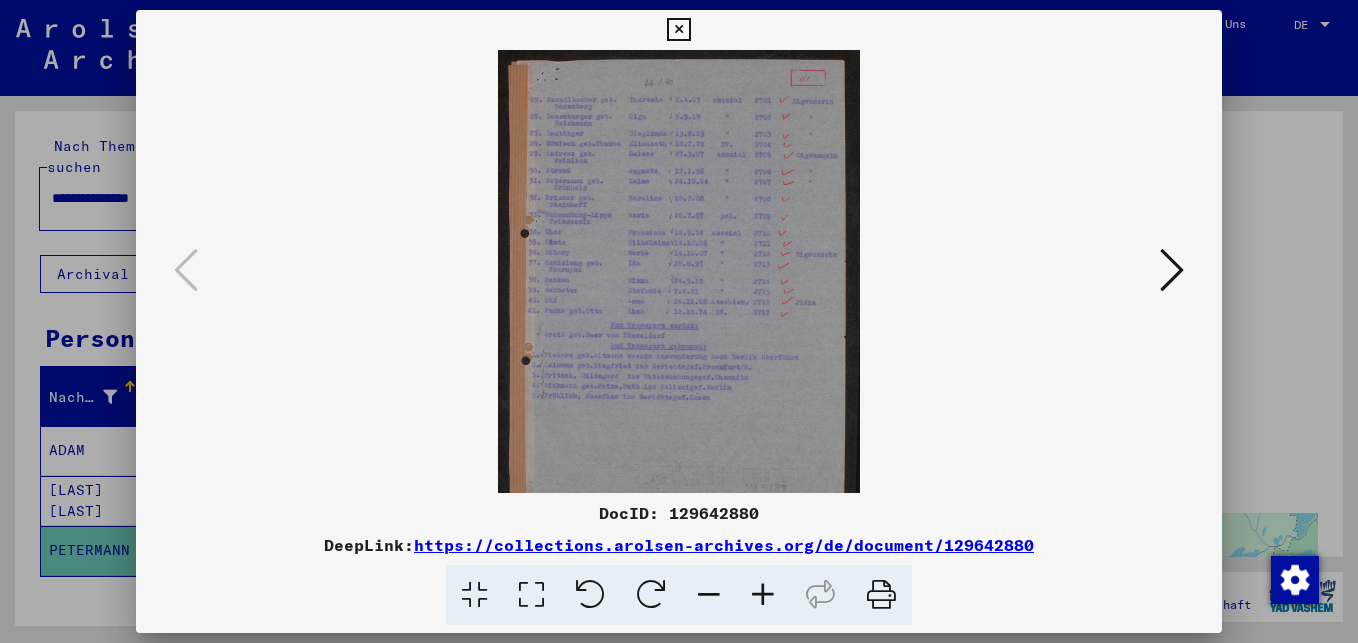 click at bounding box center [763, 595] 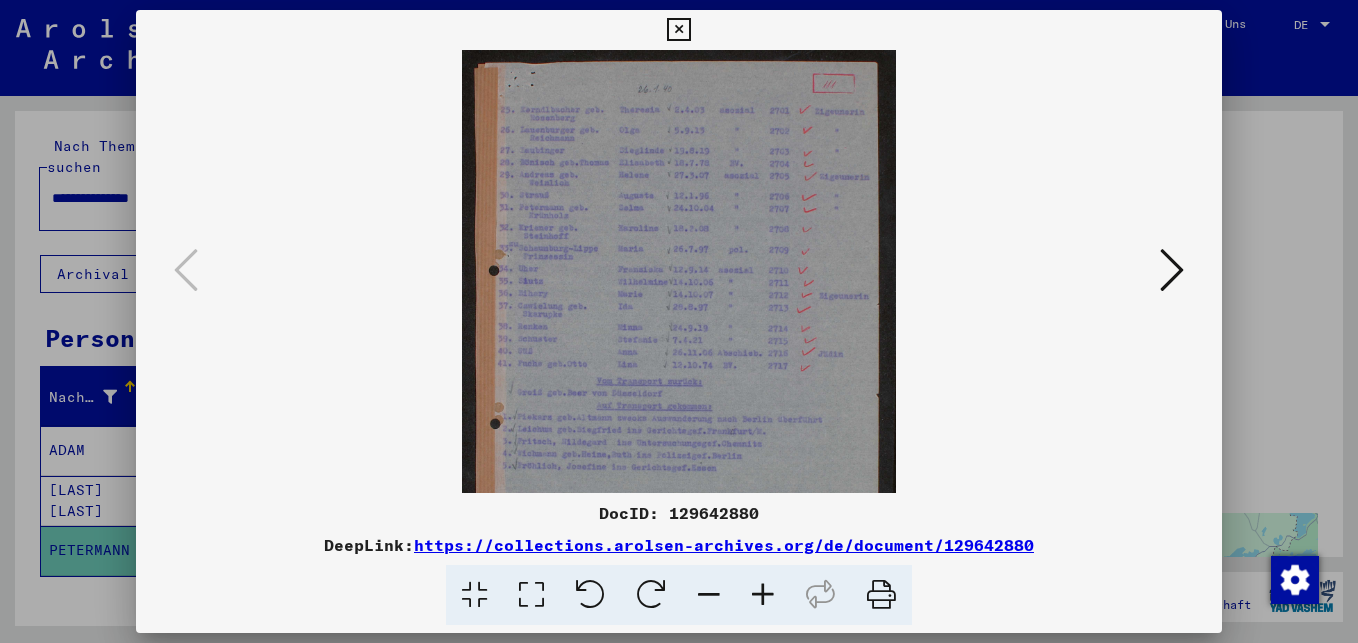 click at bounding box center [763, 595] 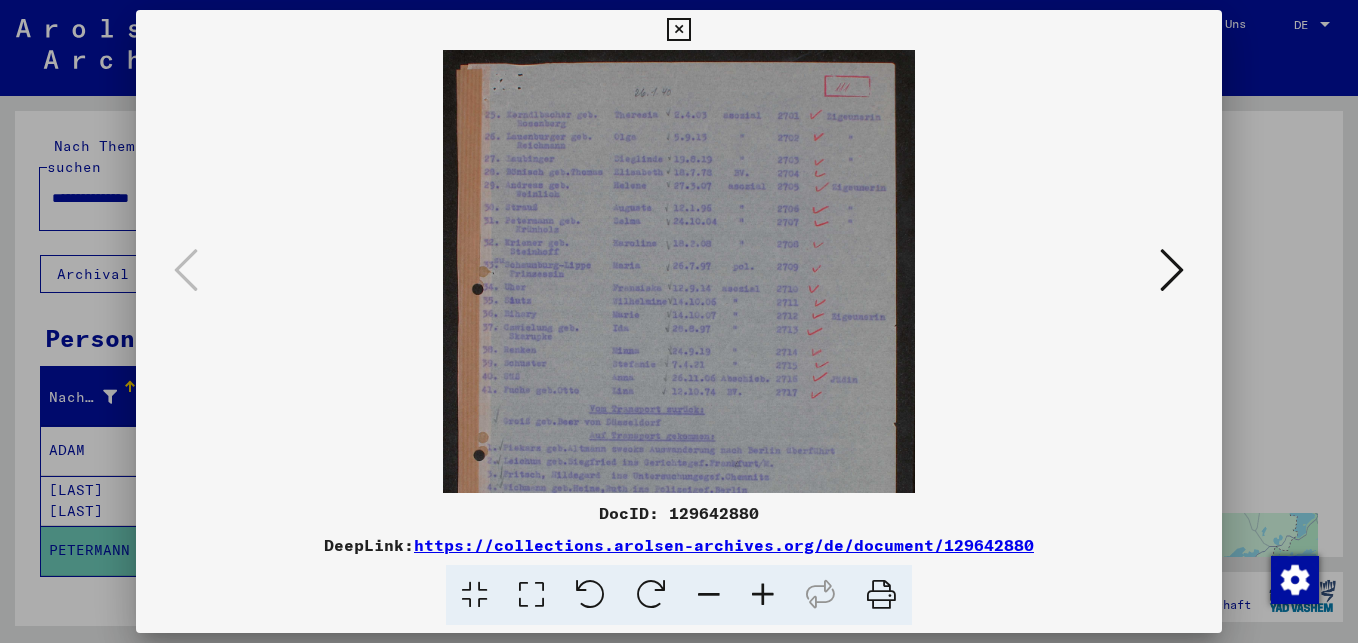 click at bounding box center (763, 595) 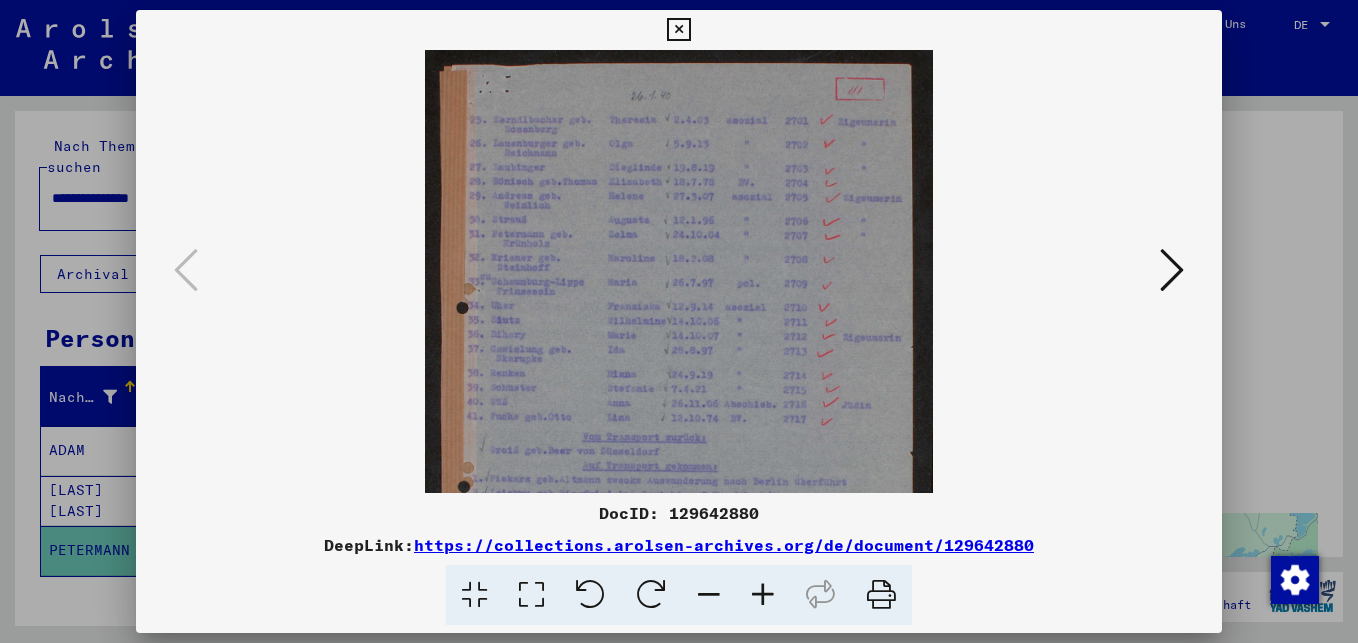 click at bounding box center [763, 595] 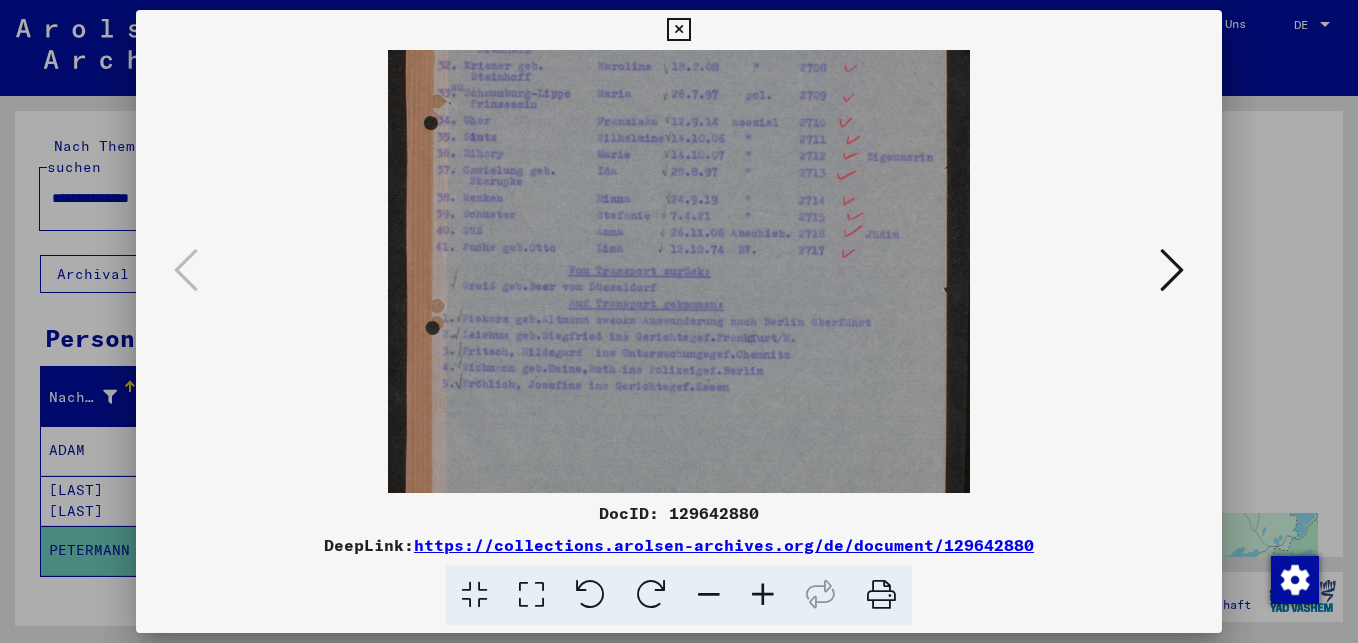 scroll, scrollTop: 224, scrollLeft: 0, axis: vertical 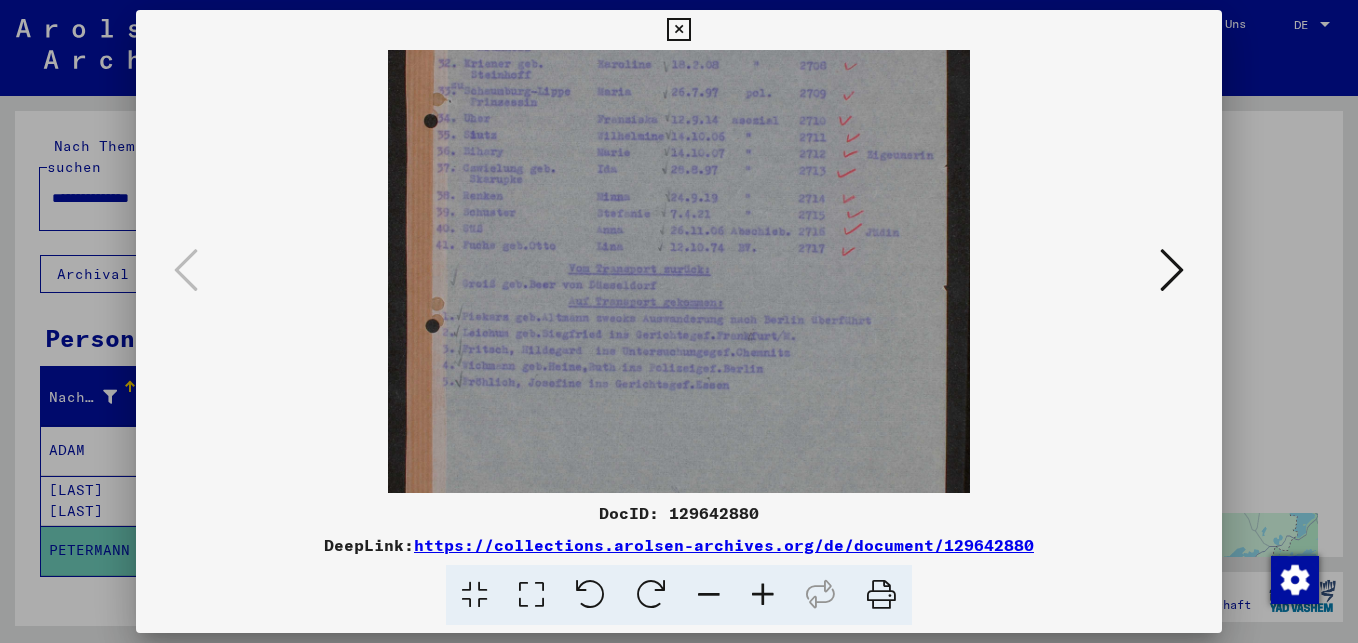 drag, startPoint x: 662, startPoint y: 336, endPoint x: 692, endPoint y: 159, distance: 179.52437 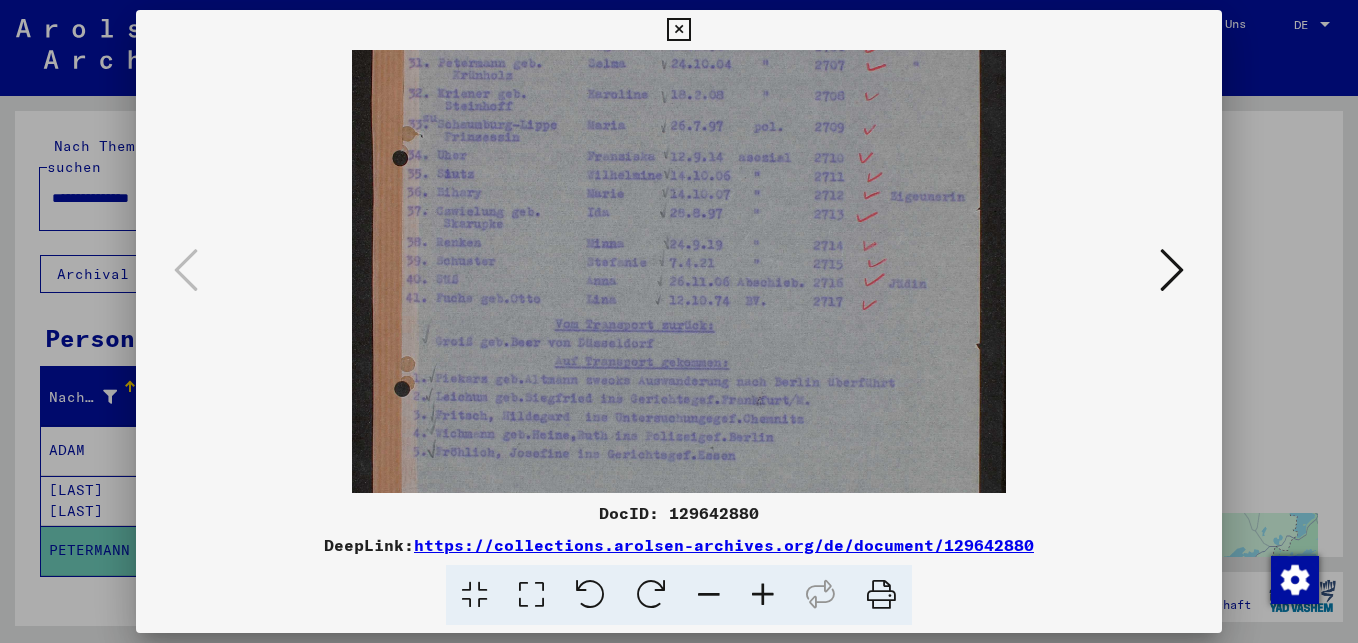 click at bounding box center [763, 595] 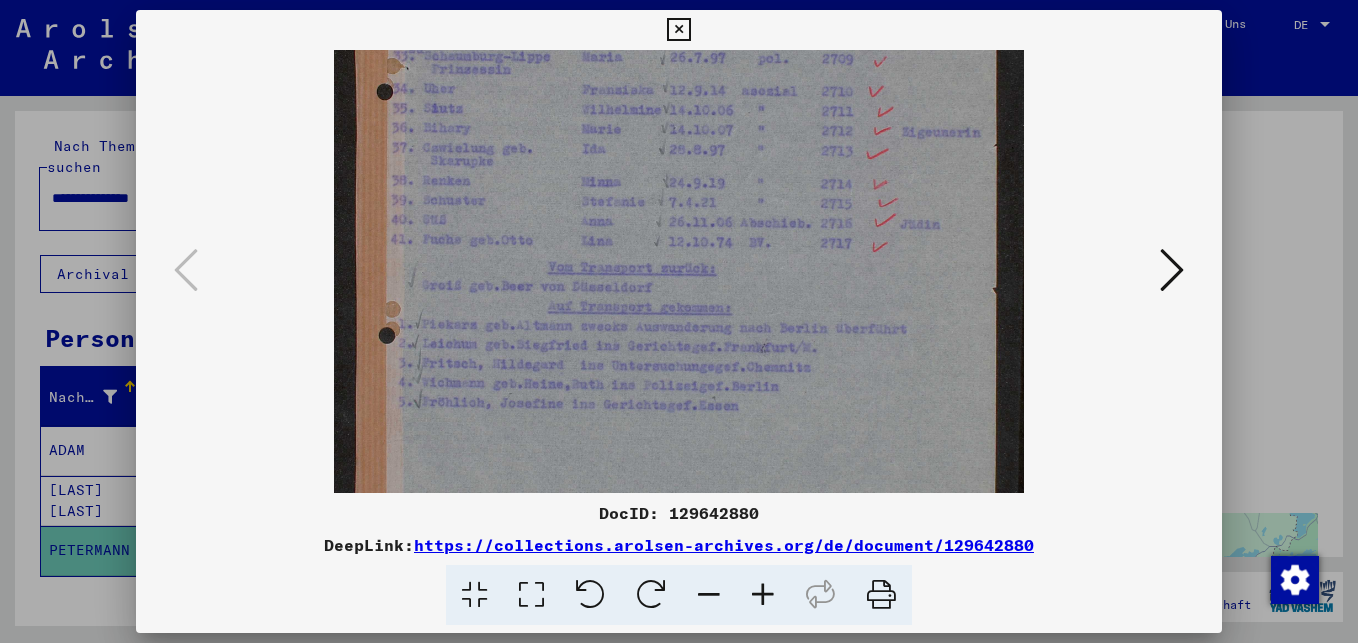scroll, scrollTop: 310, scrollLeft: 0, axis: vertical 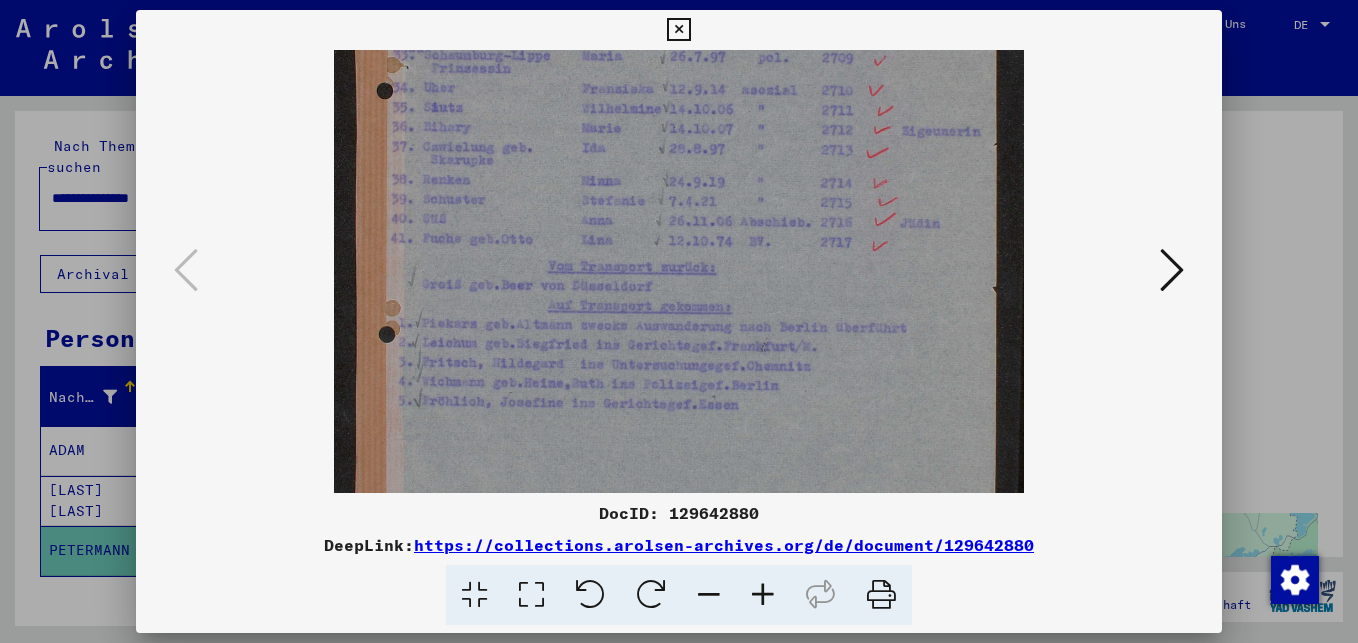 drag, startPoint x: 710, startPoint y: 430, endPoint x: 750, endPoint y: 344, distance: 94.847244 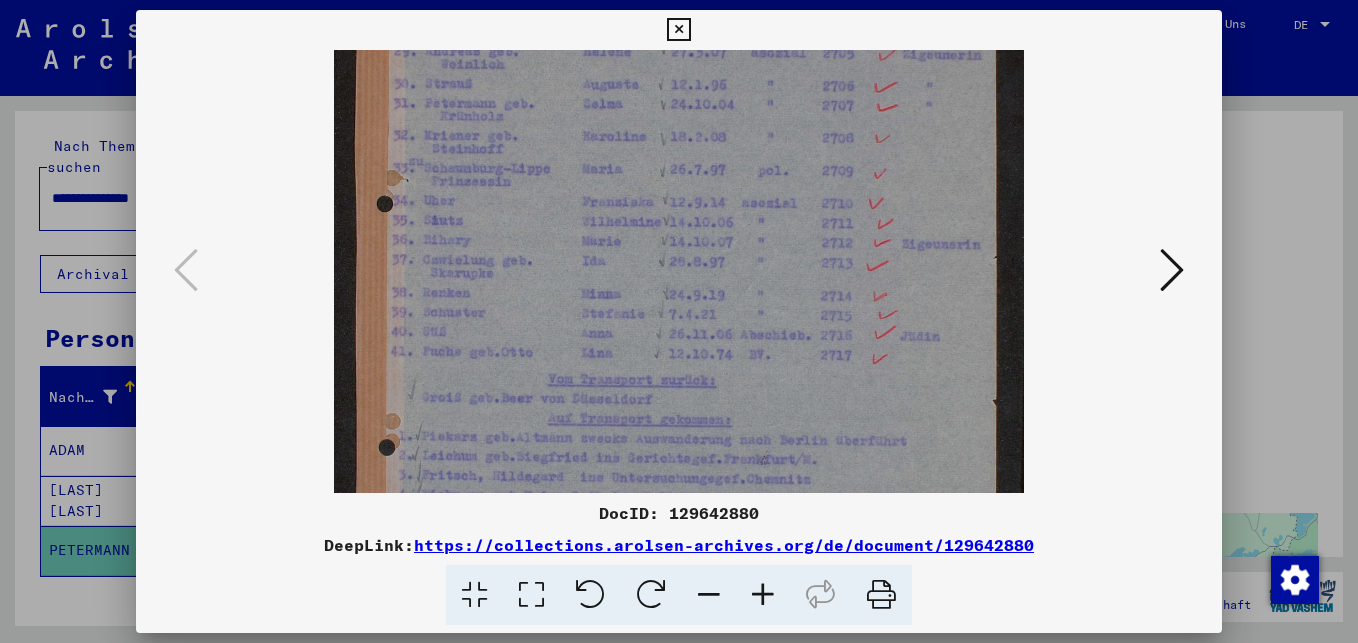 scroll, scrollTop: 39, scrollLeft: 0, axis: vertical 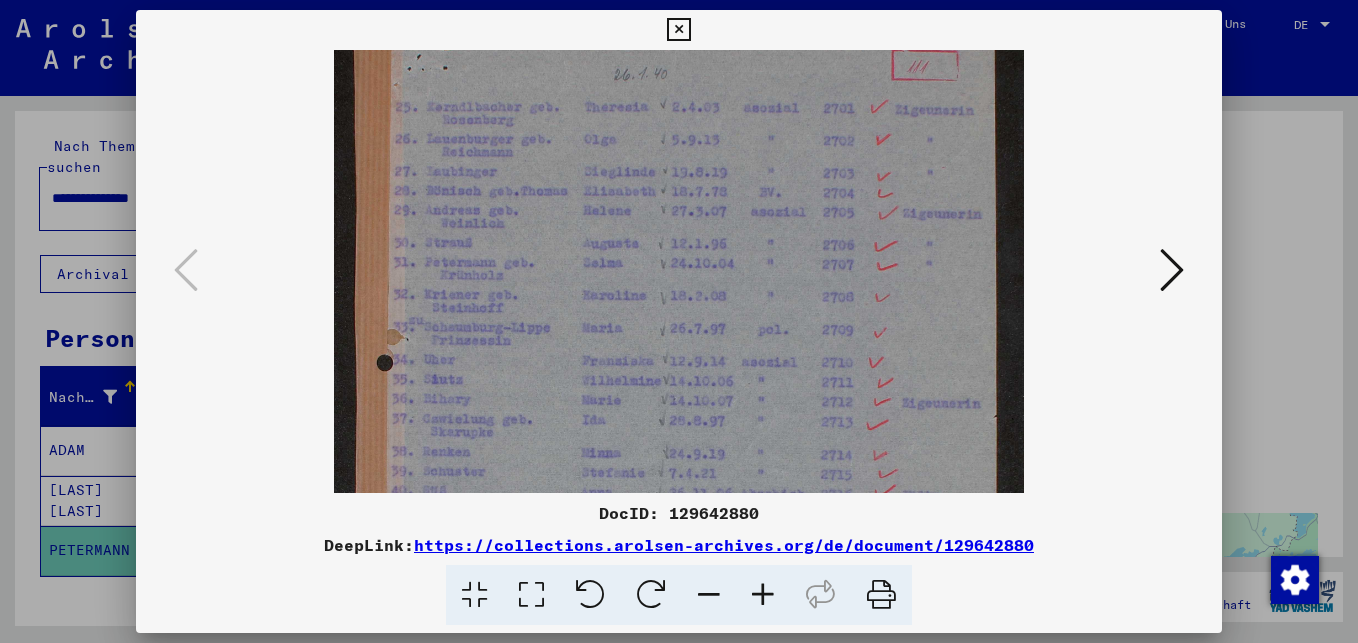 drag, startPoint x: 844, startPoint y: 270, endPoint x: 894, endPoint y: 517, distance: 252.00992 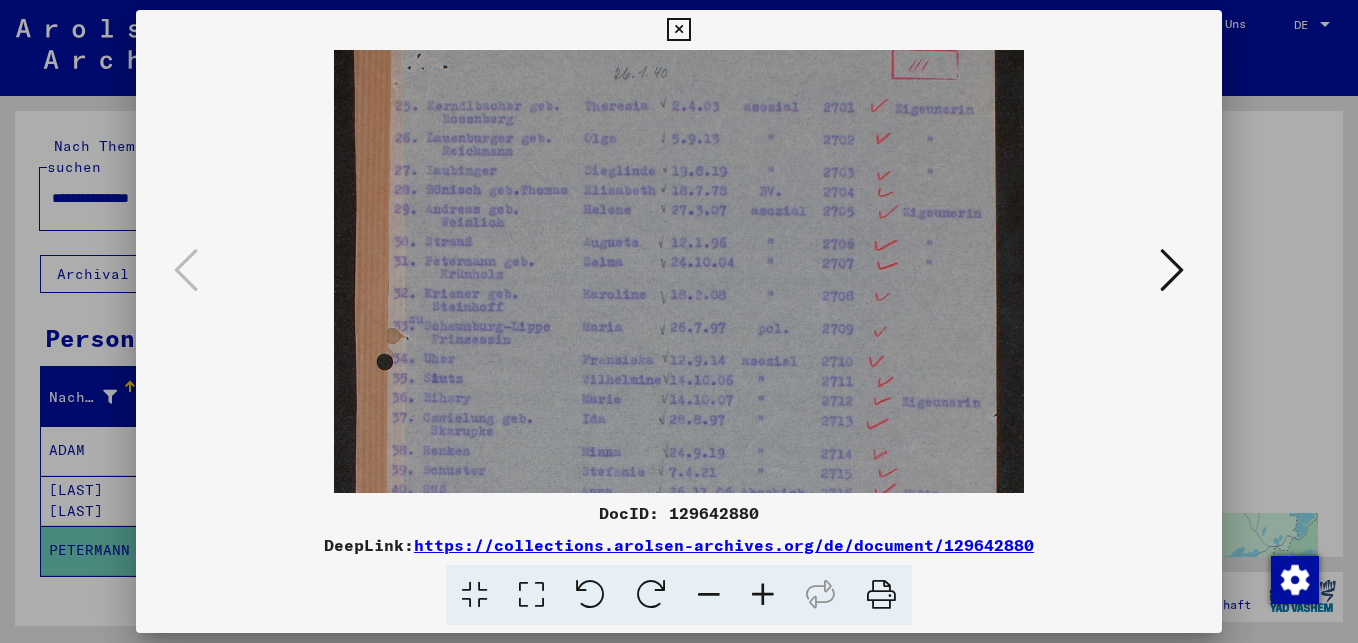 scroll, scrollTop: 0, scrollLeft: 0, axis: both 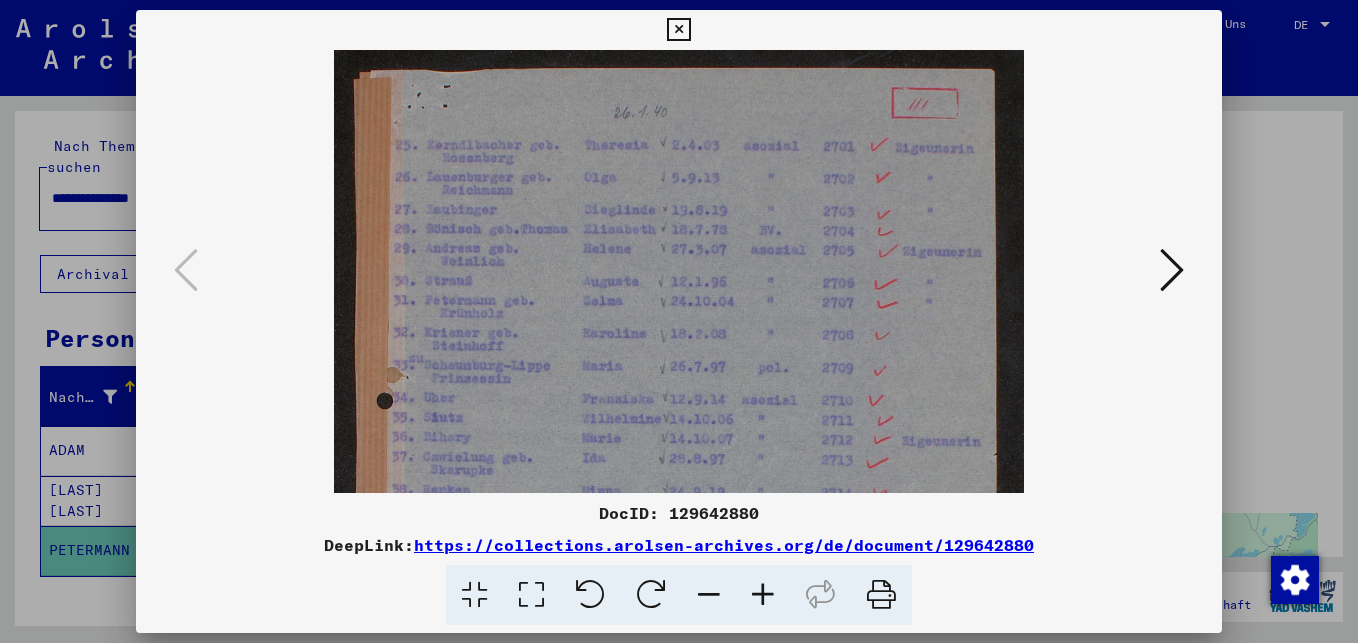 drag, startPoint x: 855, startPoint y: 367, endPoint x: 859, endPoint y: 499, distance: 132.0606 